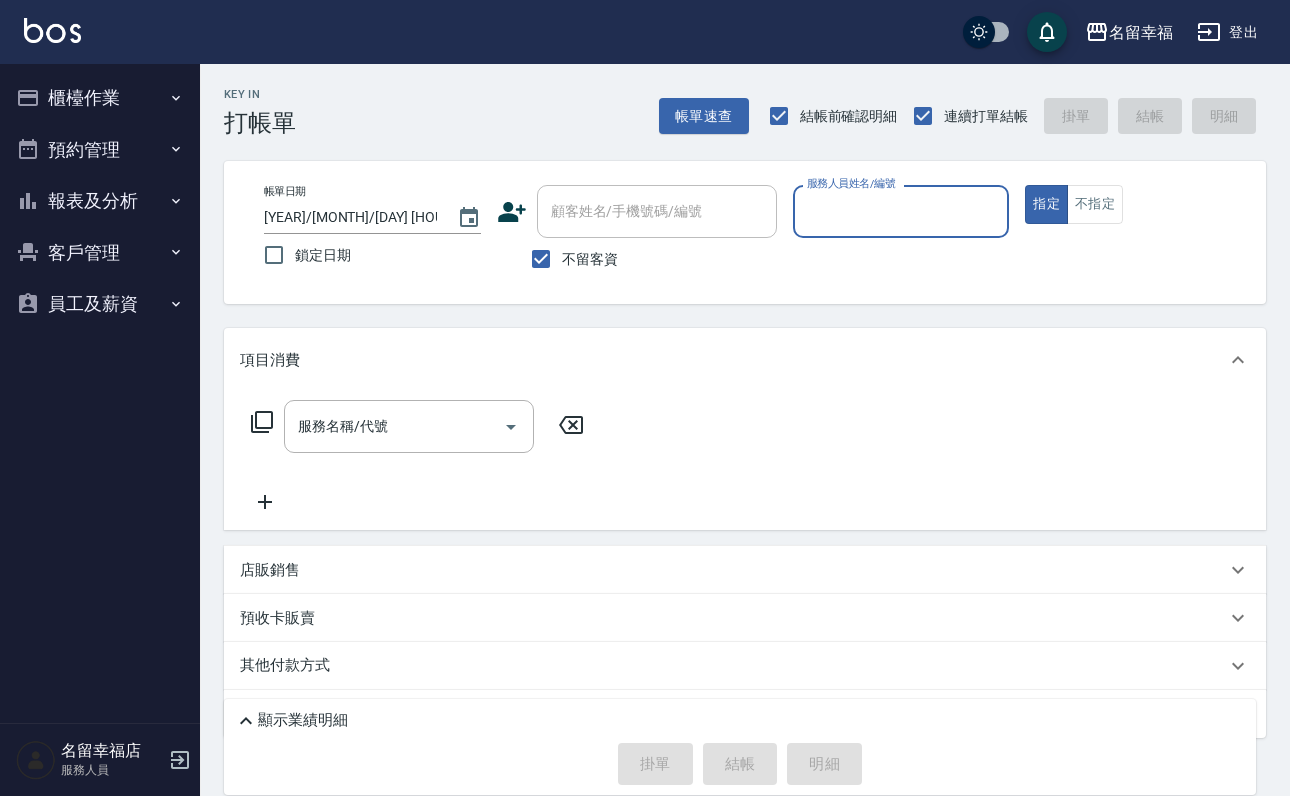 scroll, scrollTop: 0, scrollLeft: 0, axis: both 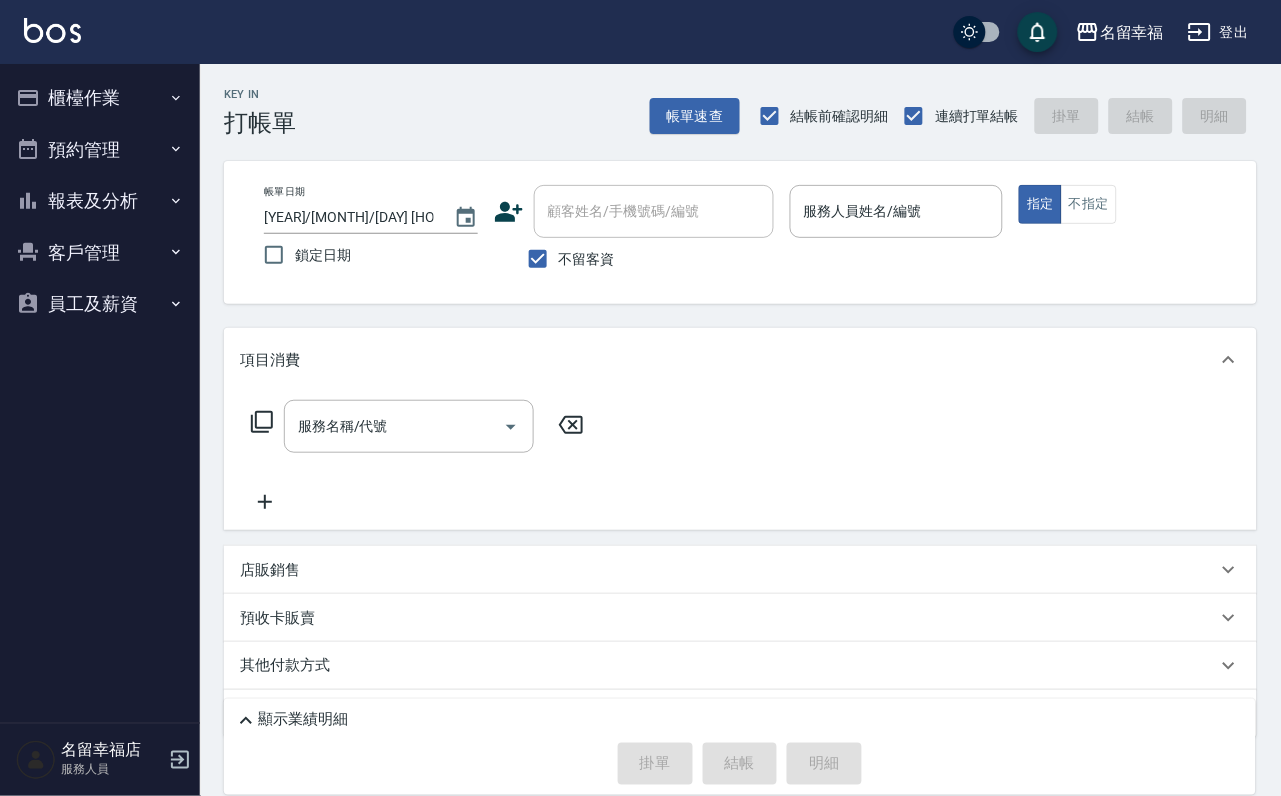 click on "Key In 打帳單 帳單速查 結帳前確認明細 連續打單結帳 掛單 結帳 明細 帳單日期 [YEAR]/[MONTH]/[DAY] [HOUR]:[MINUTE] 鎖定日期 顧客姓名/手機號碼/編號 顧客姓名/手機號碼/編號 不留客資 服務人員姓名/編號 服務人員姓名/編號 指定 不指定 項目消費 服務名稱/代號 服務名稱/代號 店販銷售 服務人員姓名/編號 服務人員姓名/編號 商品代號/名稱 商品代號/名稱 預收卡販賣 卡券名稱/代號 卡券名稱/代號 其他付款方式 其他付款方式 其他付款方式 備註及來源 備註 備註 訂單來源 ​ 訂單來源 顯示業績明細 掛單 結帳 明細" at bounding box center (740, 472) 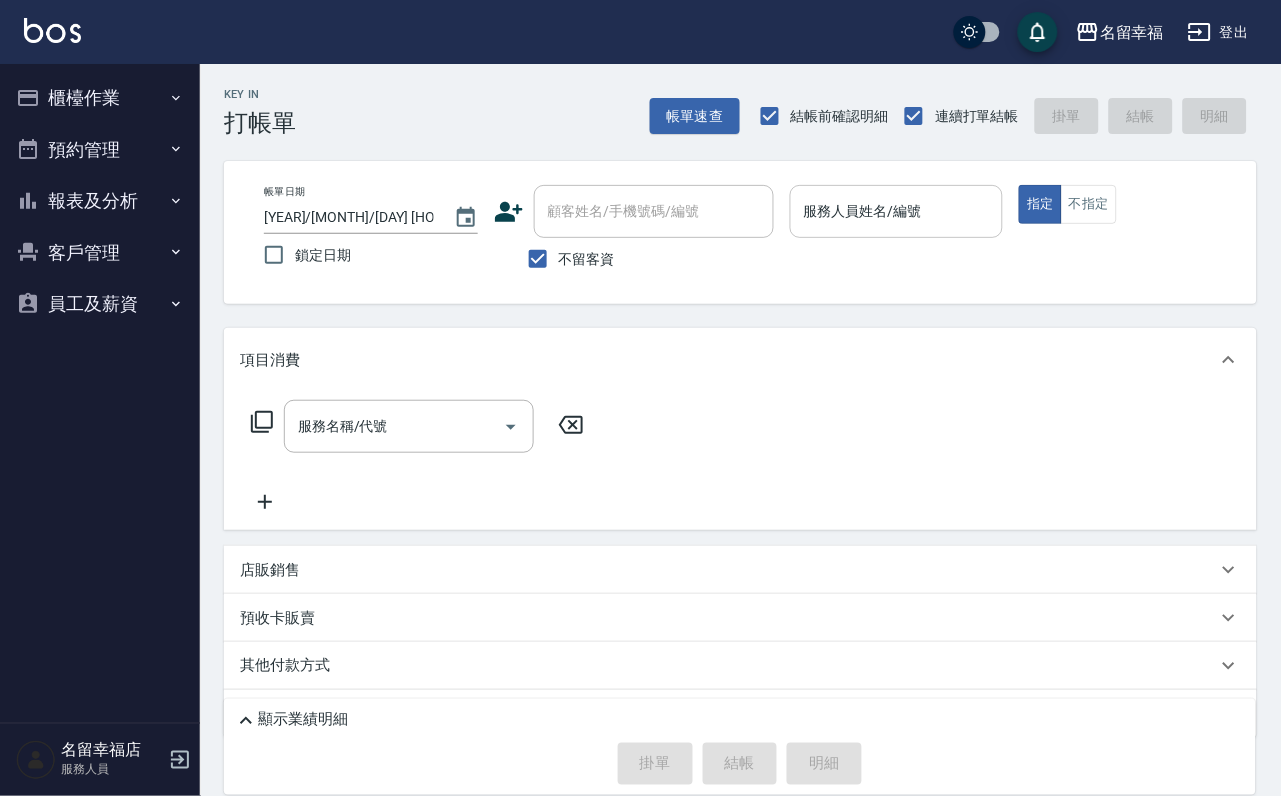 click on "服務人員姓名/編號" at bounding box center (897, 211) 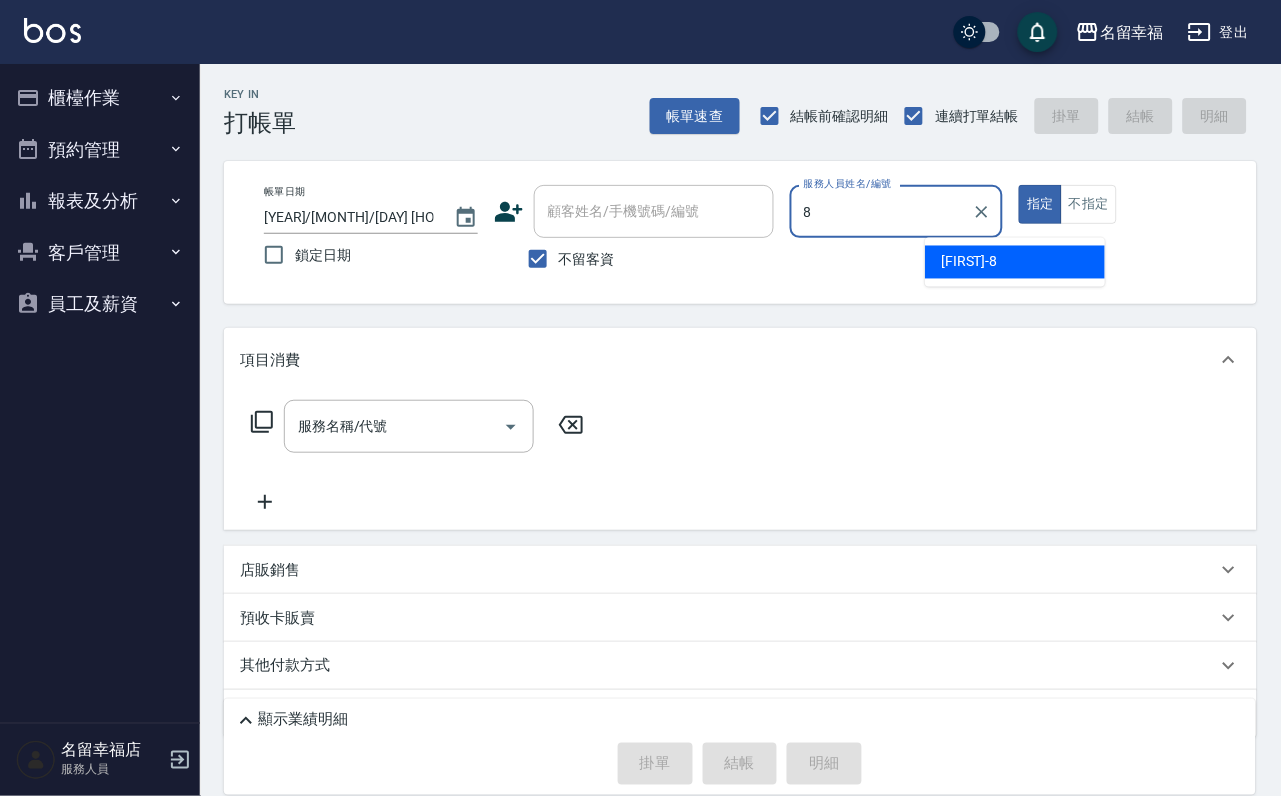 type on "詩婷-8" 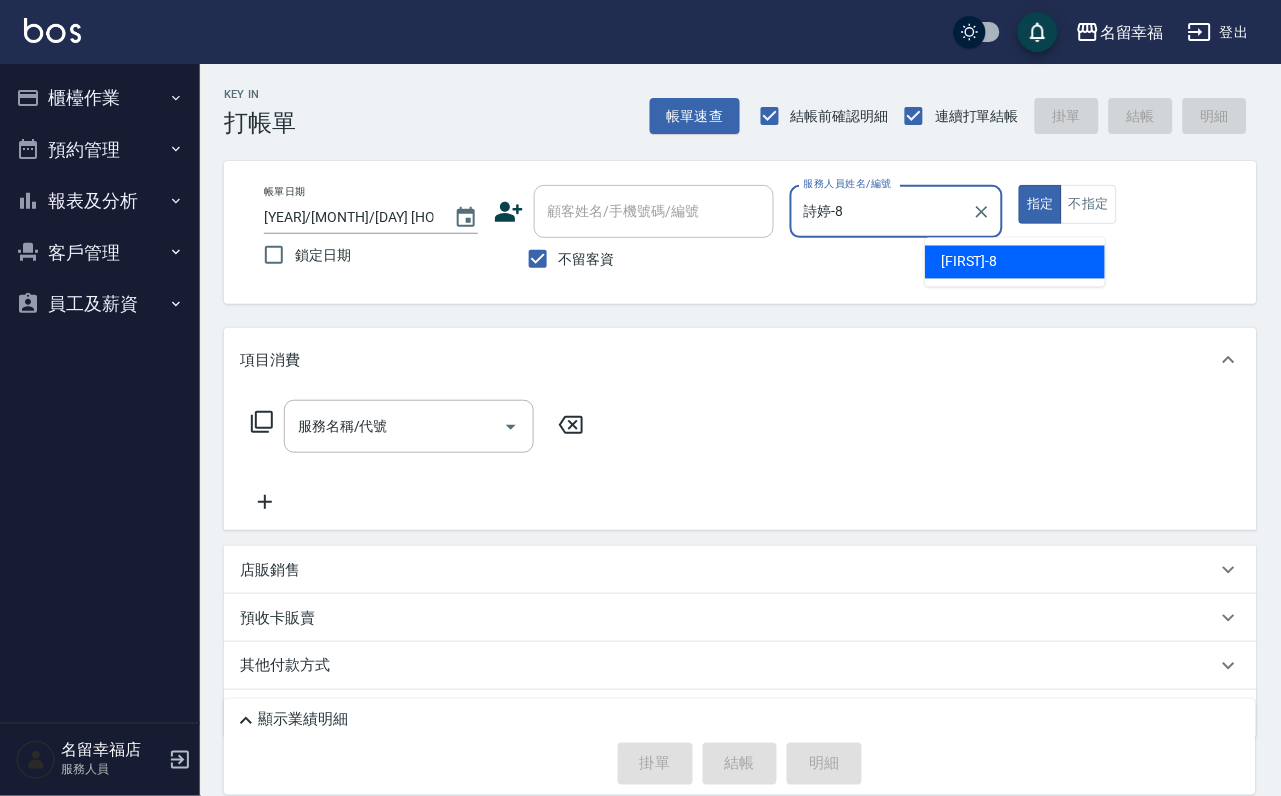 type on "true" 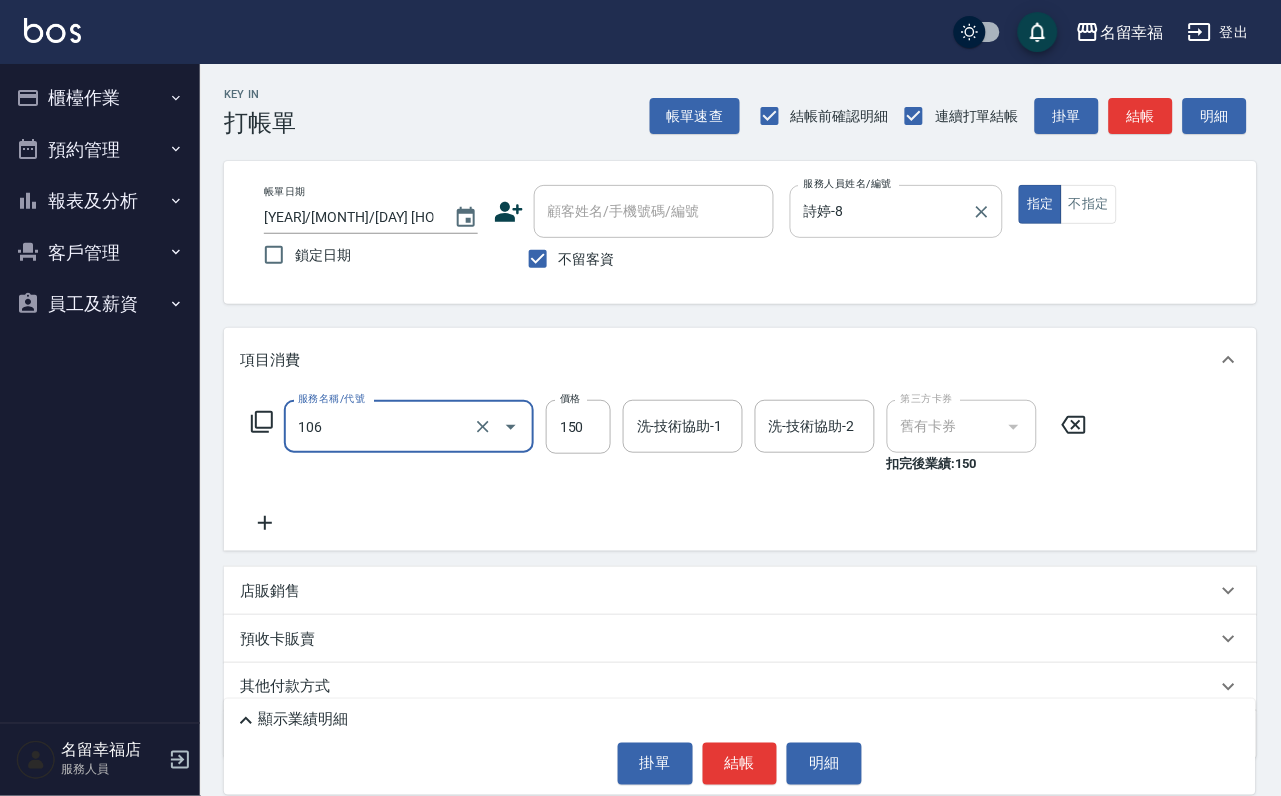 type on "洗髮券抵用(106)" 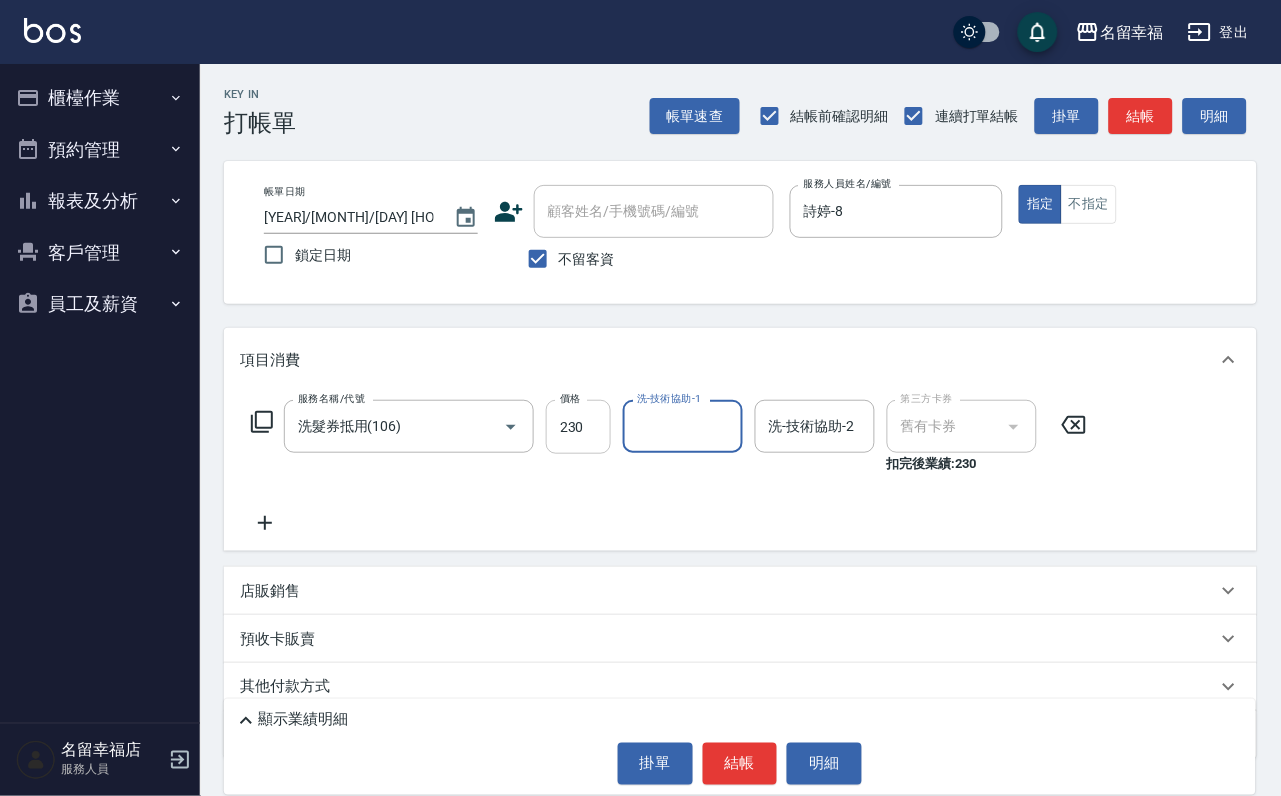 drag, startPoint x: 593, startPoint y: 449, endPoint x: 608, endPoint y: 455, distance: 16.155495 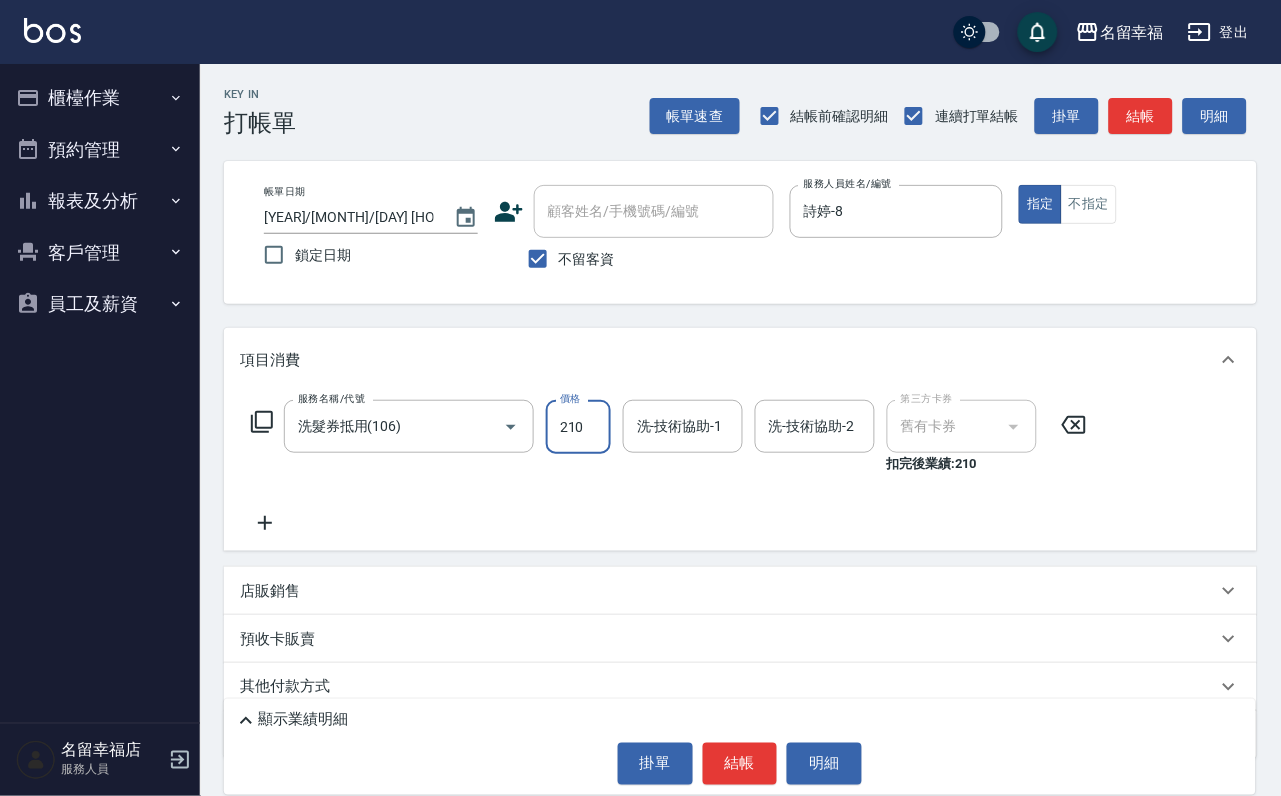 type on "210" 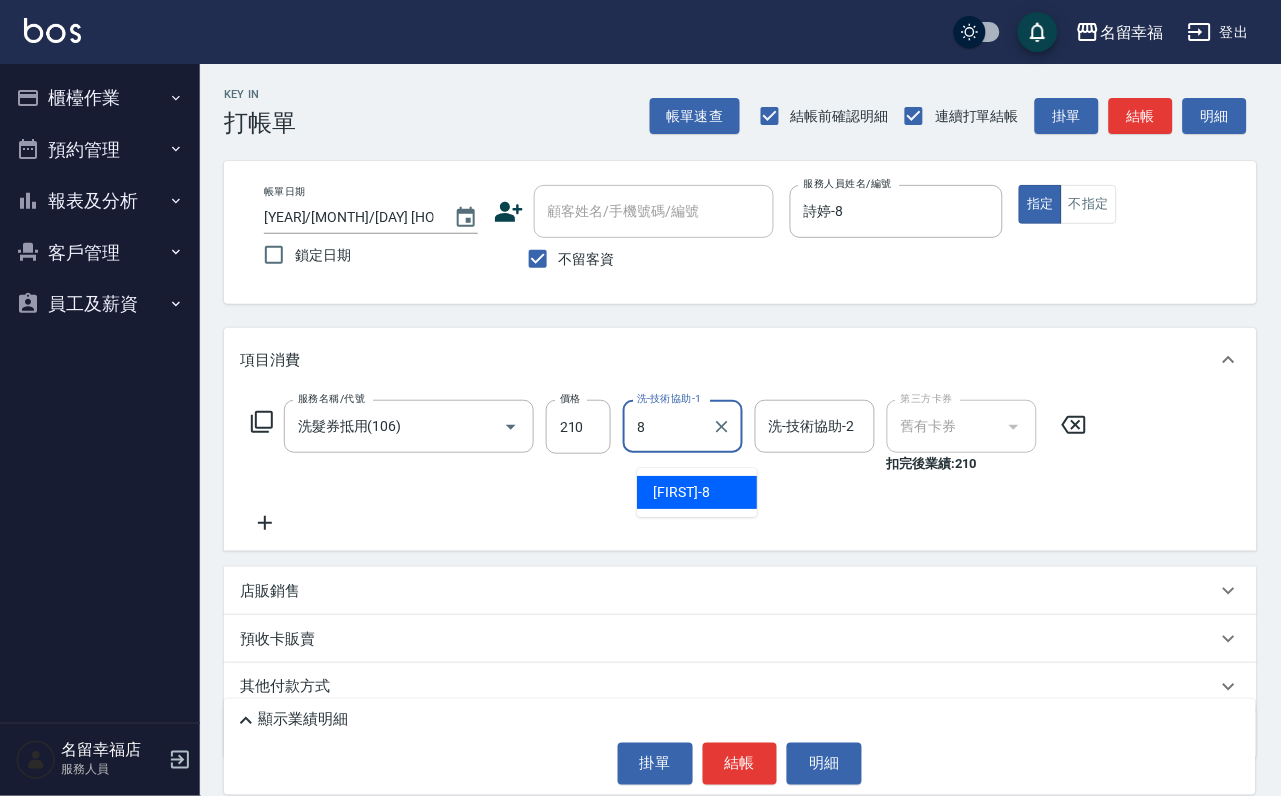 type on "詩婷-8" 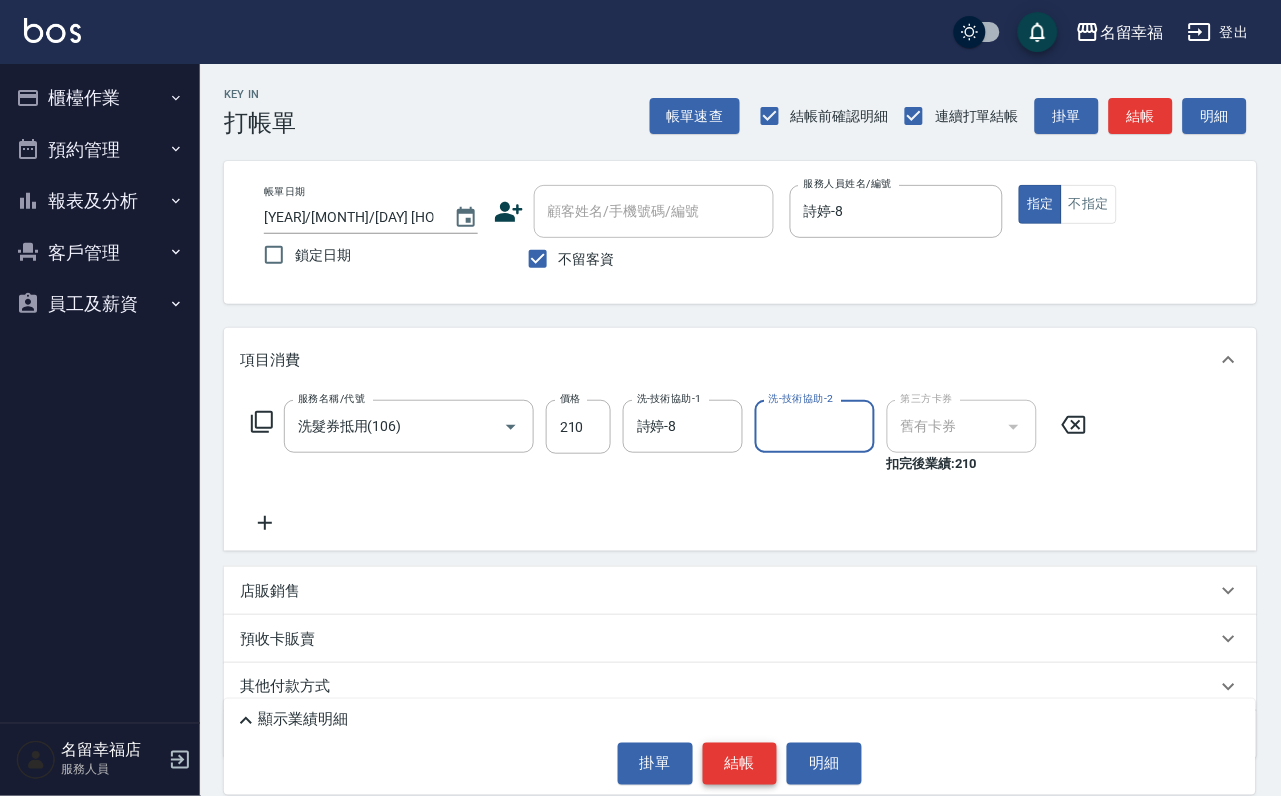 click on "結帳" at bounding box center (740, 764) 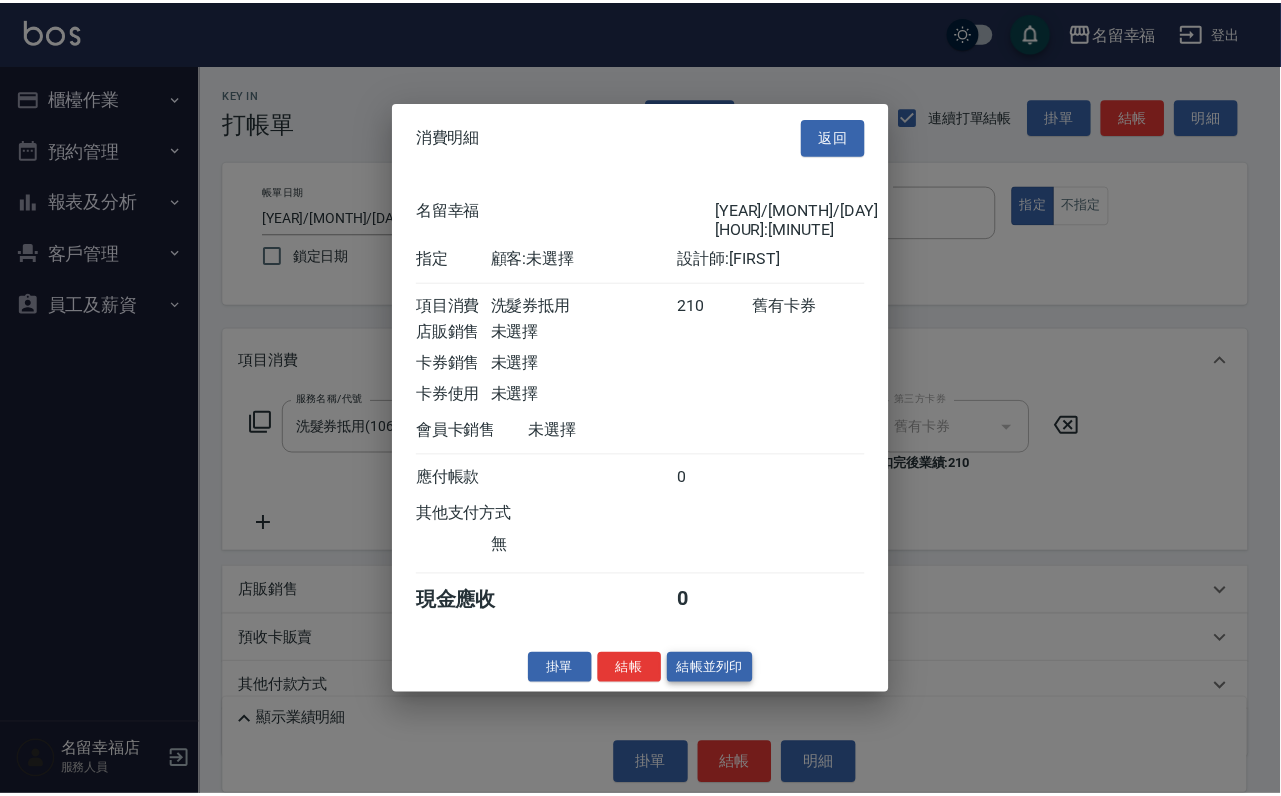 scroll, scrollTop: 247, scrollLeft: 0, axis: vertical 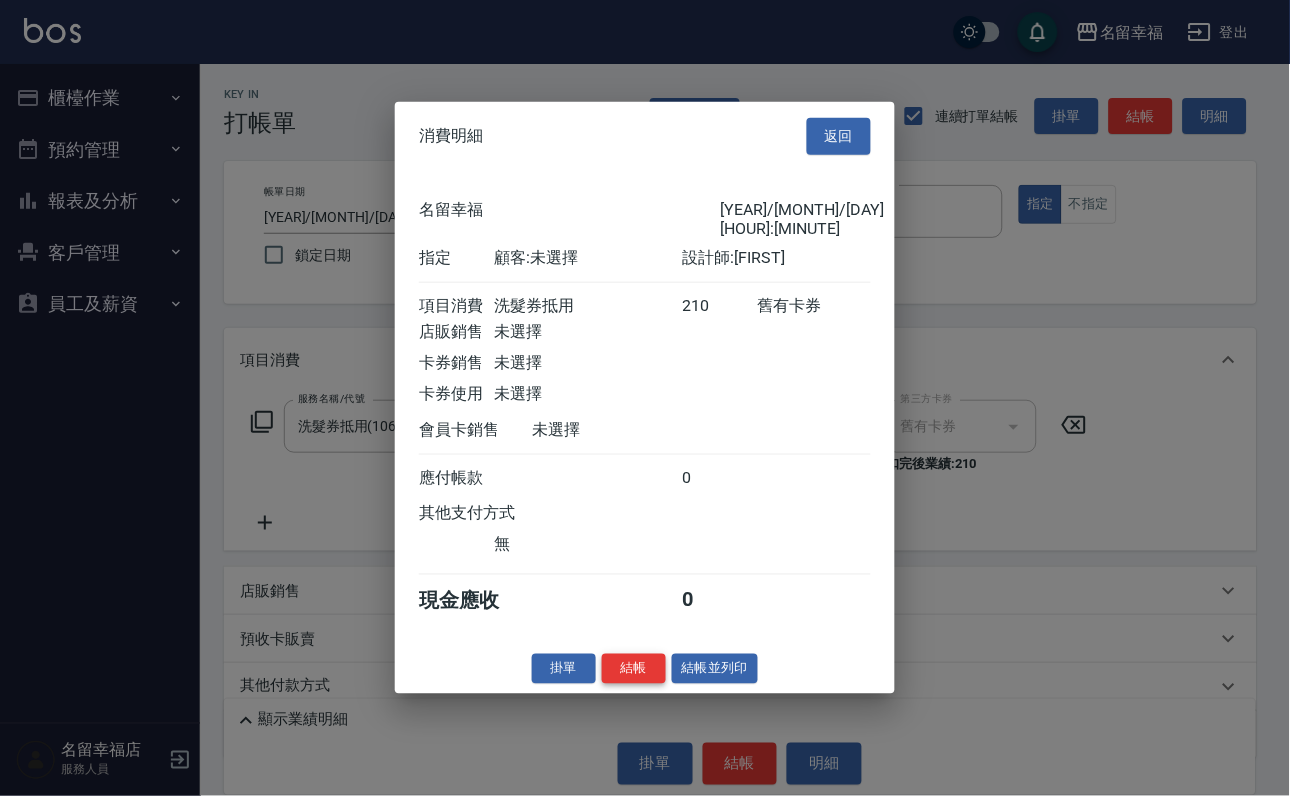 click on "結帳" at bounding box center [634, 668] 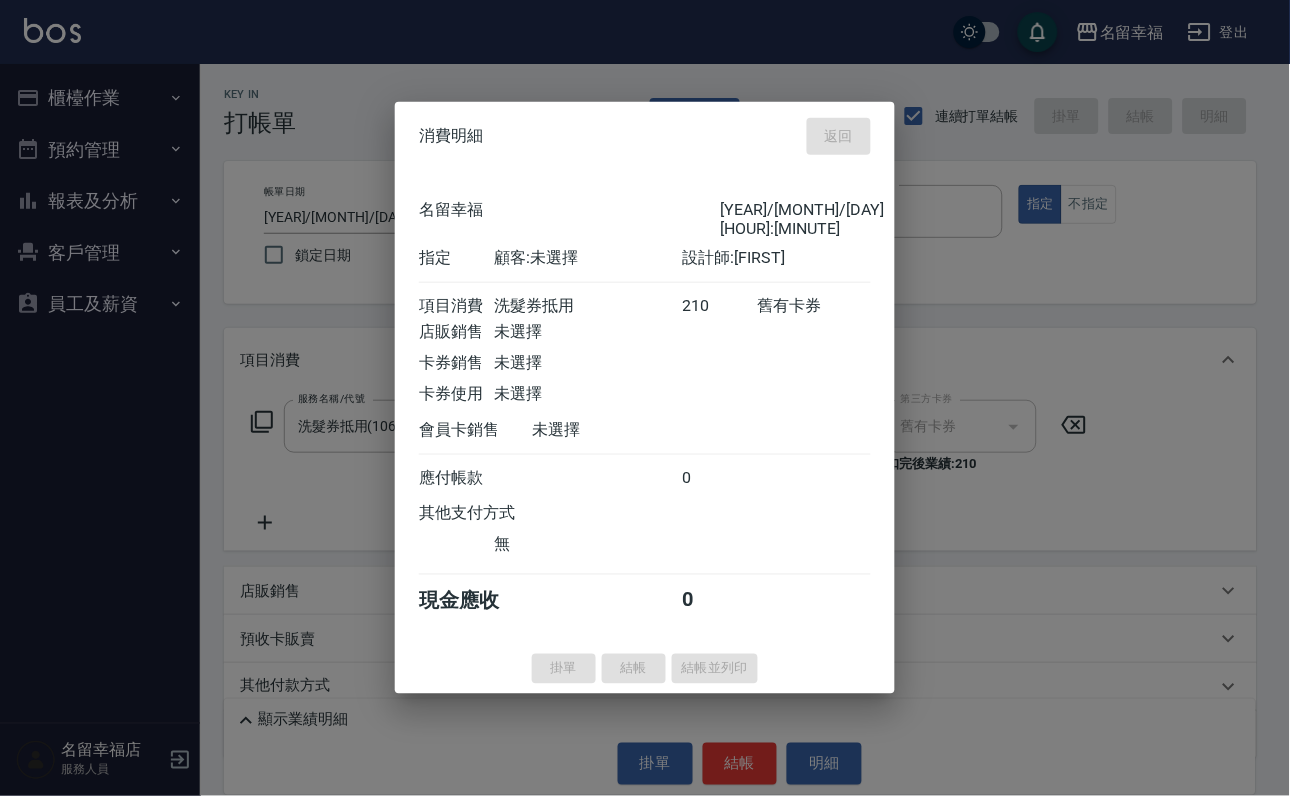 type on "[YEAR]/[MONTH]/[DAY] [HOUR]:[MINUTE]" 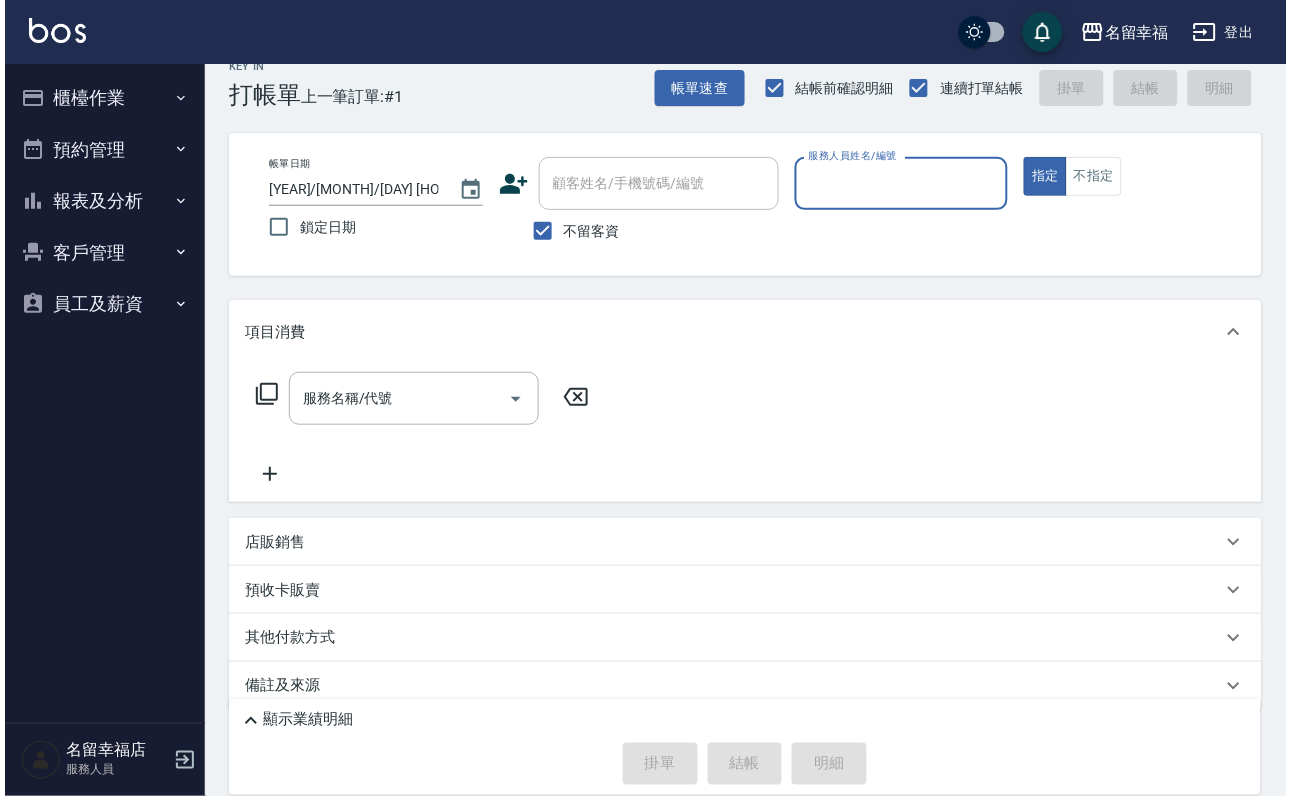 scroll, scrollTop: 119, scrollLeft: 0, axis: vertical 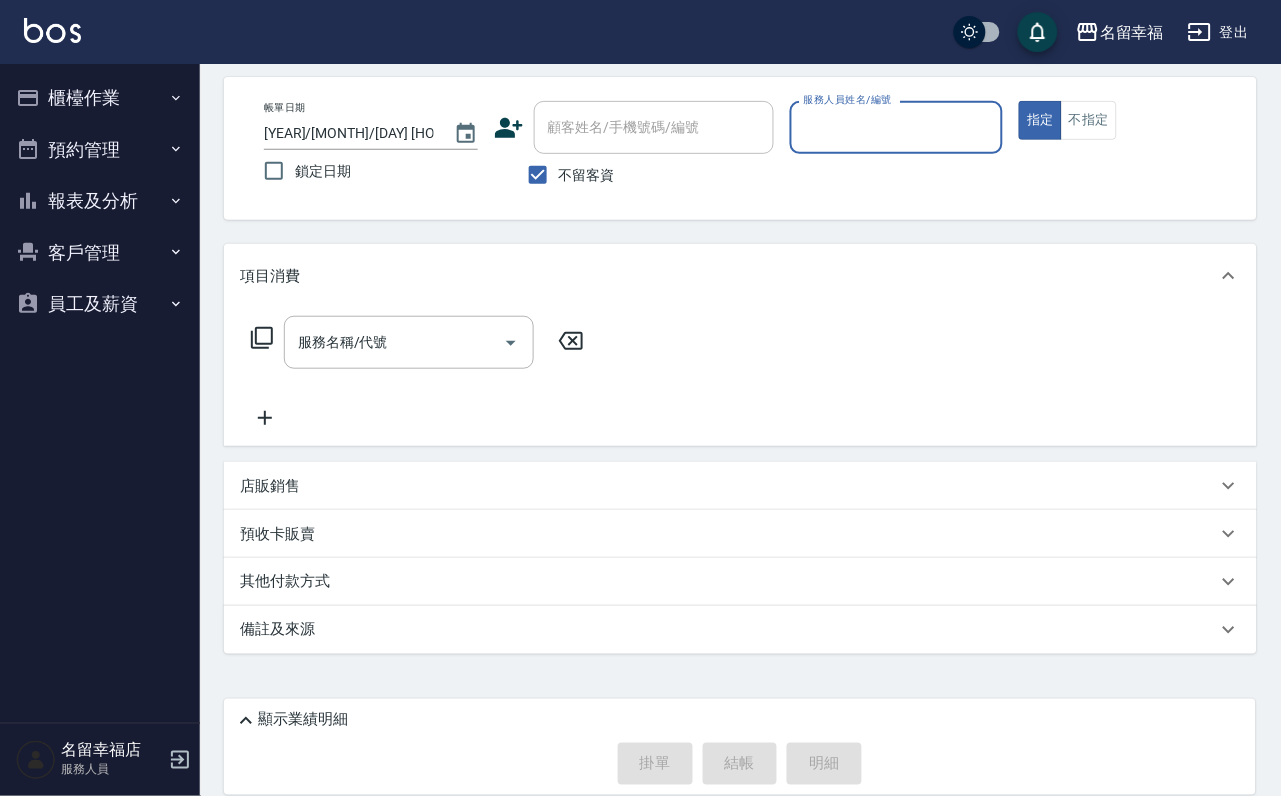 click on "服務人員姓名/編號" at bounding box center (897, 127) 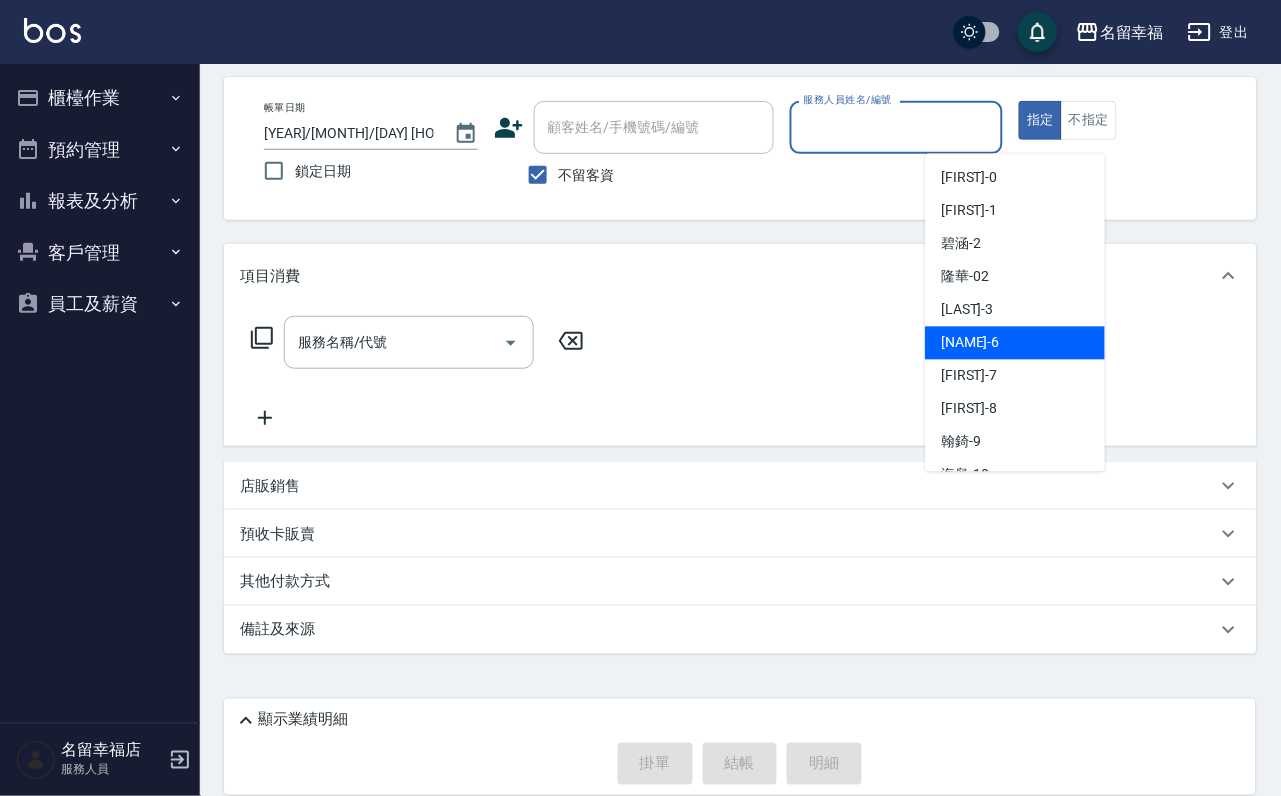 click on "[NAME] -[NUMBER]" at bounding box center [1015, 343] 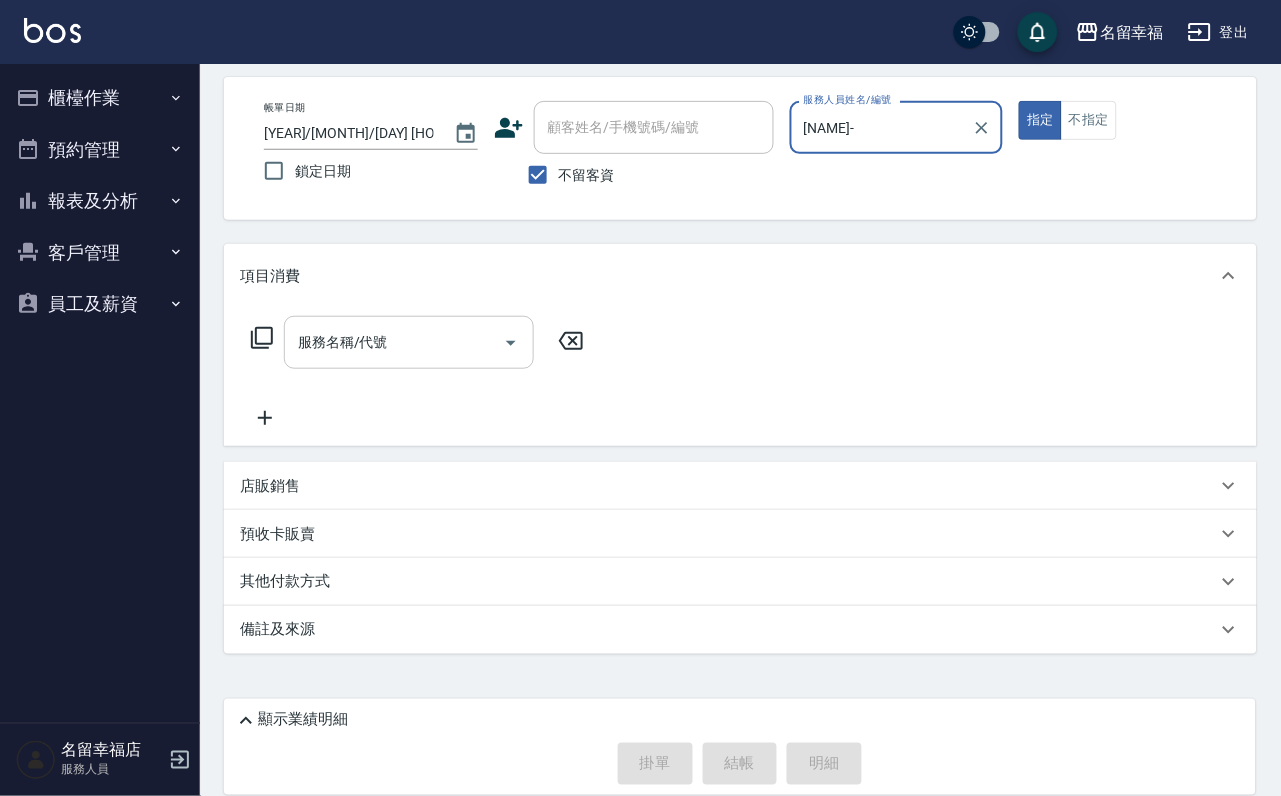 click on "服務名稱/代號" at bounding box center (394, 342) 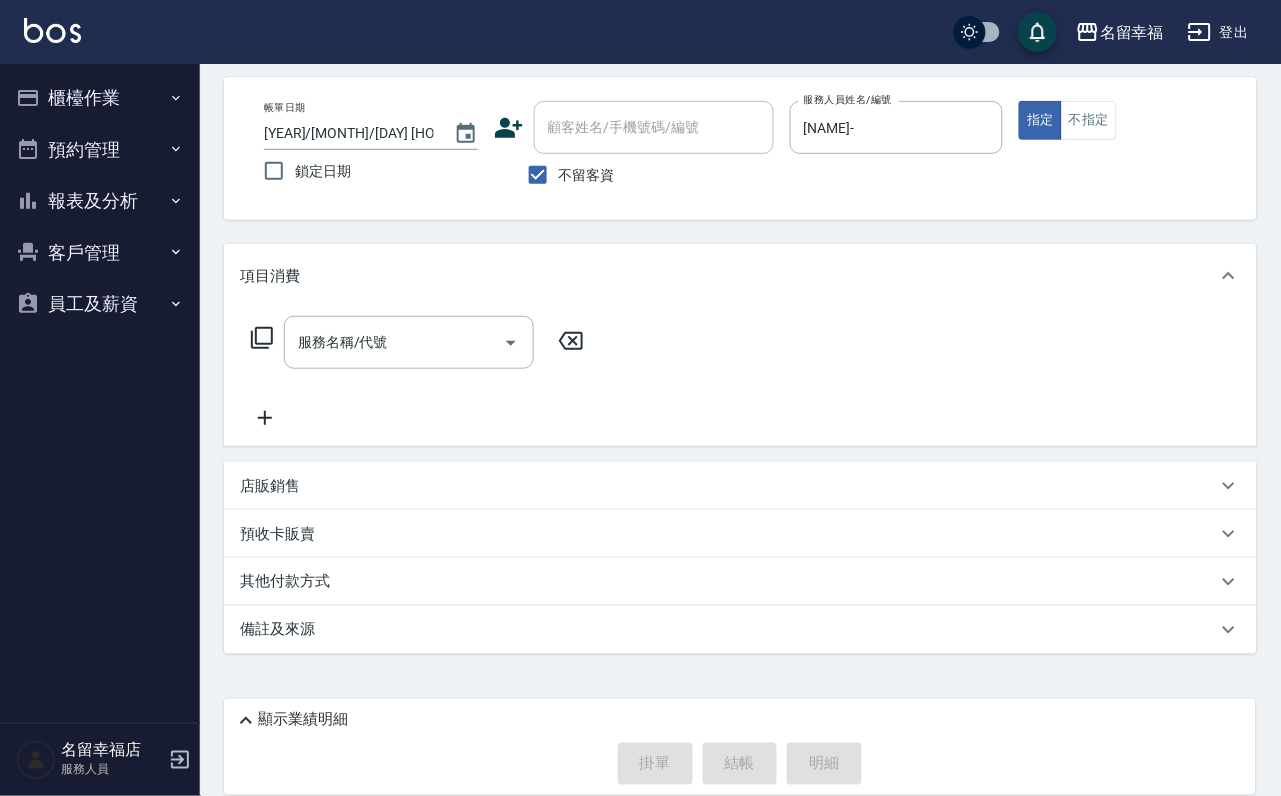 click 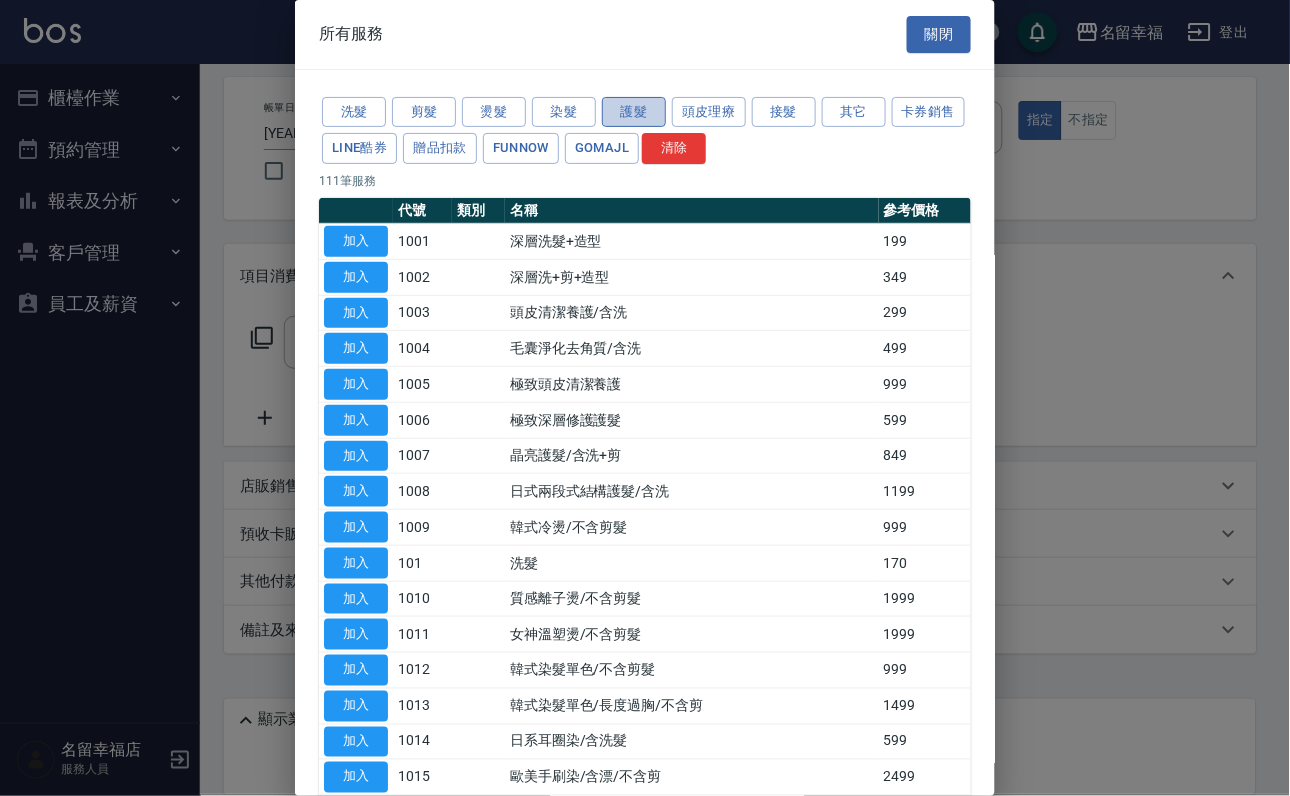 click on "護髮" at bounding box center (634, 112) 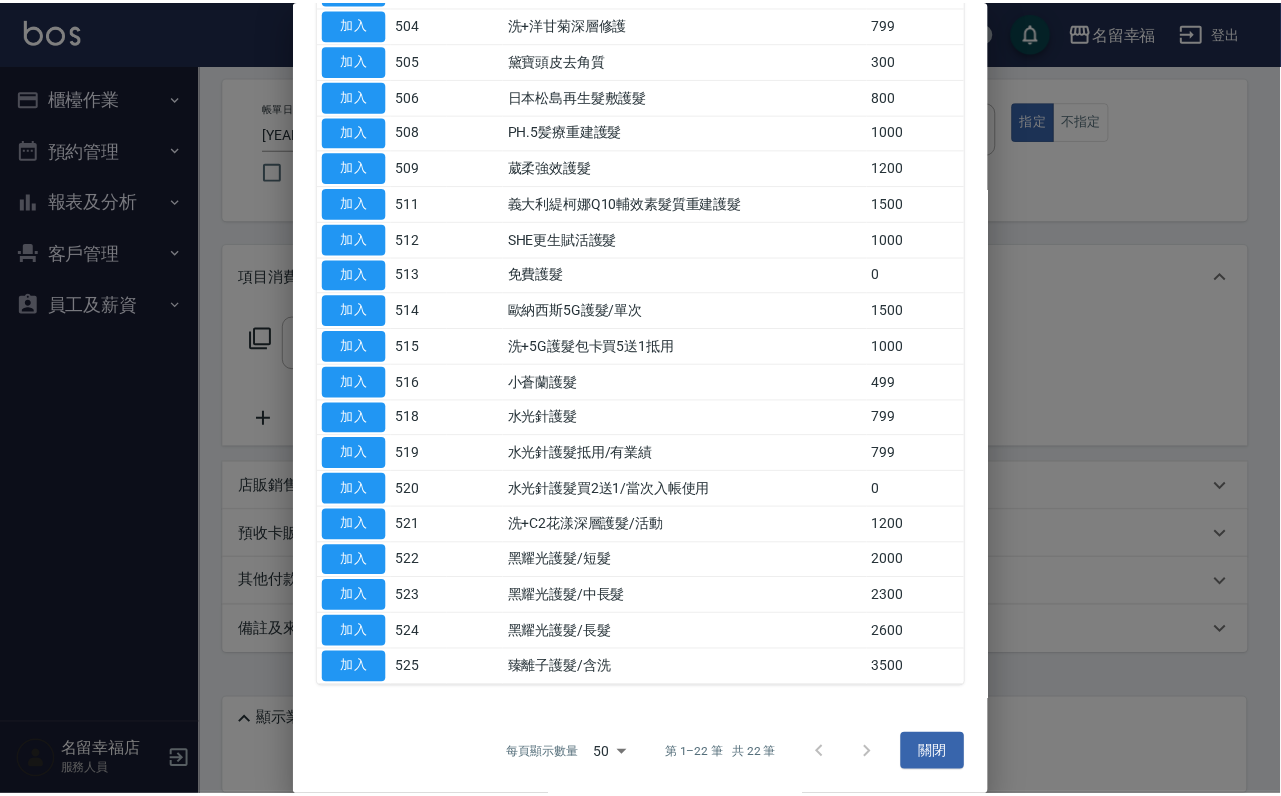 scroll, scrollTop: 682, scrollLeft: 0, axis: vertical 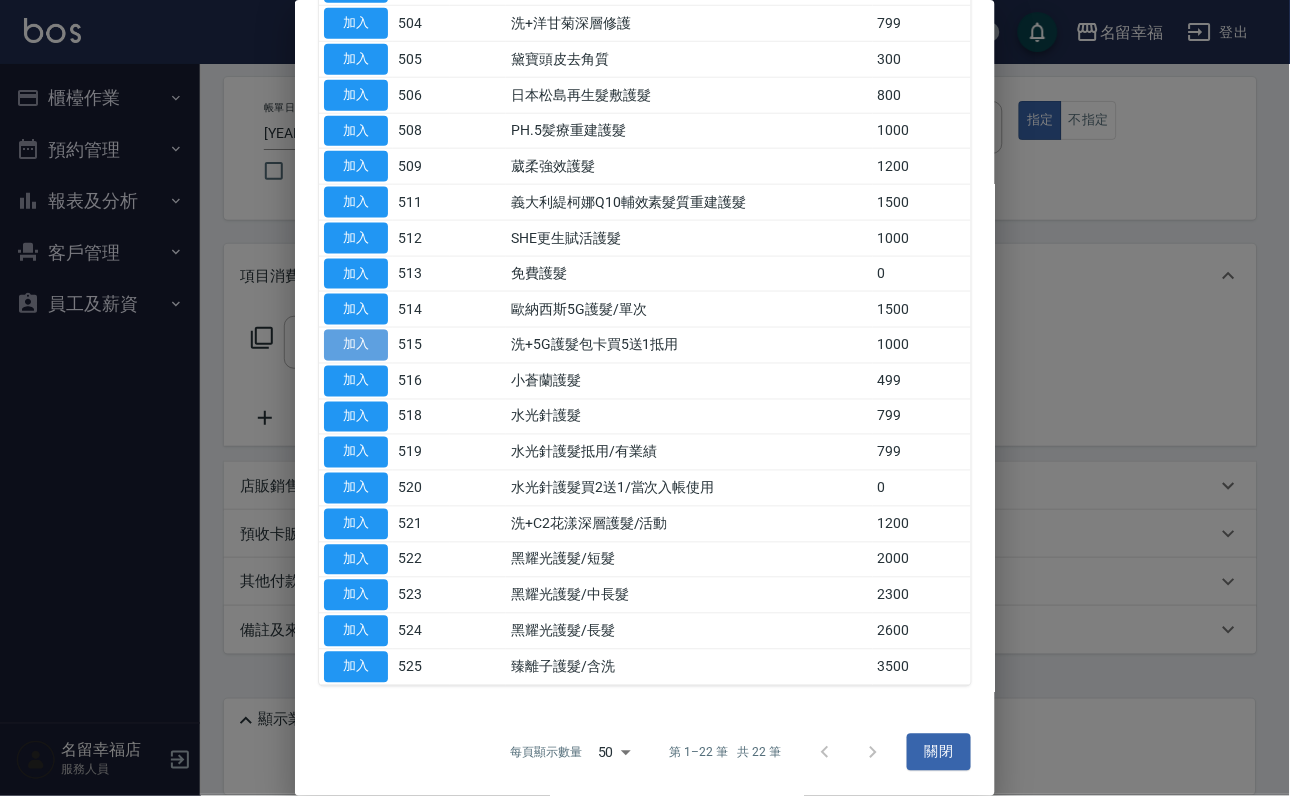 click on "加入" at bounding box center (356, 345) 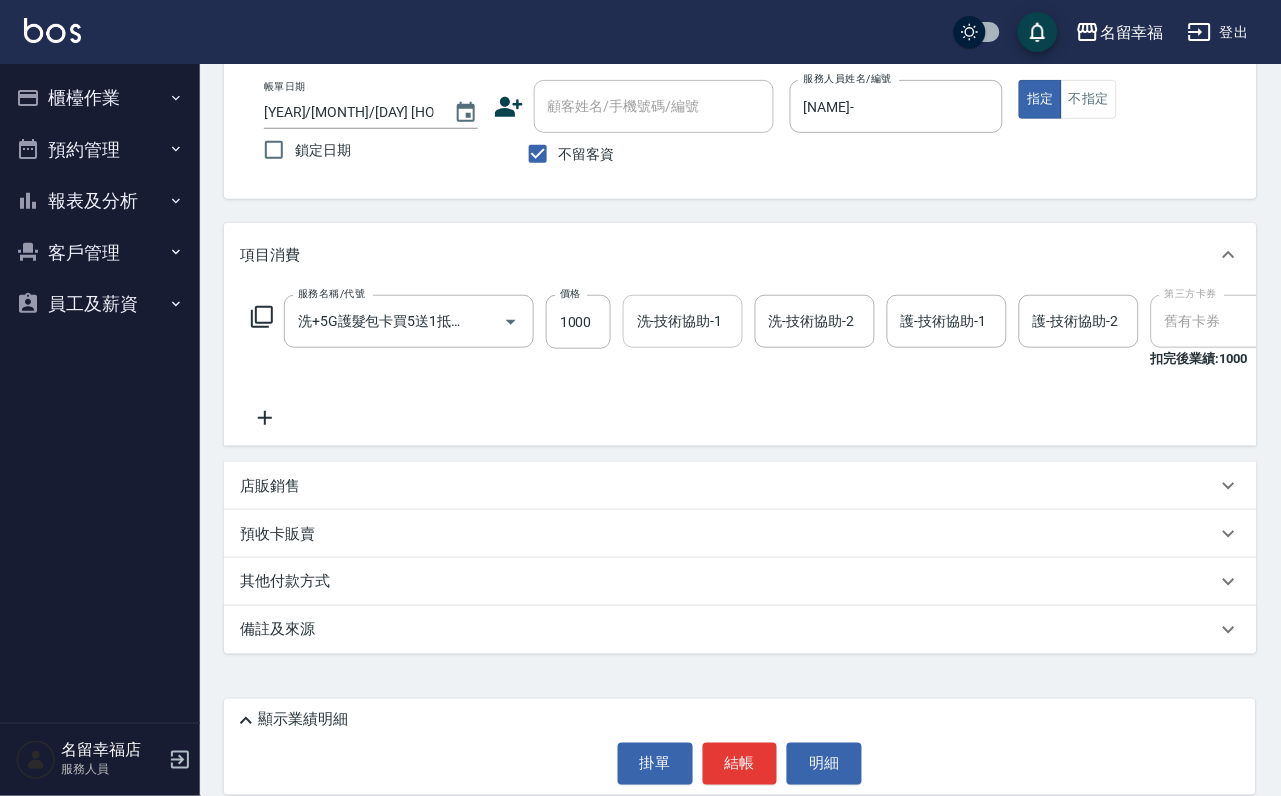click on "洗-技術協助-1" at bounding box center [683, 321] 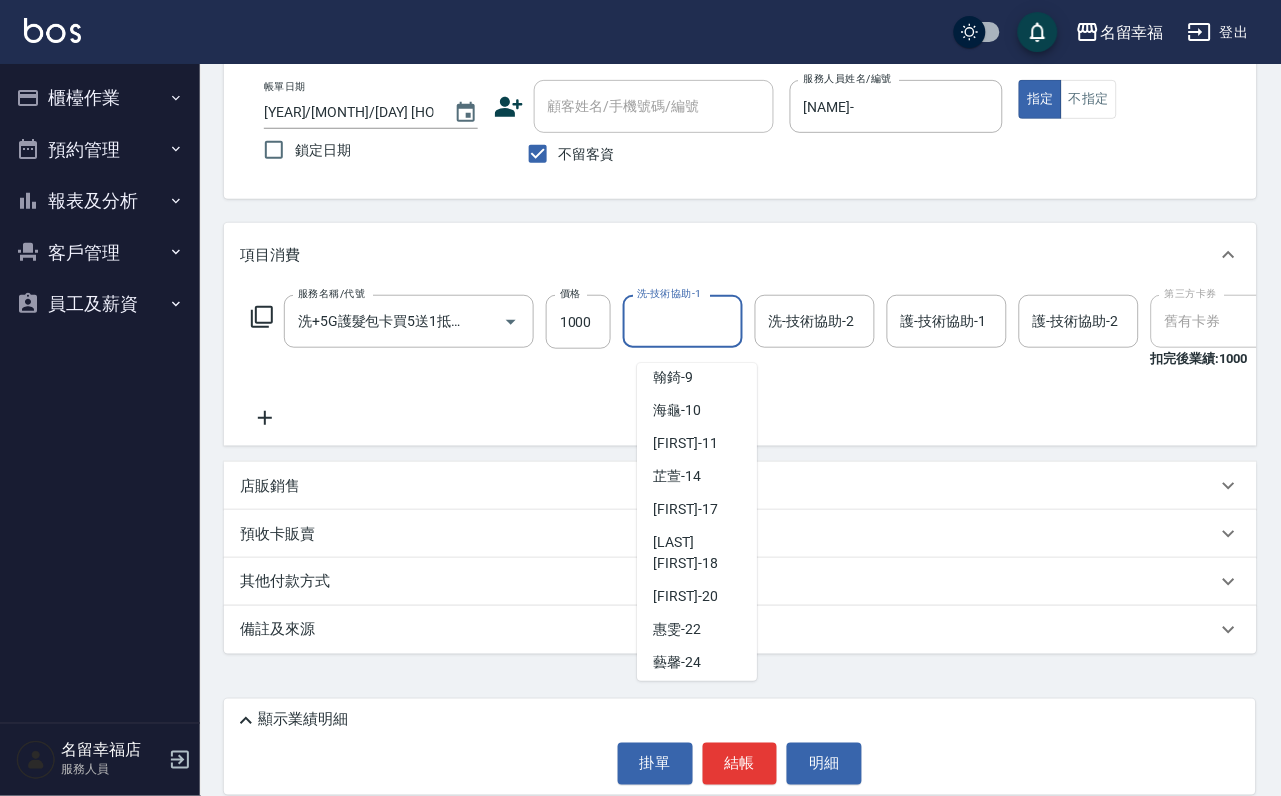 scroll, scrollTop: 300, scrollLeft: 0, axis: vertical 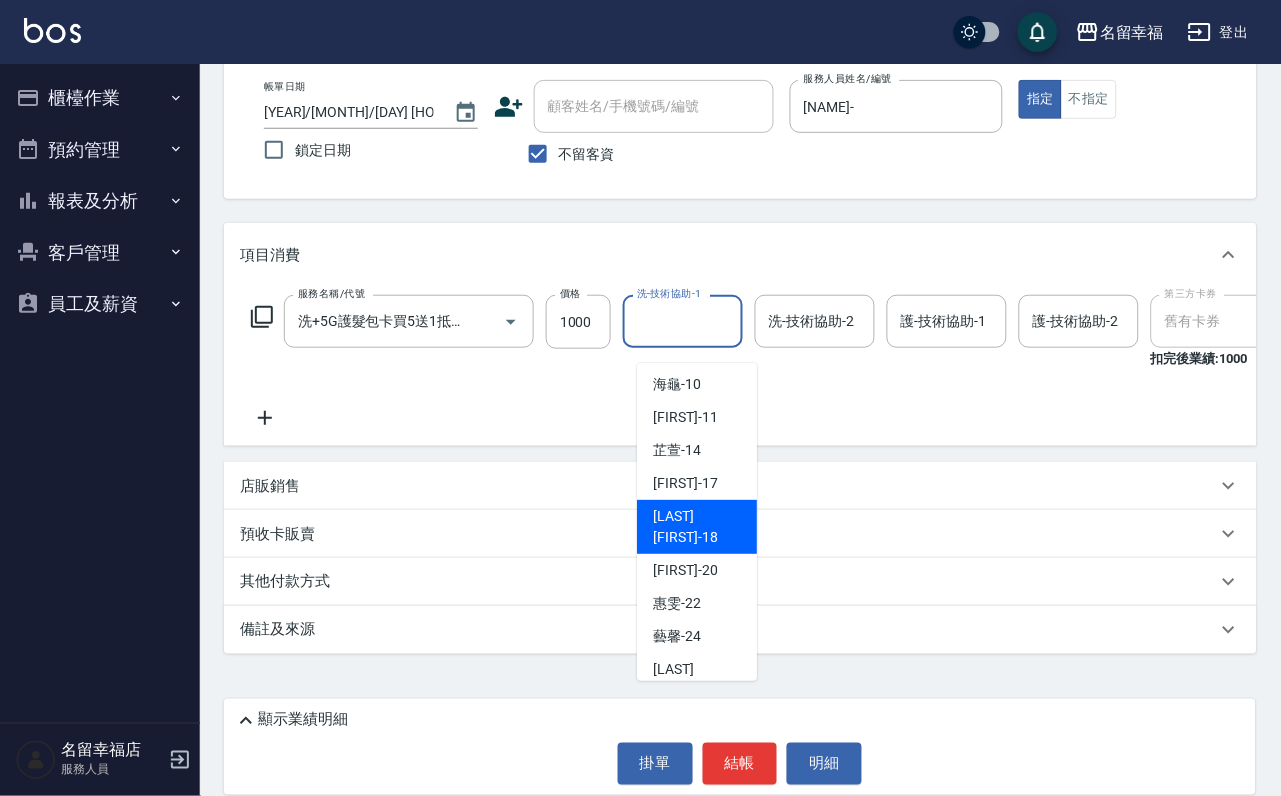 click on "[LAST] [FIRST]-" at bounding box center (697, 527) 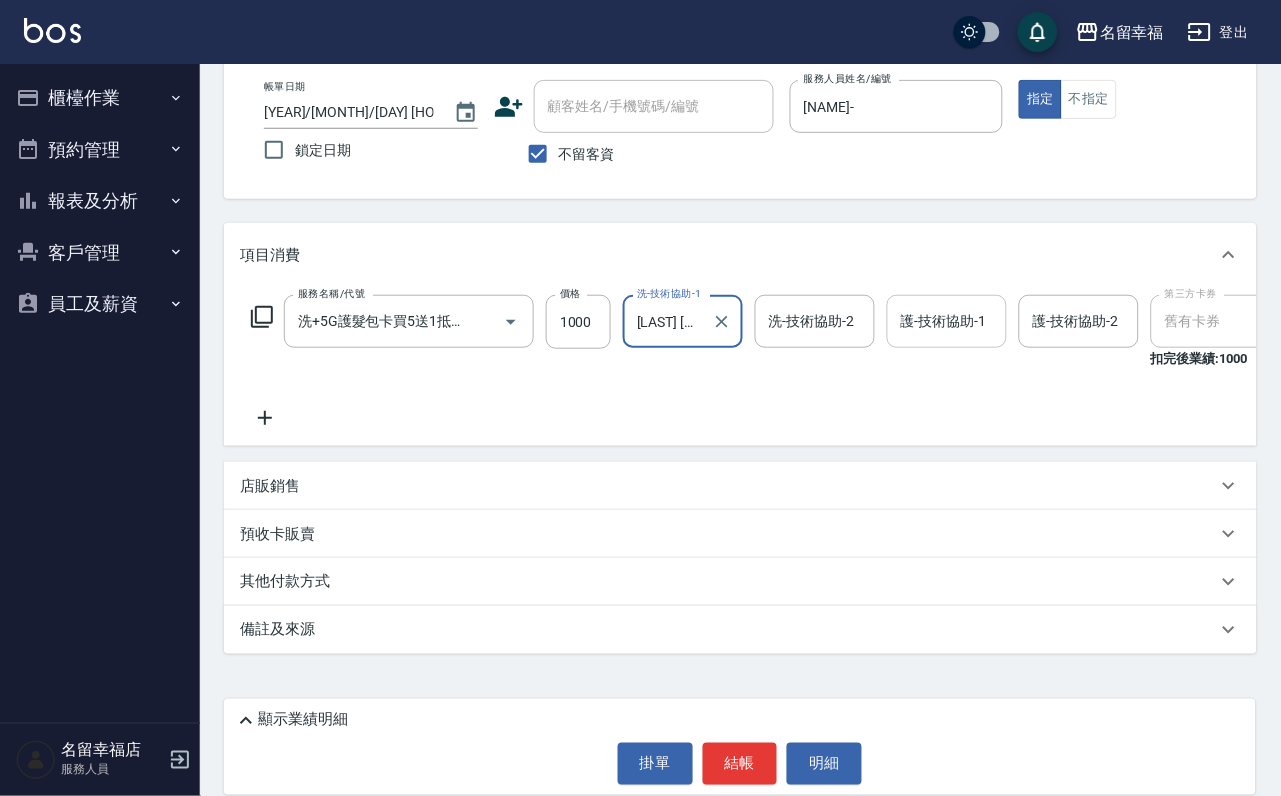click on "護-技術協助-1" at bounding box center [947, 321] 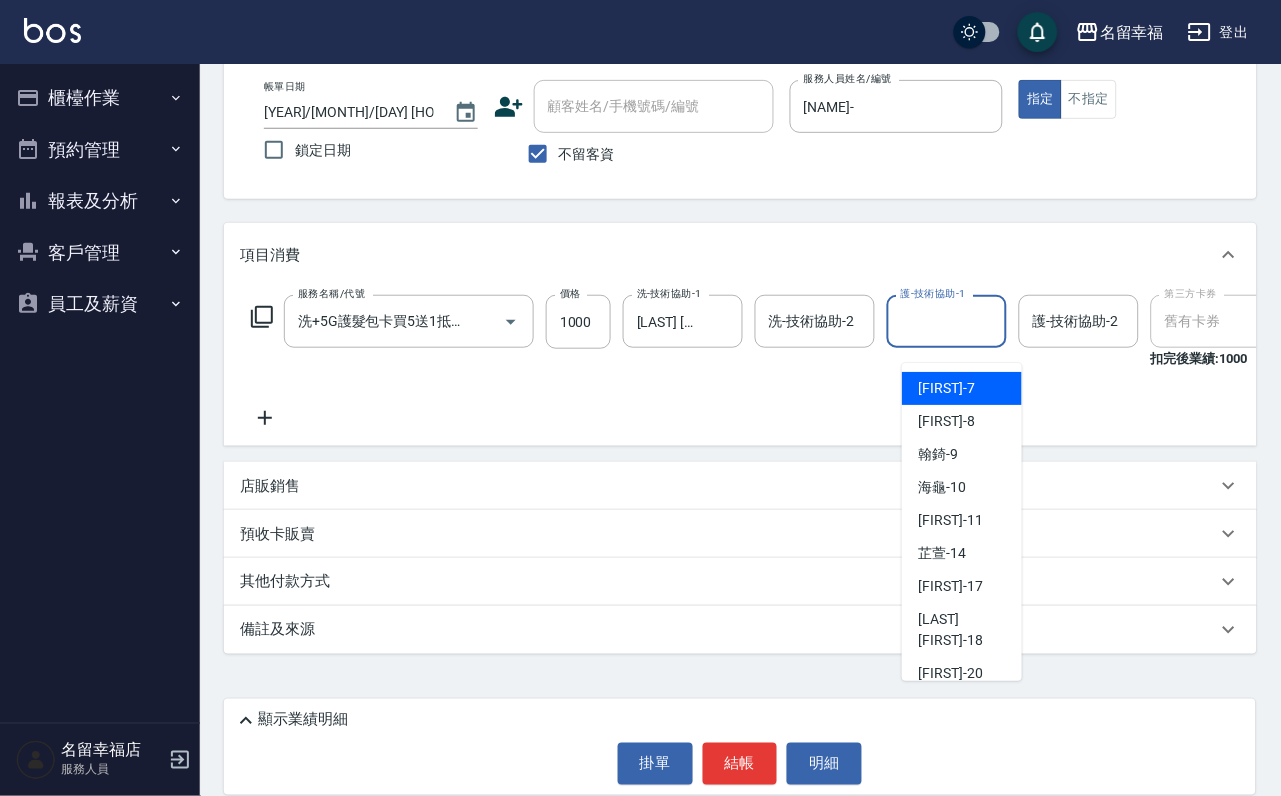 scroll, scrollTop: 357, scrollLeft: 0, axis: vertical 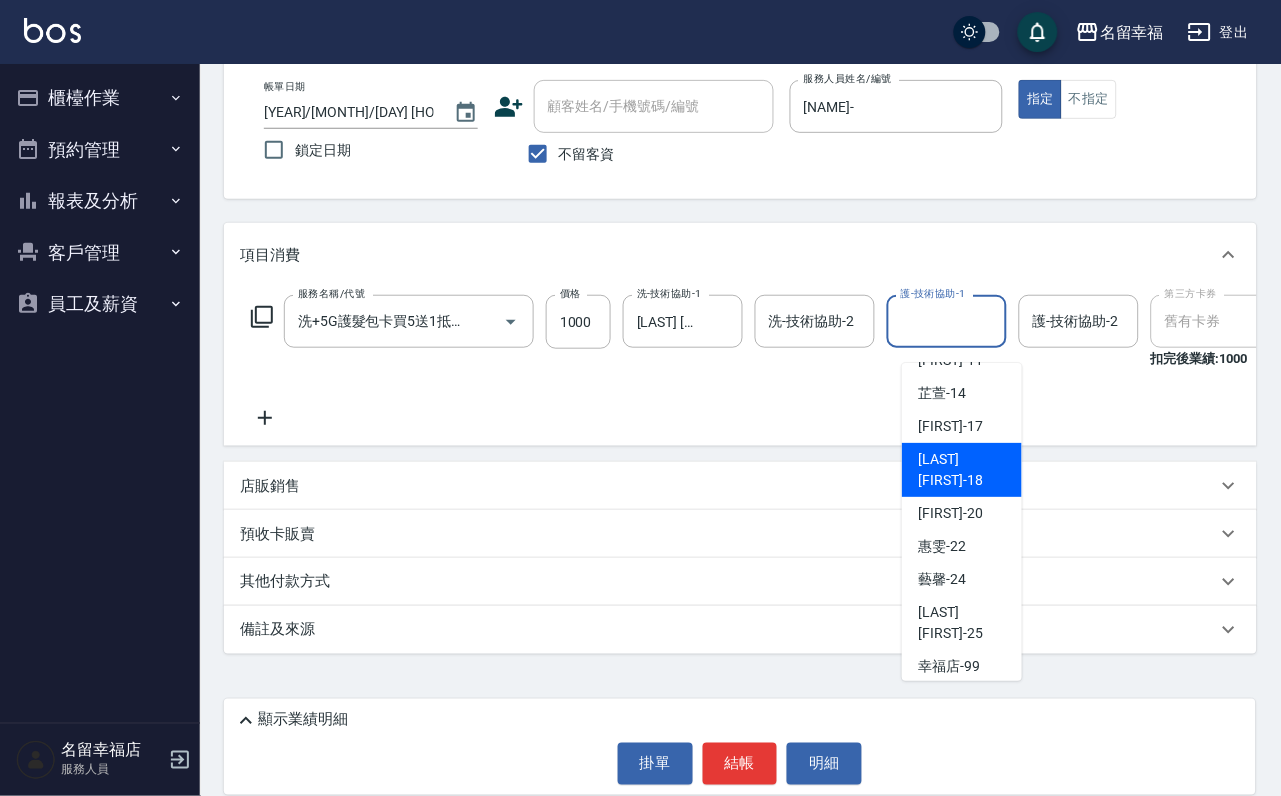 click on "[LAST] [FIRST]-" at bounding box center (962, 470) 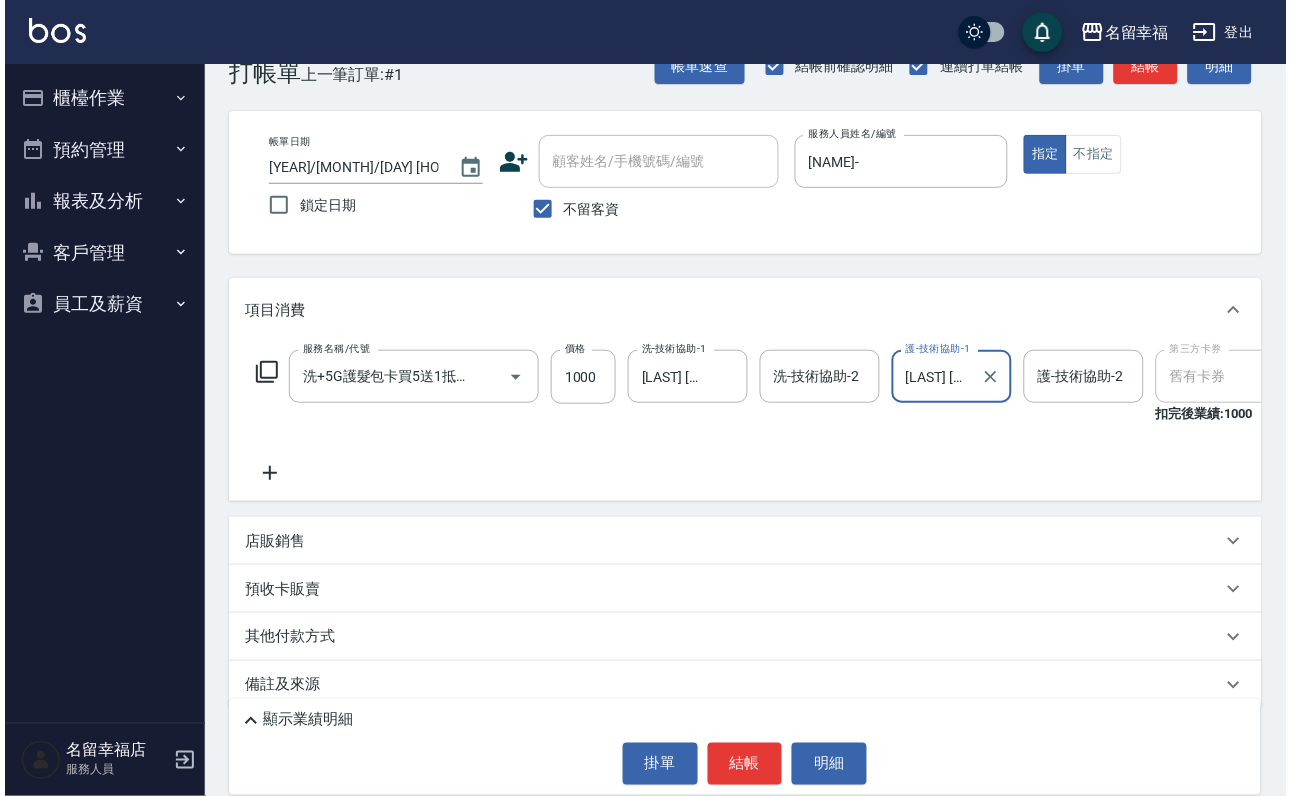 scroll, scrollTop: 0, scrollLeft: 0, axis: both 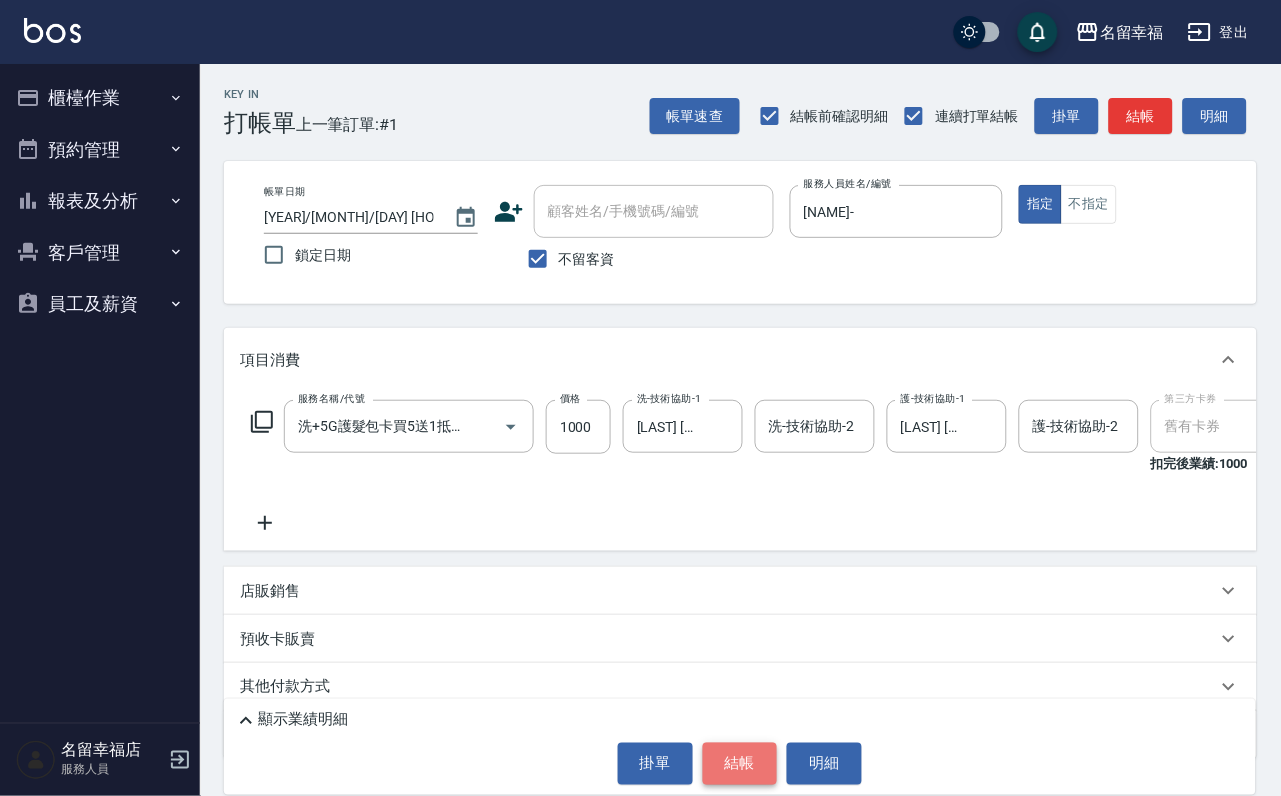 click on "結帳" at bounding box center (740, 764) 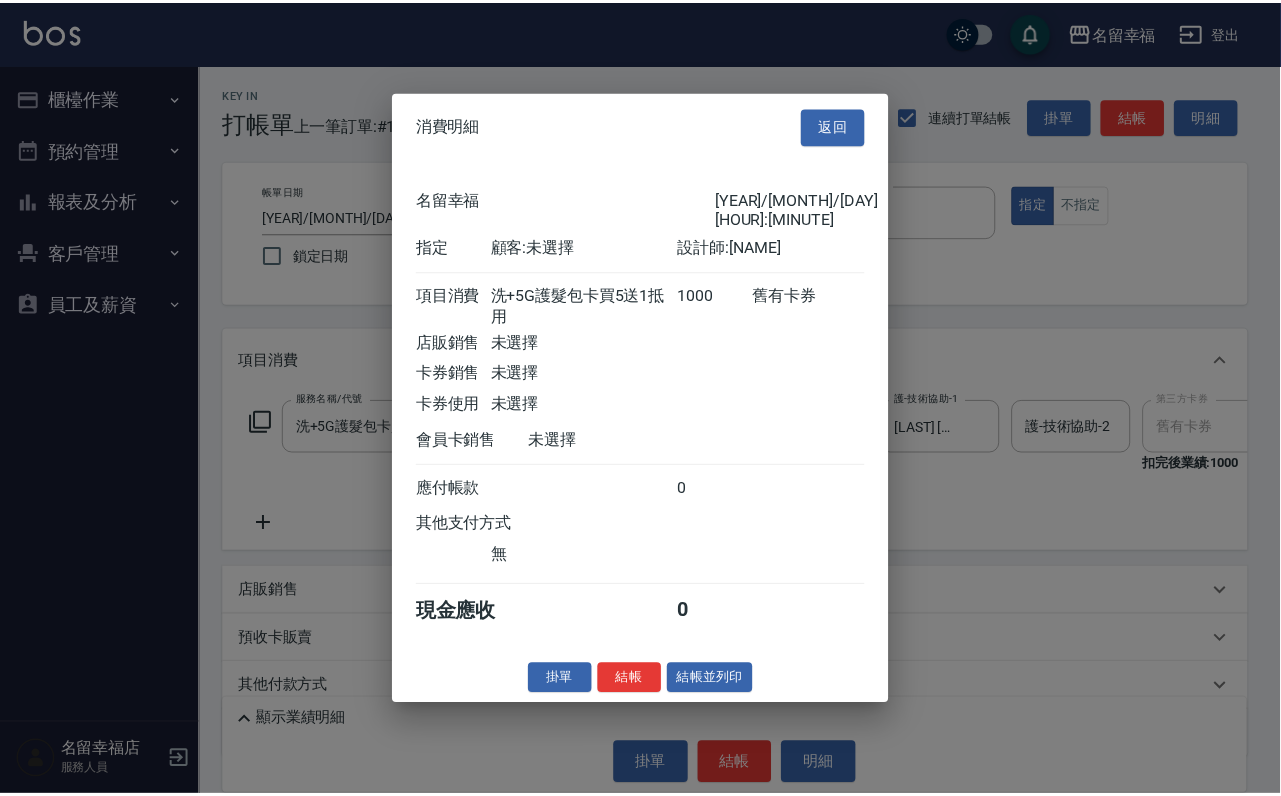 scroll, scrollTop: 247, scrollLeft: 0, axis: vertical 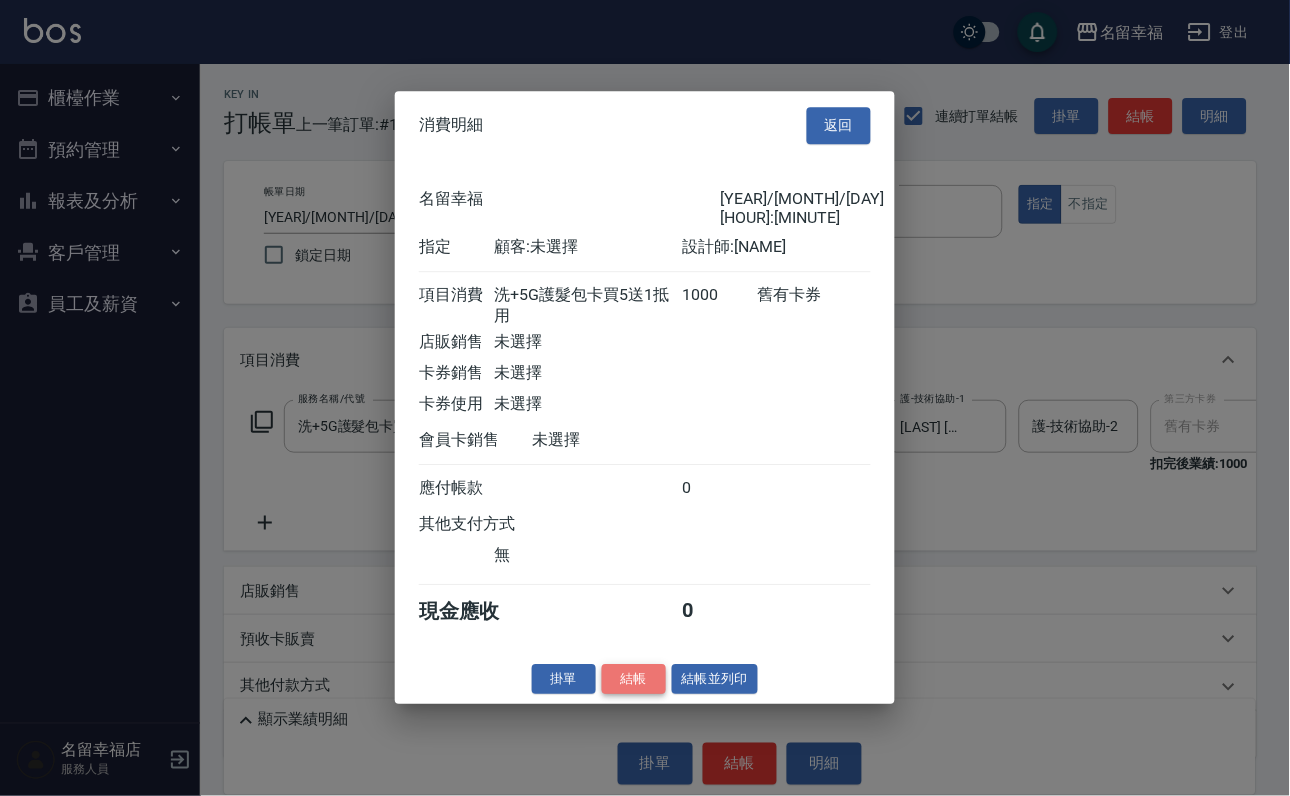 click on "結帳" at bounding box center (634, 679) 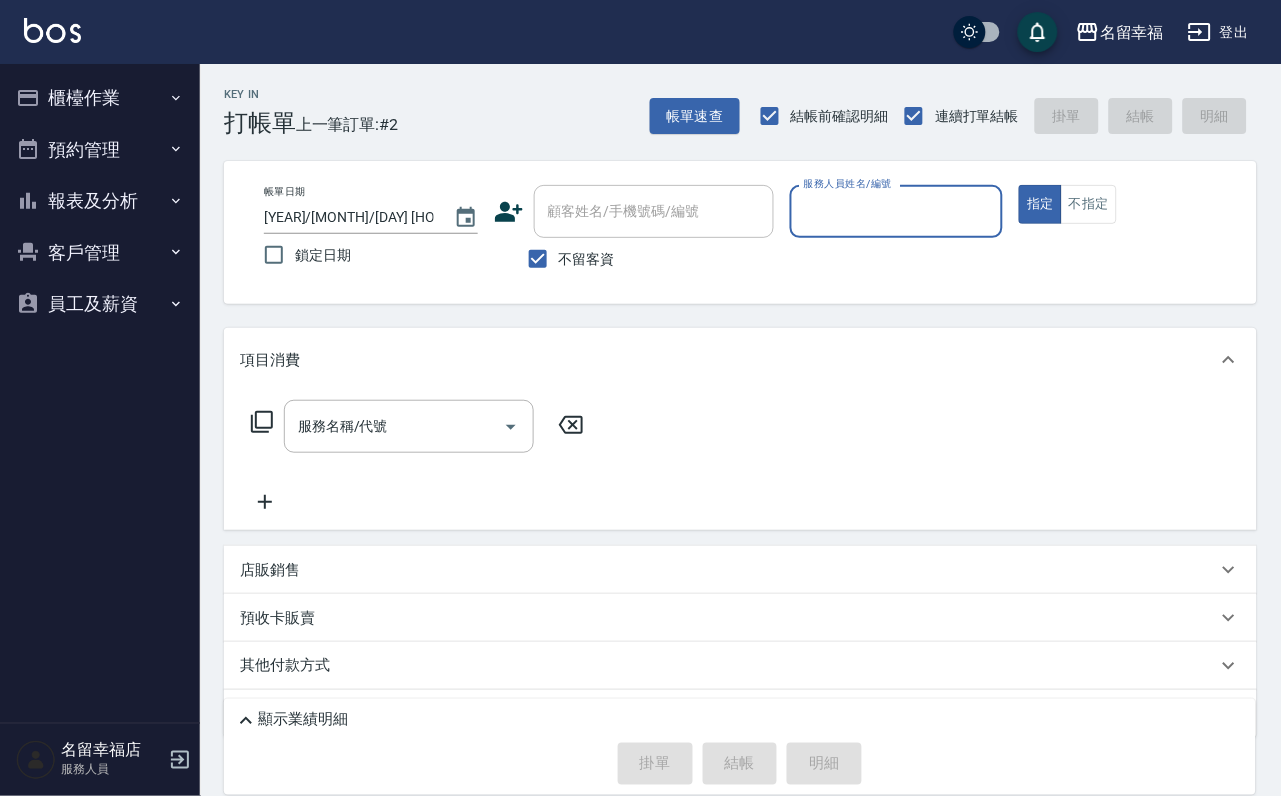 click on "櫃檯作業" at bounding box center (100, 98) 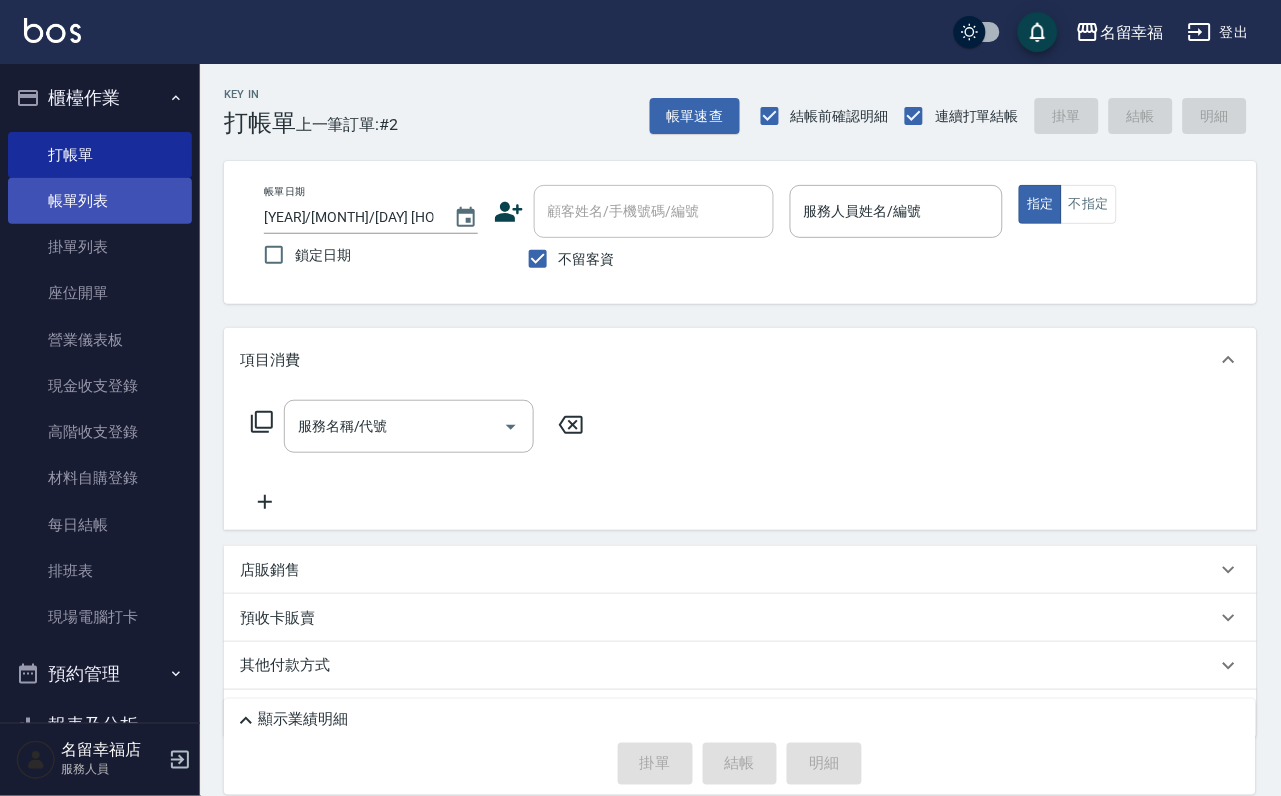 click on "帳單列表" at bounding box center (100, 201) 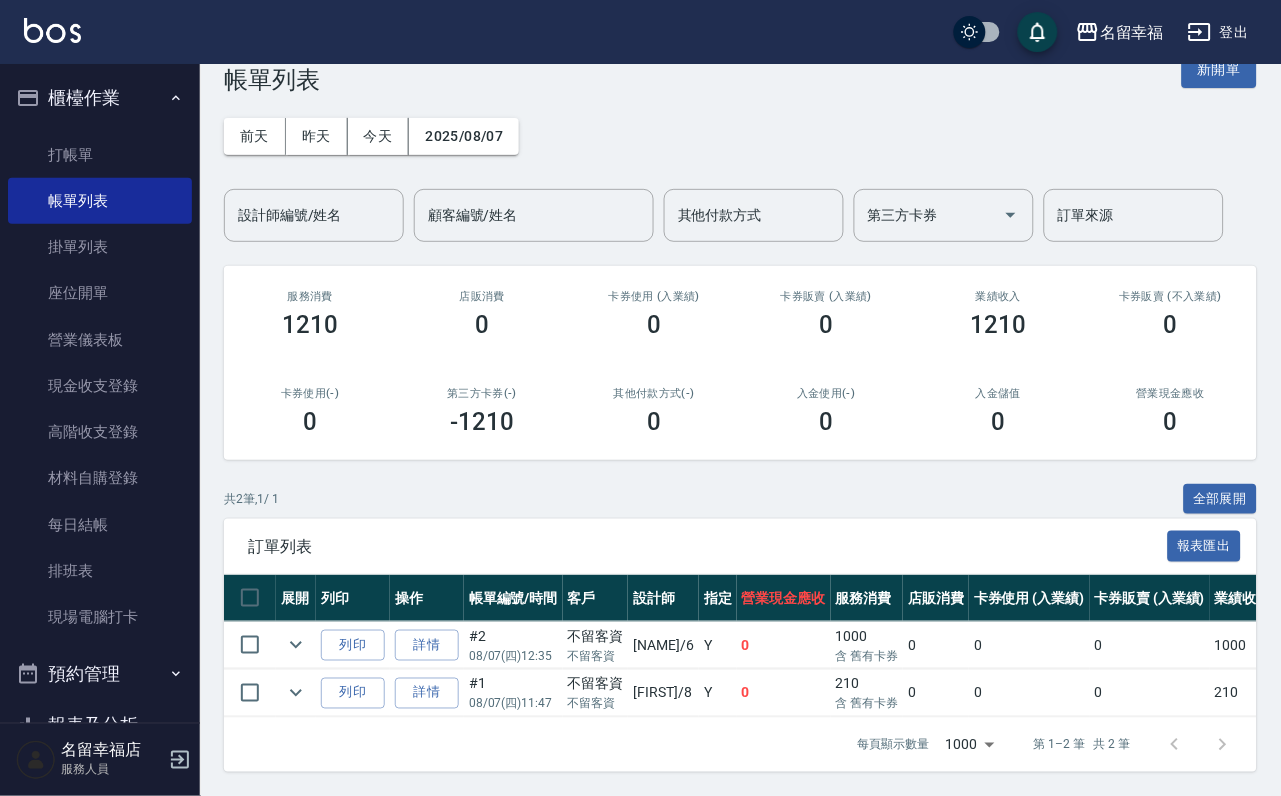 scroll, scrollTop: 169, scrollLeft: 0, axis: vertical 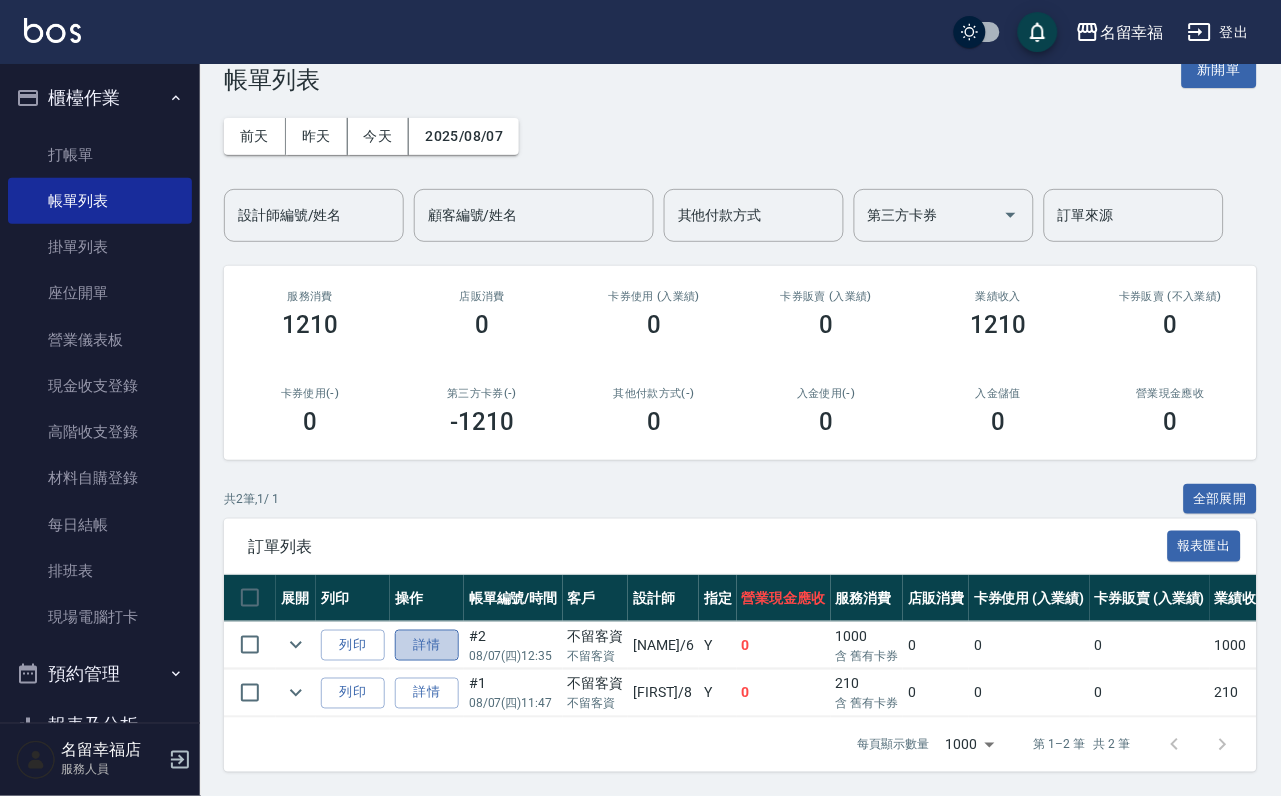click on "詳情" at bounding box center [427, 645] 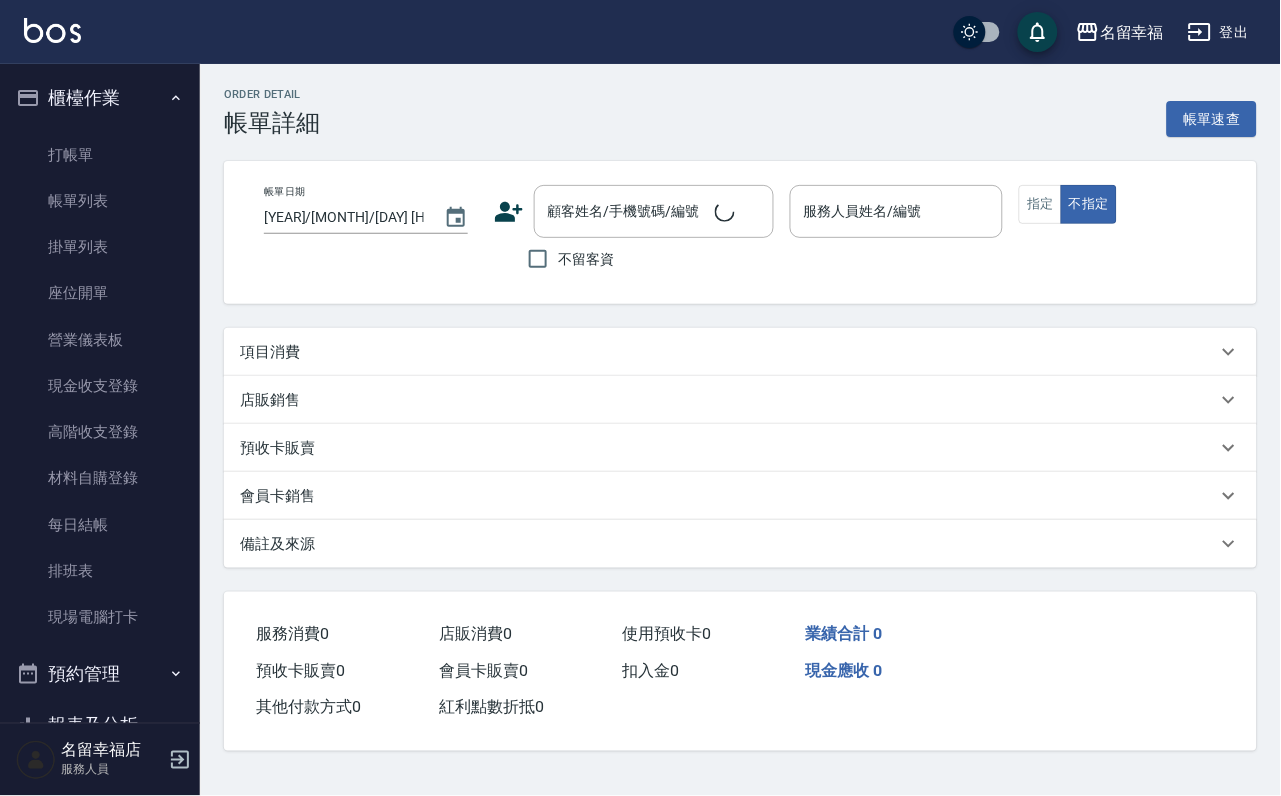 type on "[YEAR]/[MONTH]/[DAY] [HOUR]:[MINUTE]" 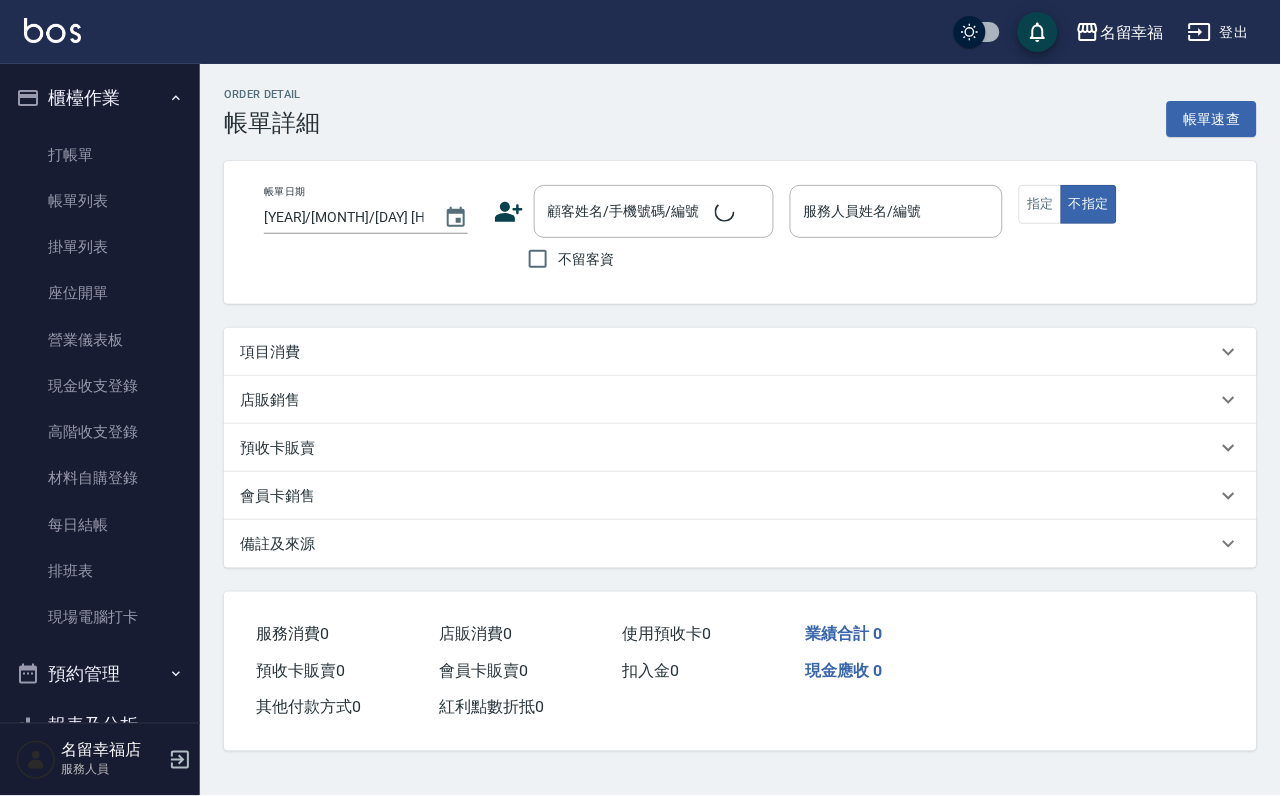 checkbox on "true" 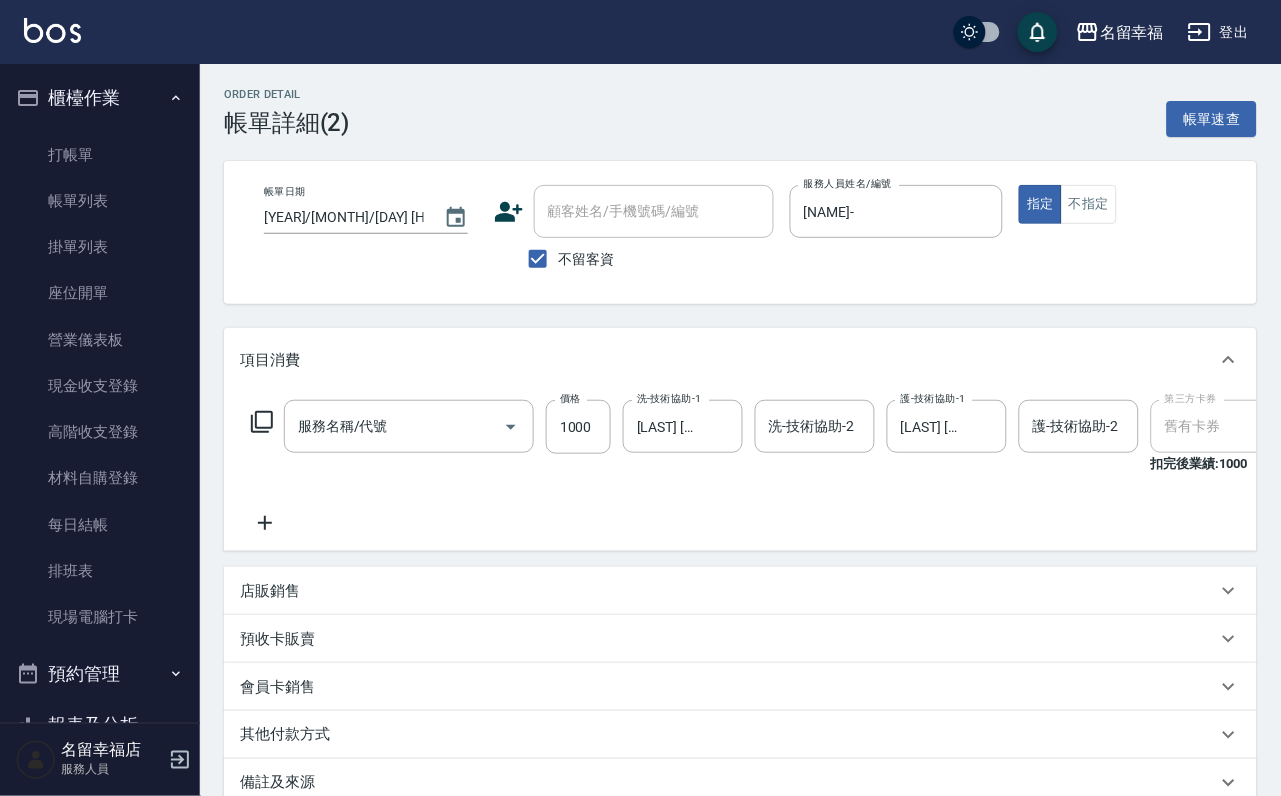 type on "洗+5G護髮包卡買5送1抵用([NUMBER])" 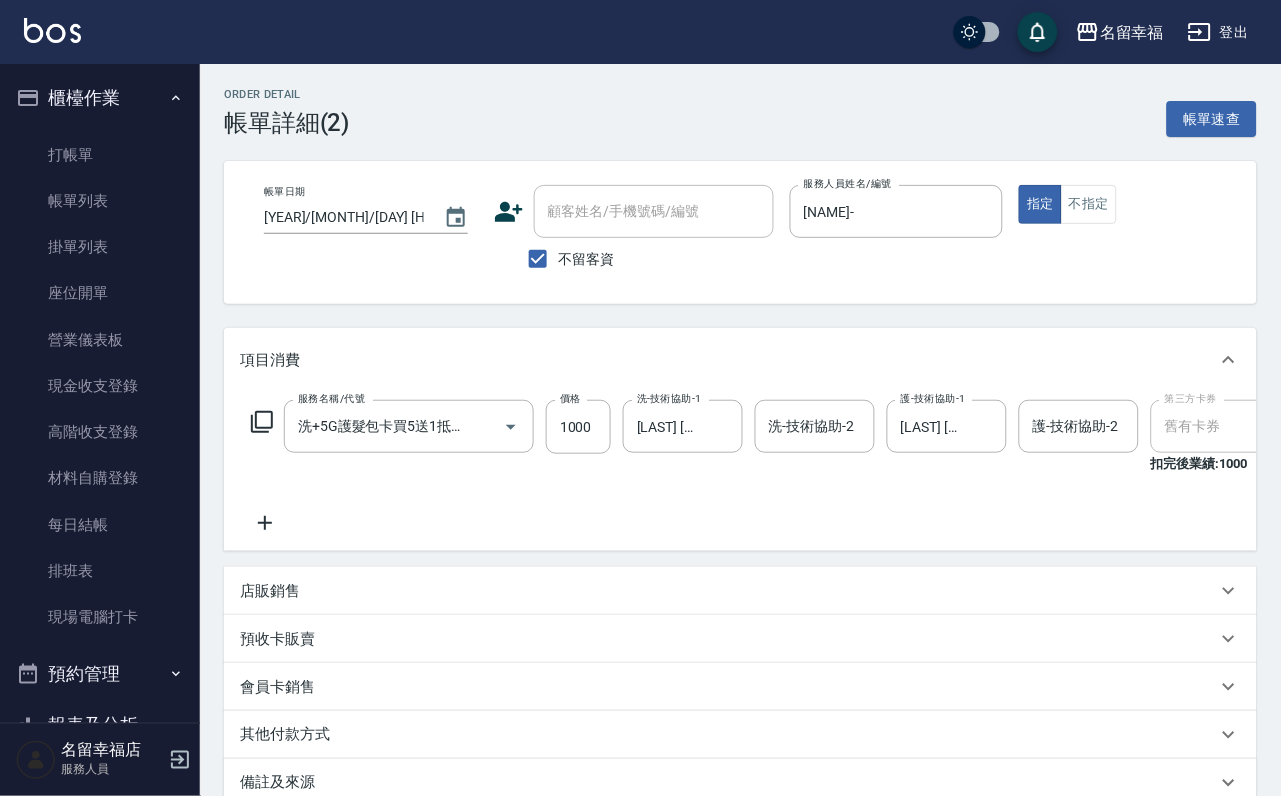 click 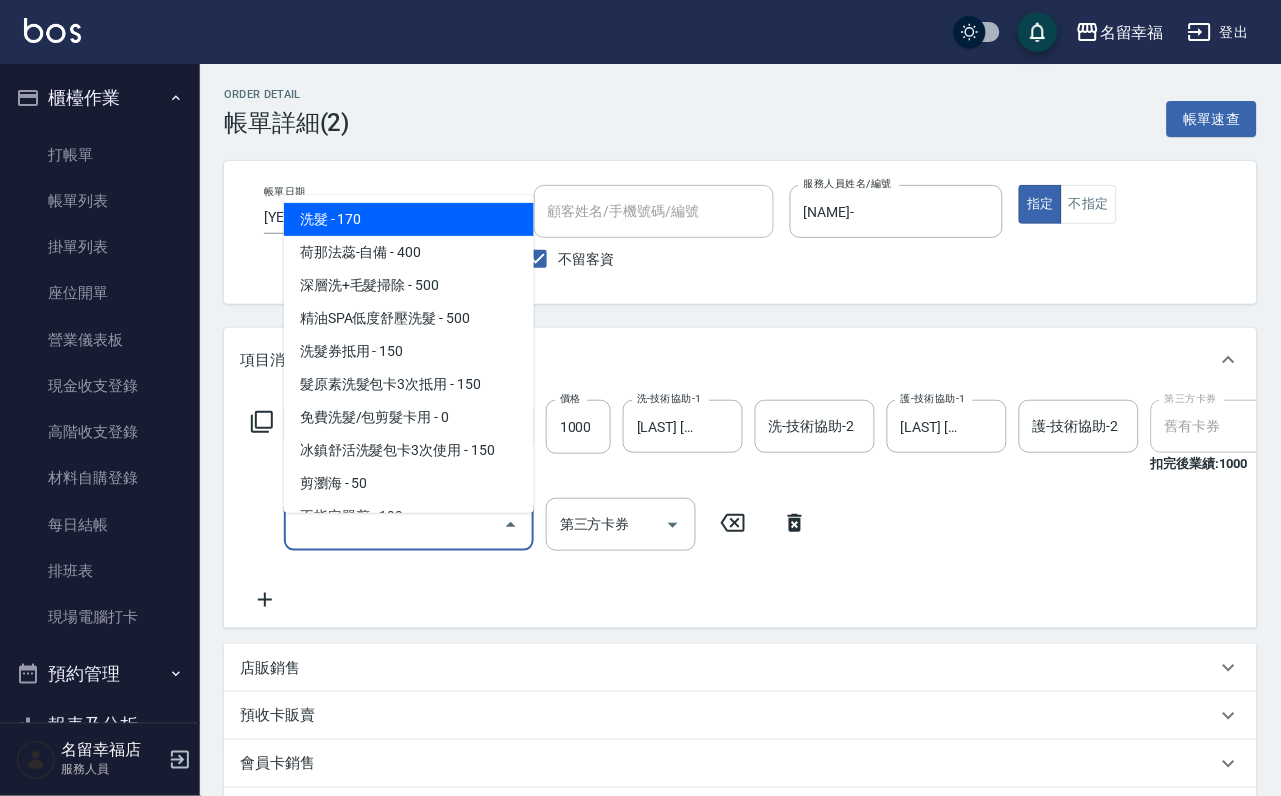 click on "服務名稱/代號" at bounding box center [394, 524] 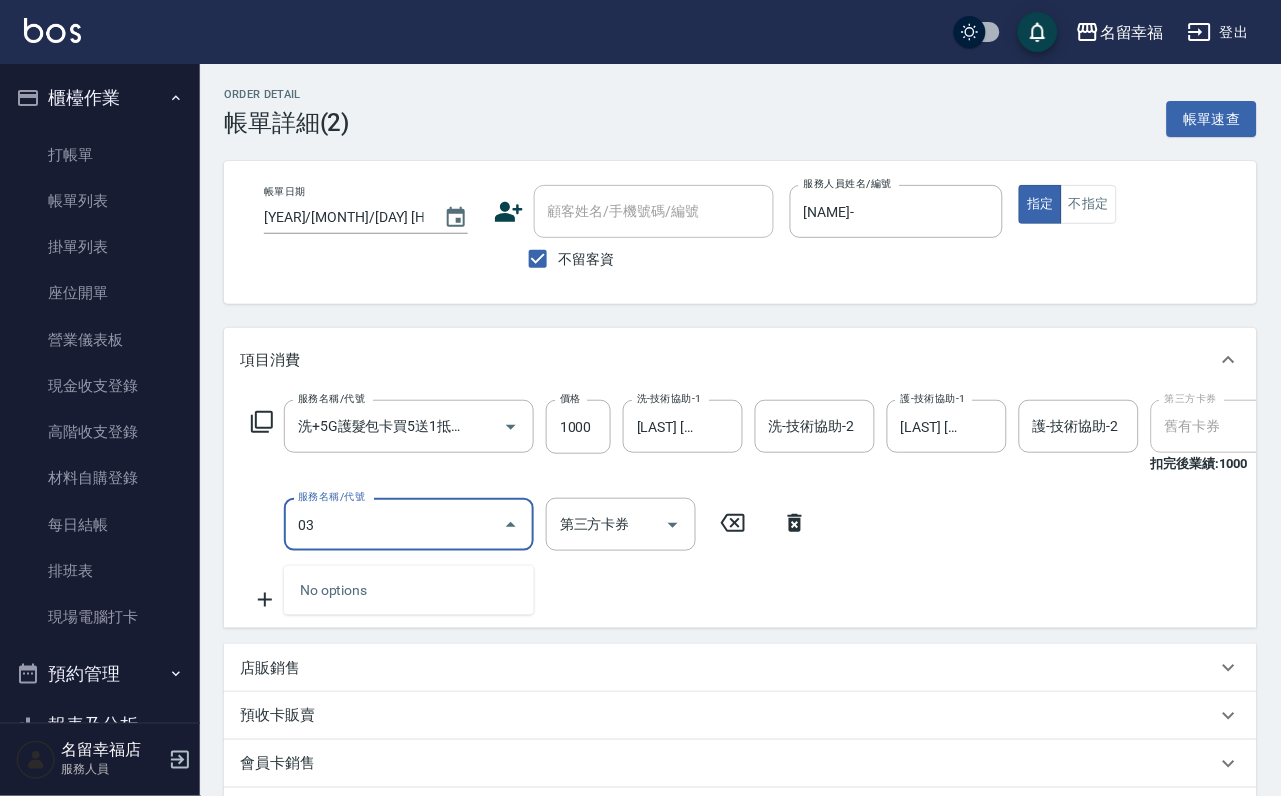type on "0" 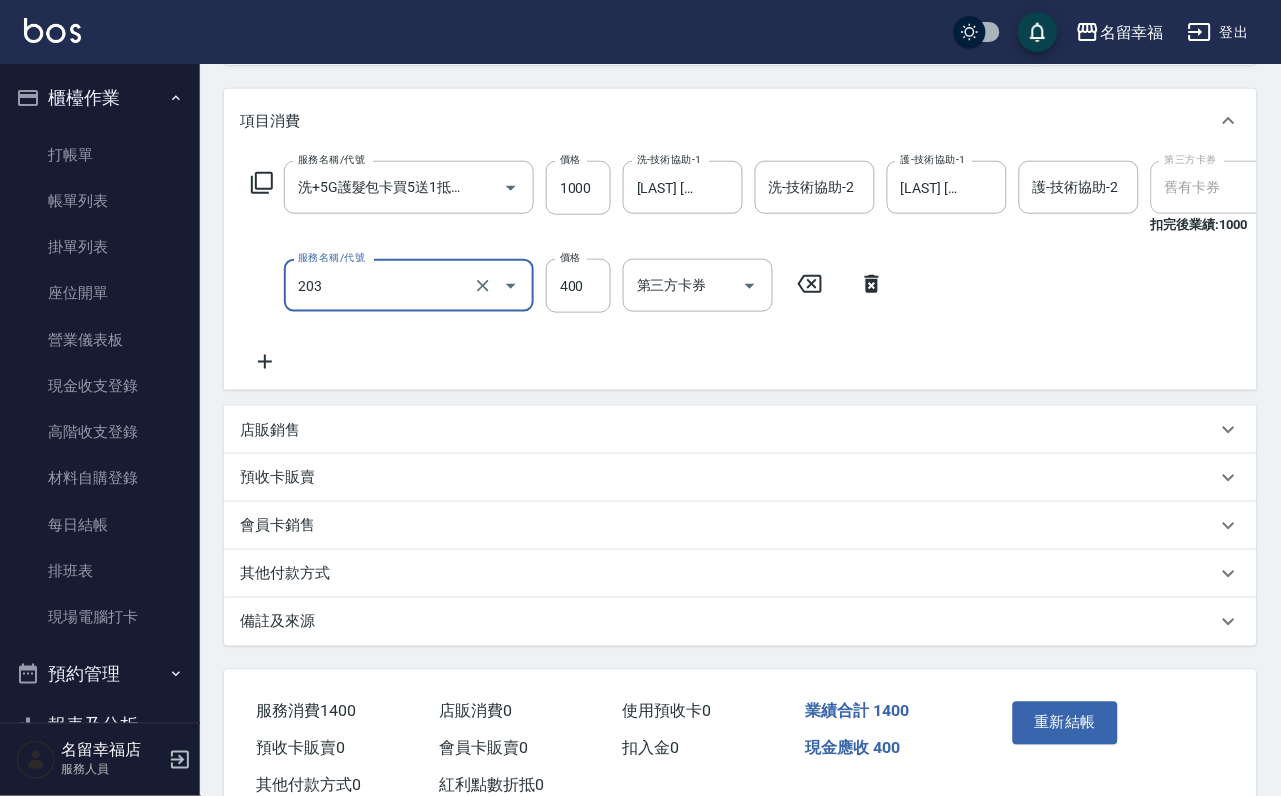 scroll, scrollTop: 396, scrollLeft: 0, axis: vertical 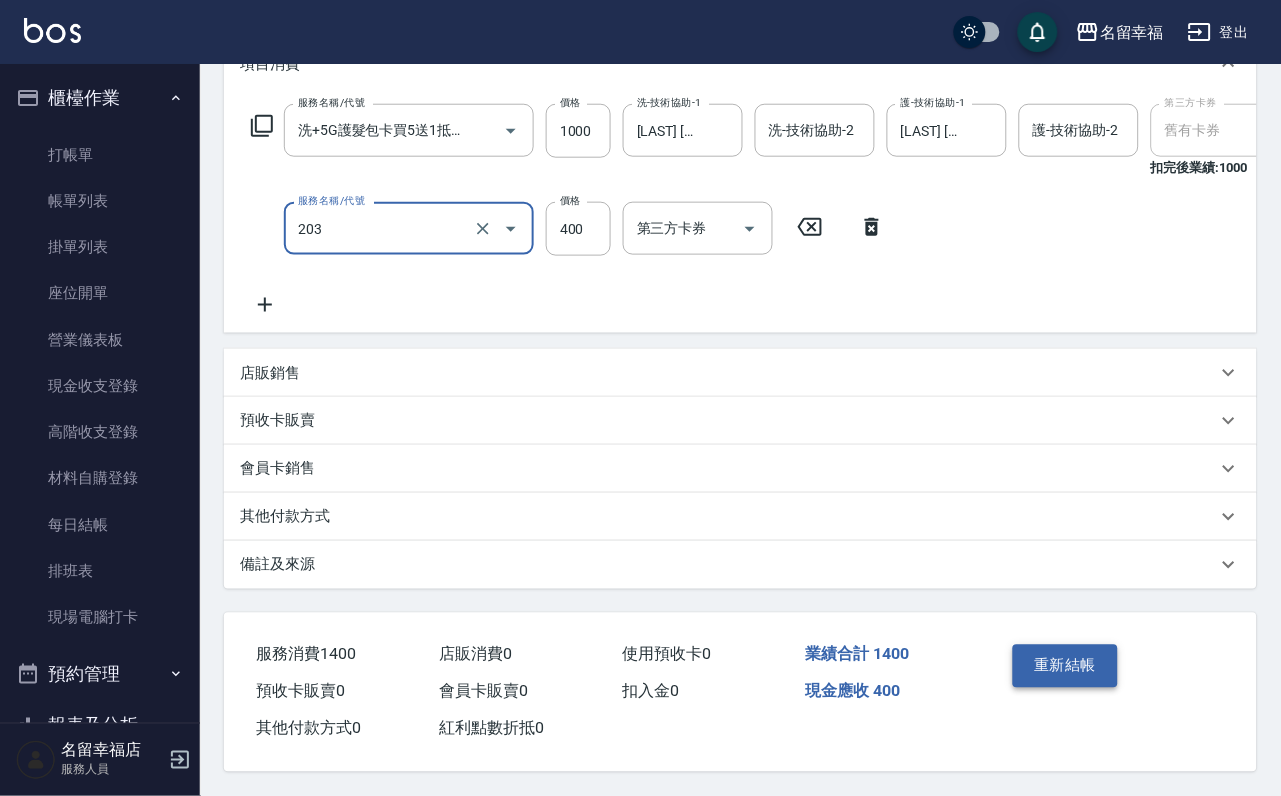 type on "指定單剪(203)" 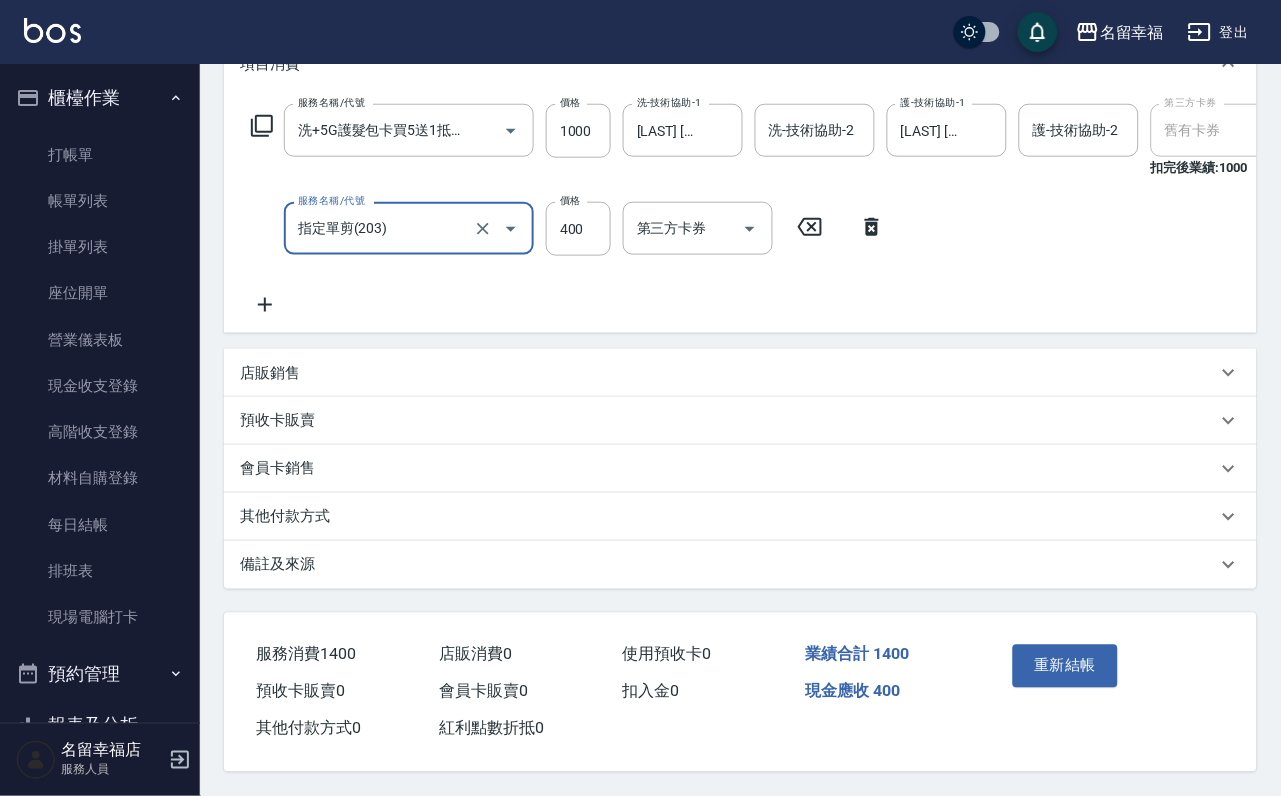 click on "重新結帳" at bounding box center (1066, 666) 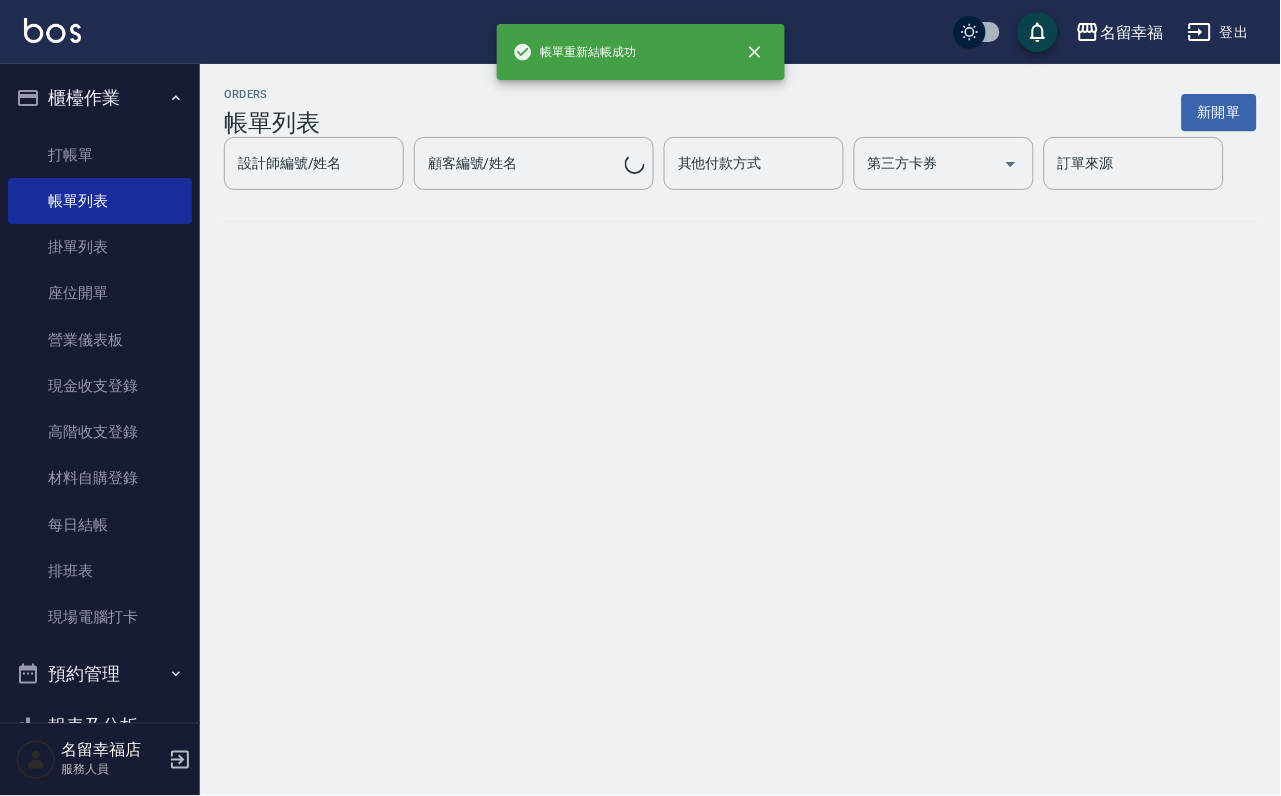 scroll, scrollTop: 0, scrollLeft: 0, axis: both 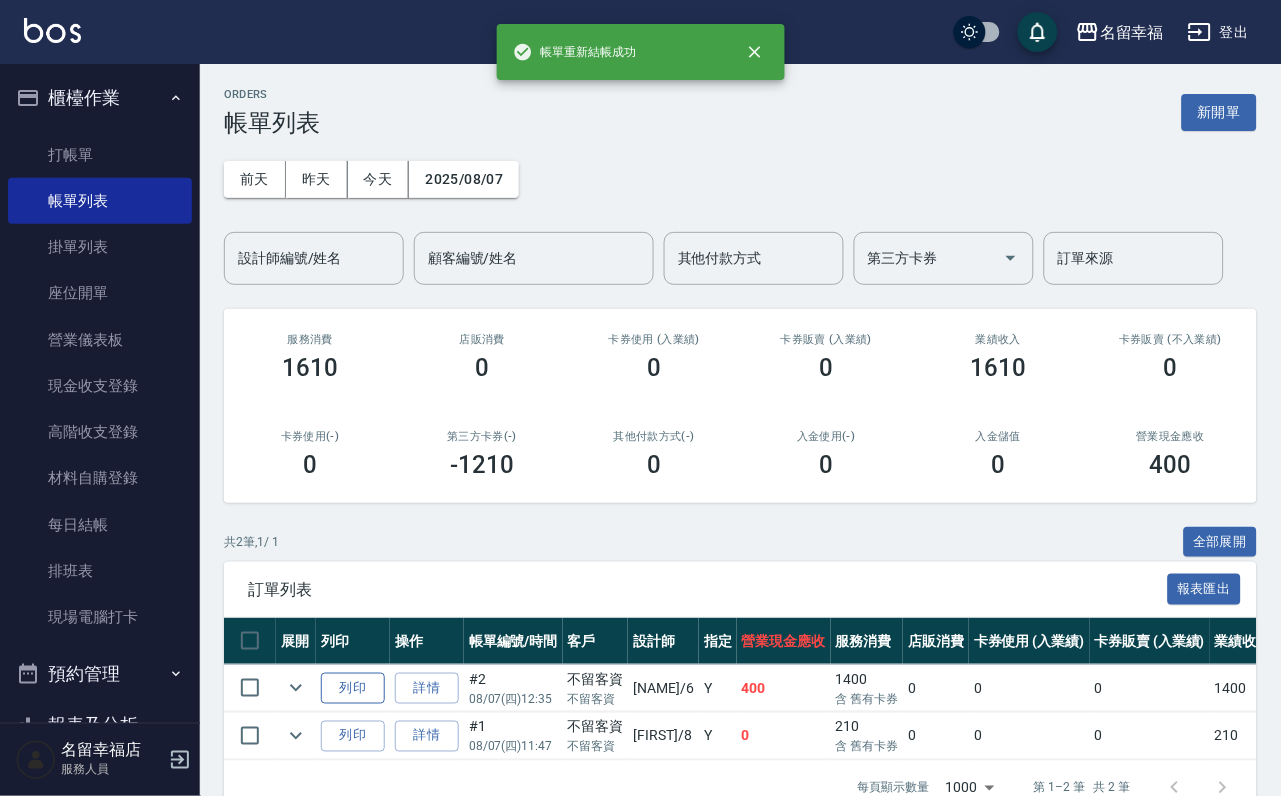 click on "列印" at bounding box center [353, 688] 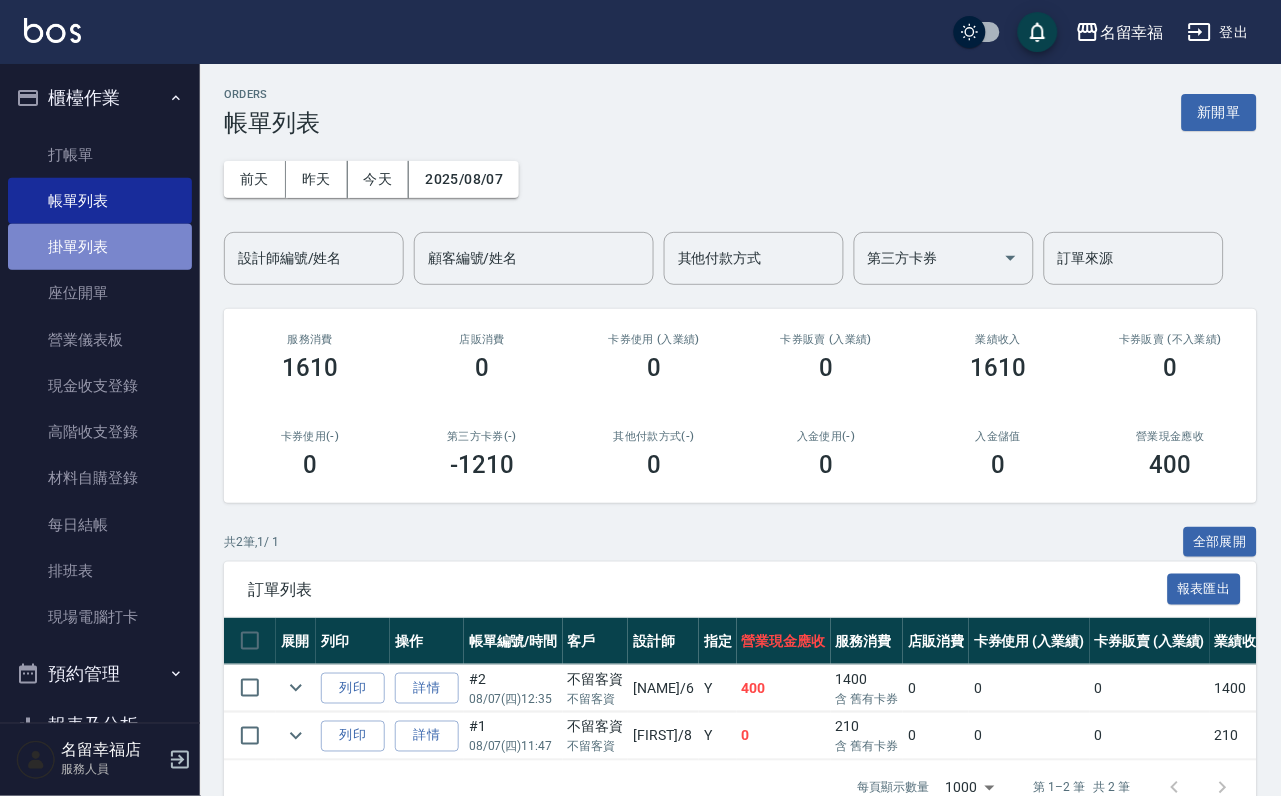 click on "掛單列表" at bounding box center [100, 247] 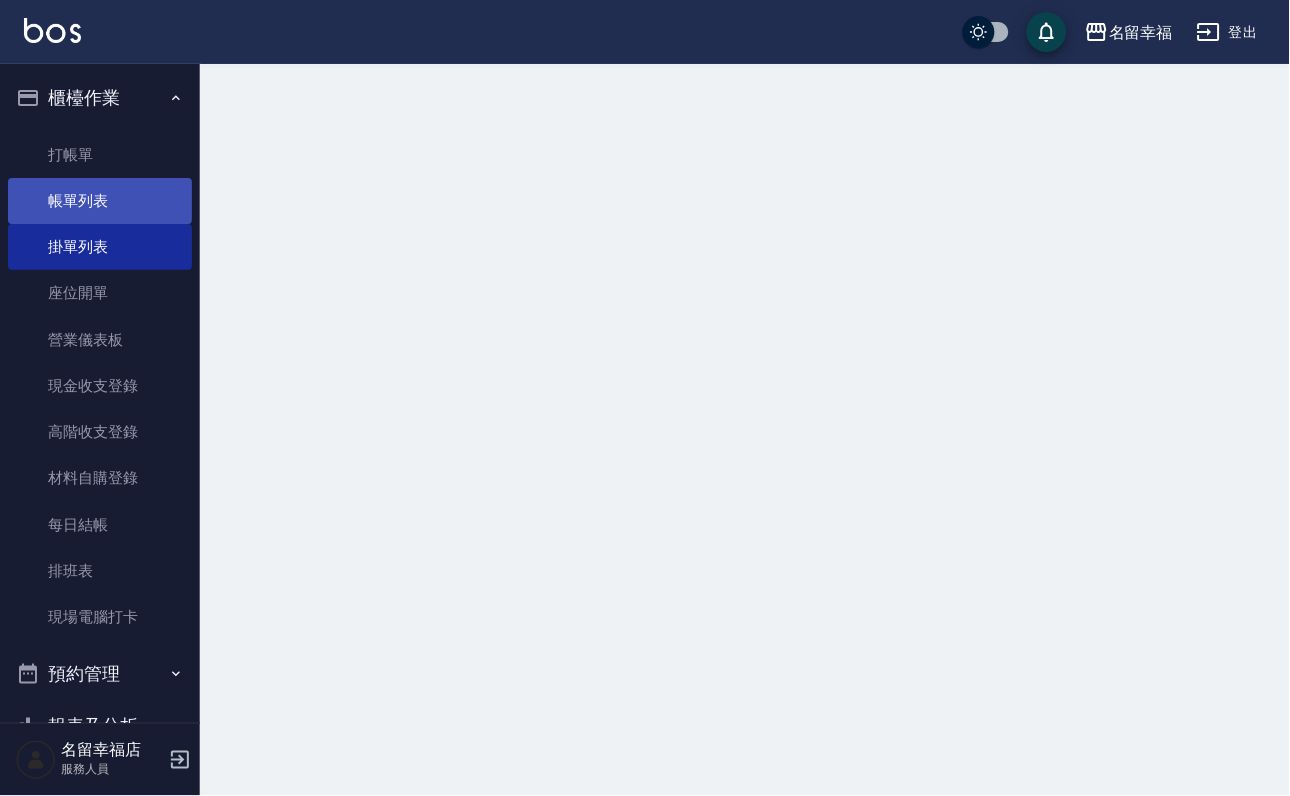 click on "帳單列表" at bounding box center (100, 201) 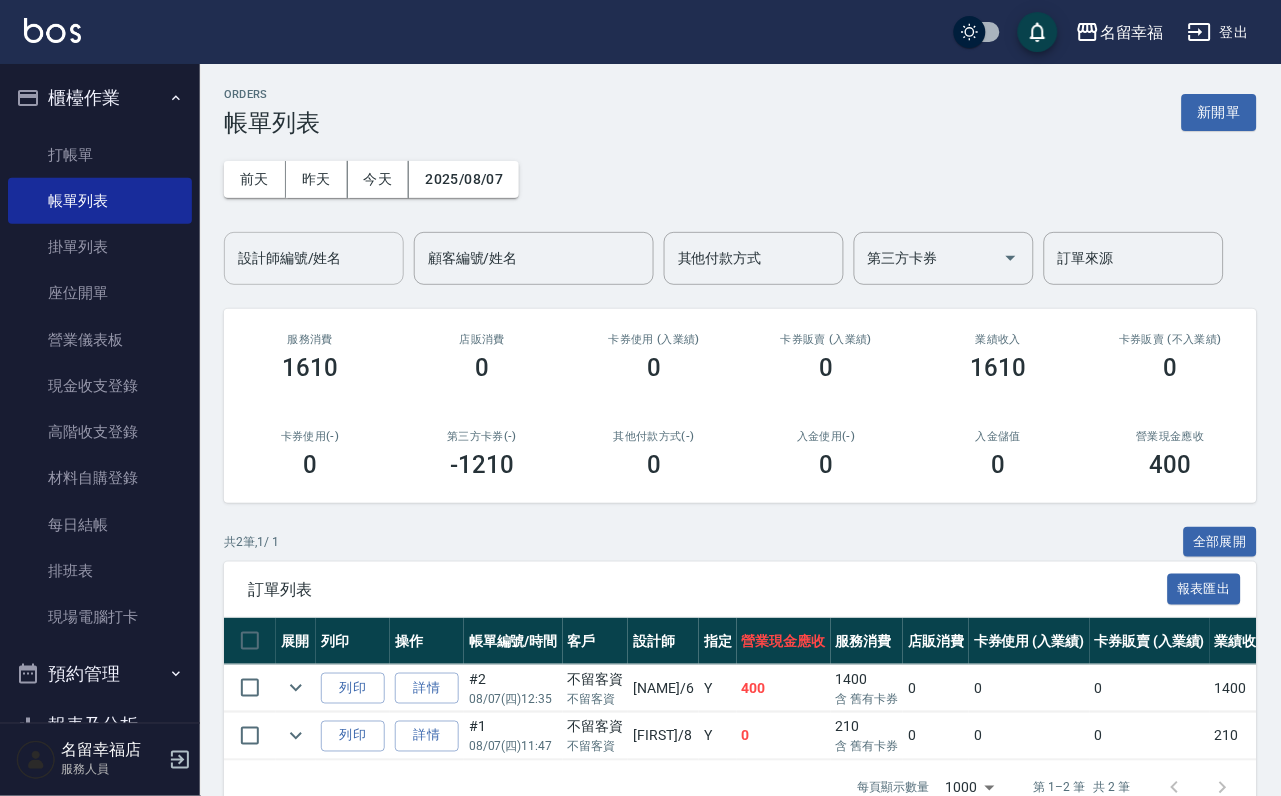 click on "設計師編號/姓名" at bounding box center (314, 258) 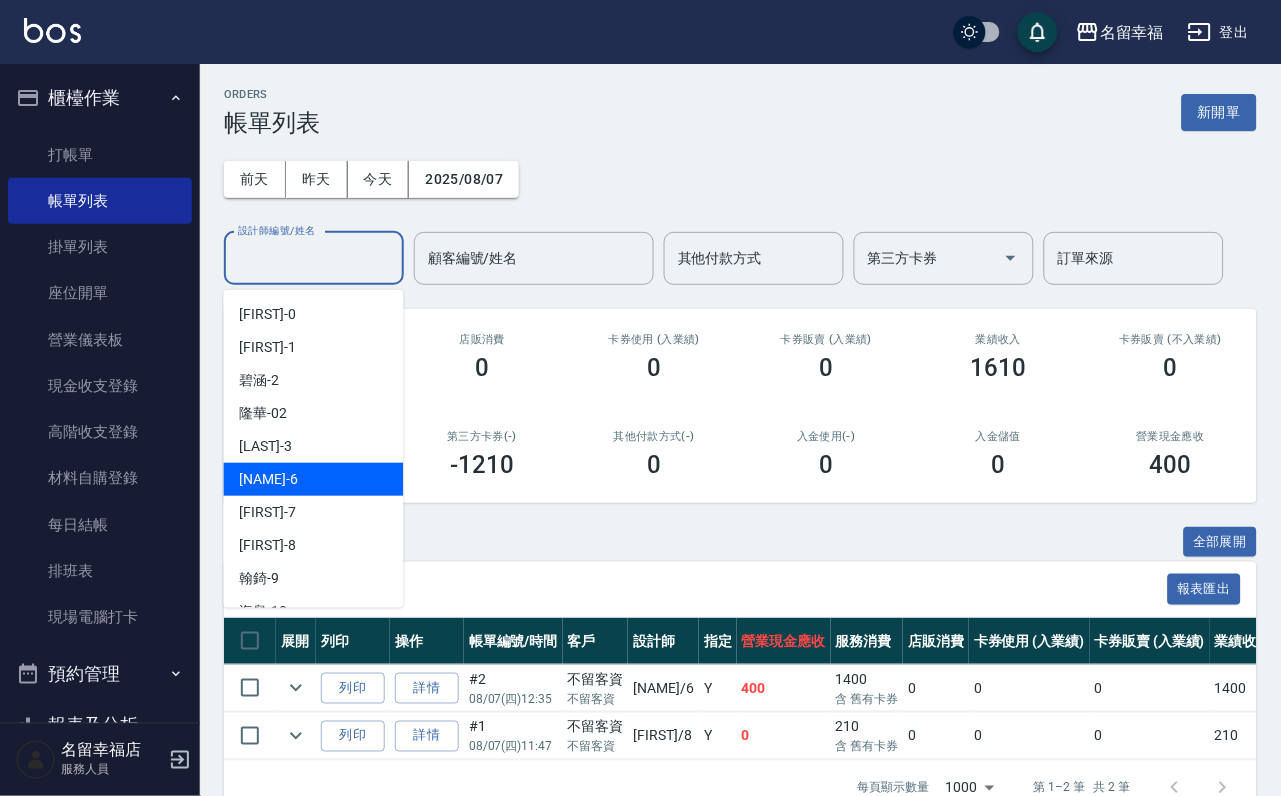 click on "[NAME] -[NUMBER]" at bounding box center [314, 479] 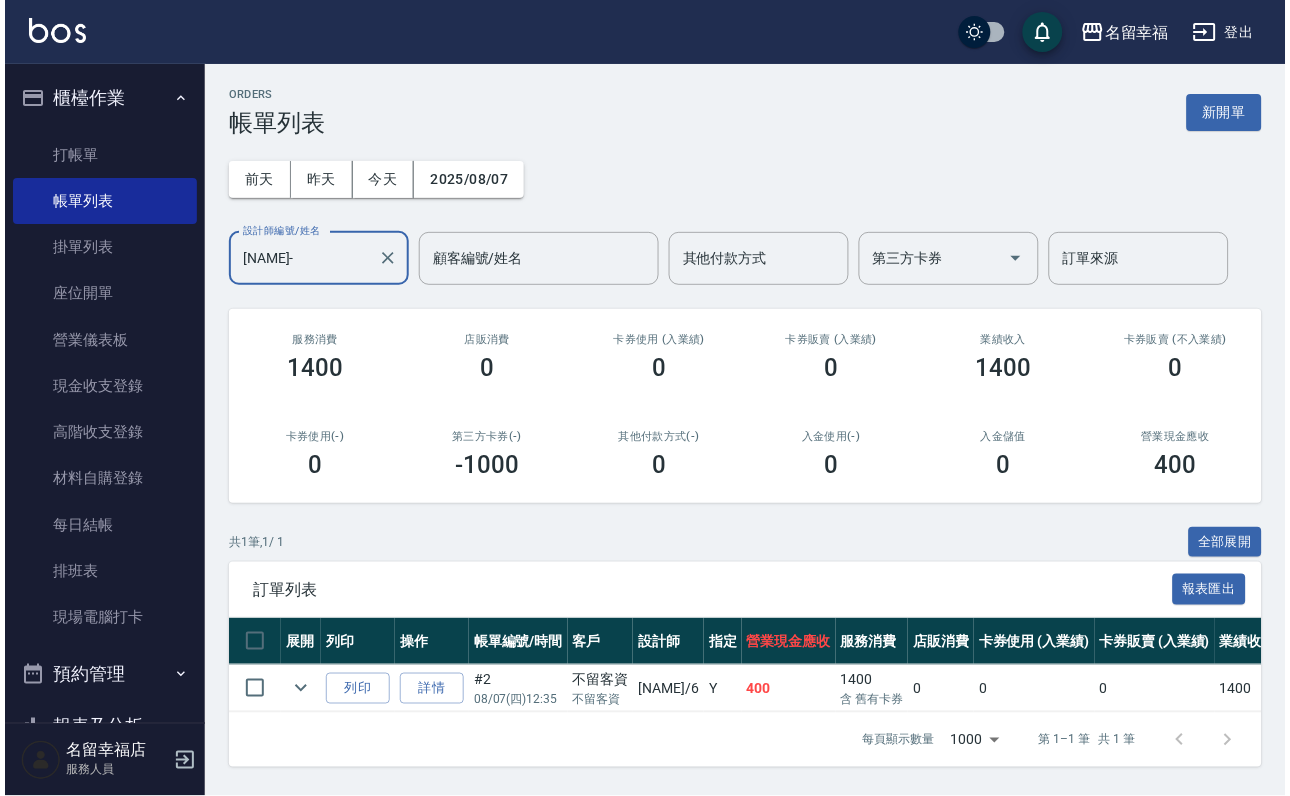 scroll, scrollTop: 0, scrollLeft: 0, axis: both 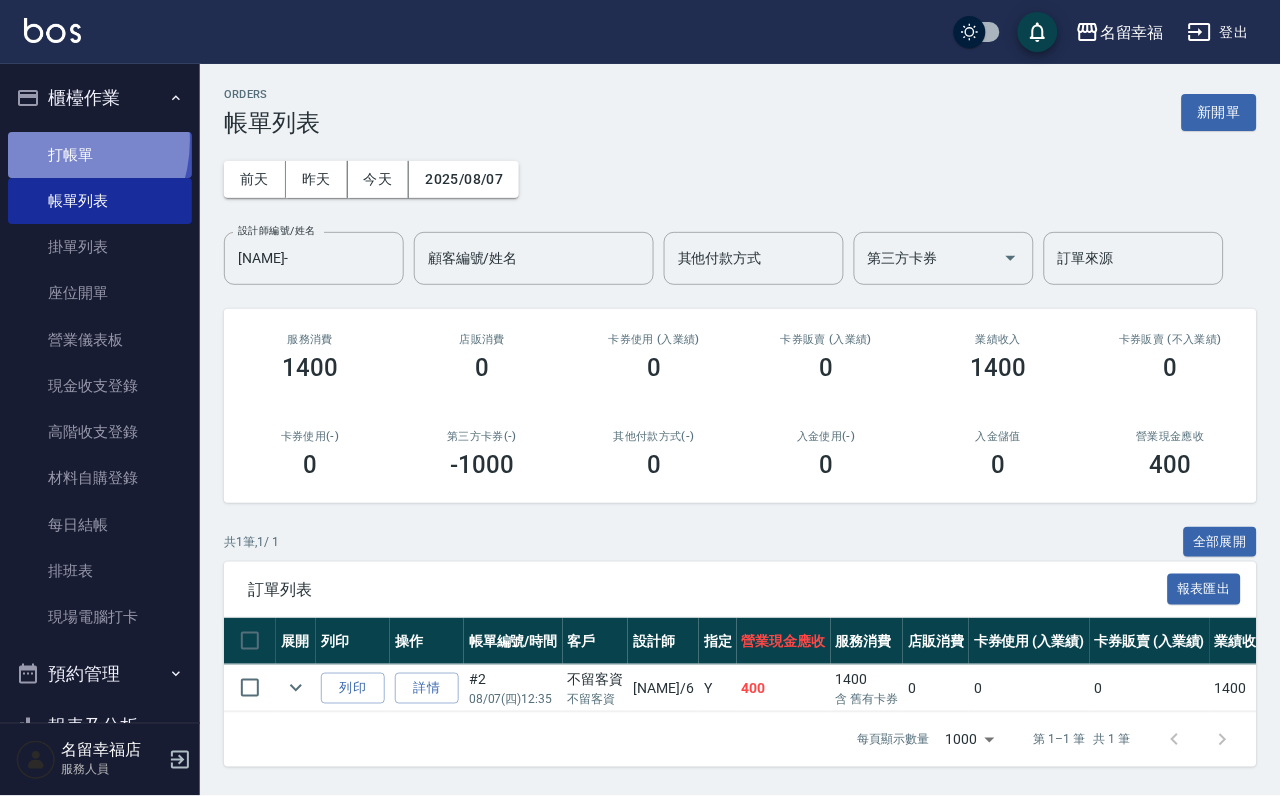 click on "打帳單" at bounding box center [100, 155] 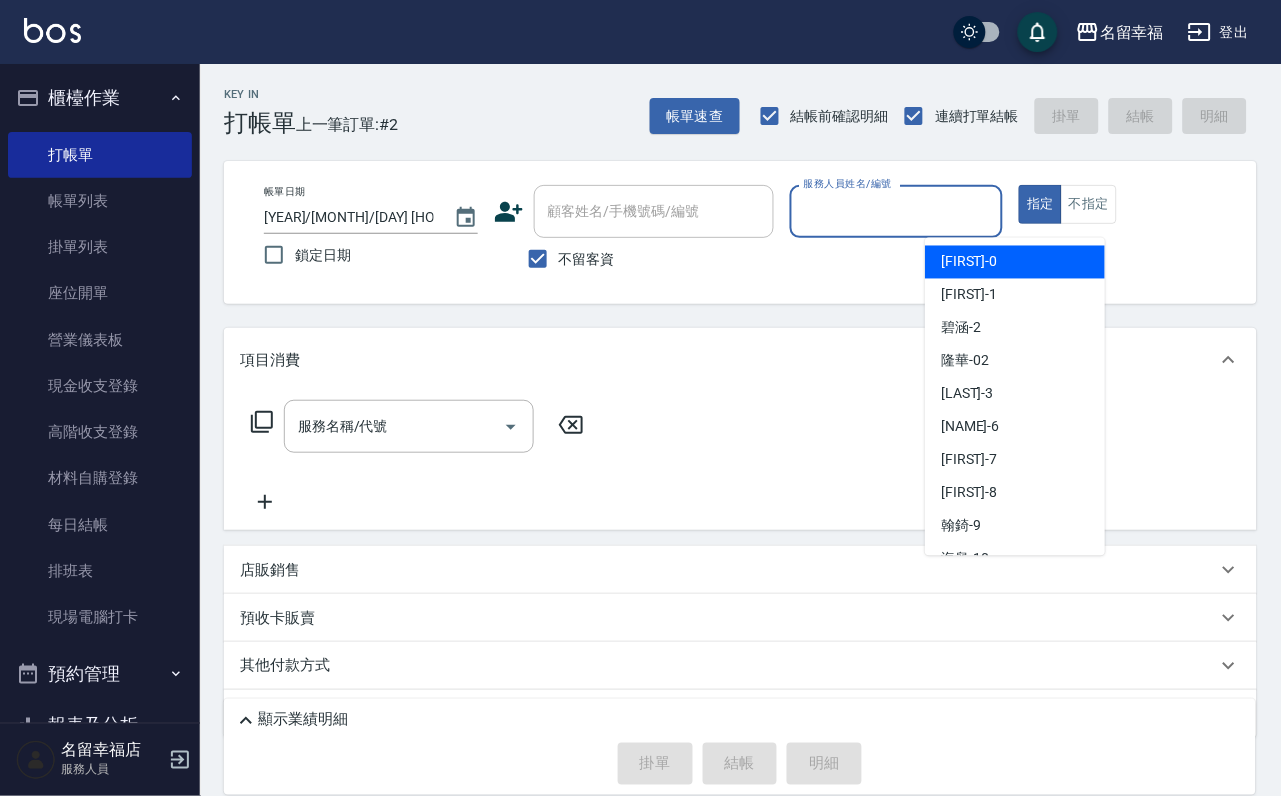 click on "服務人員姓名/編號" at bounding box center [897, 211] 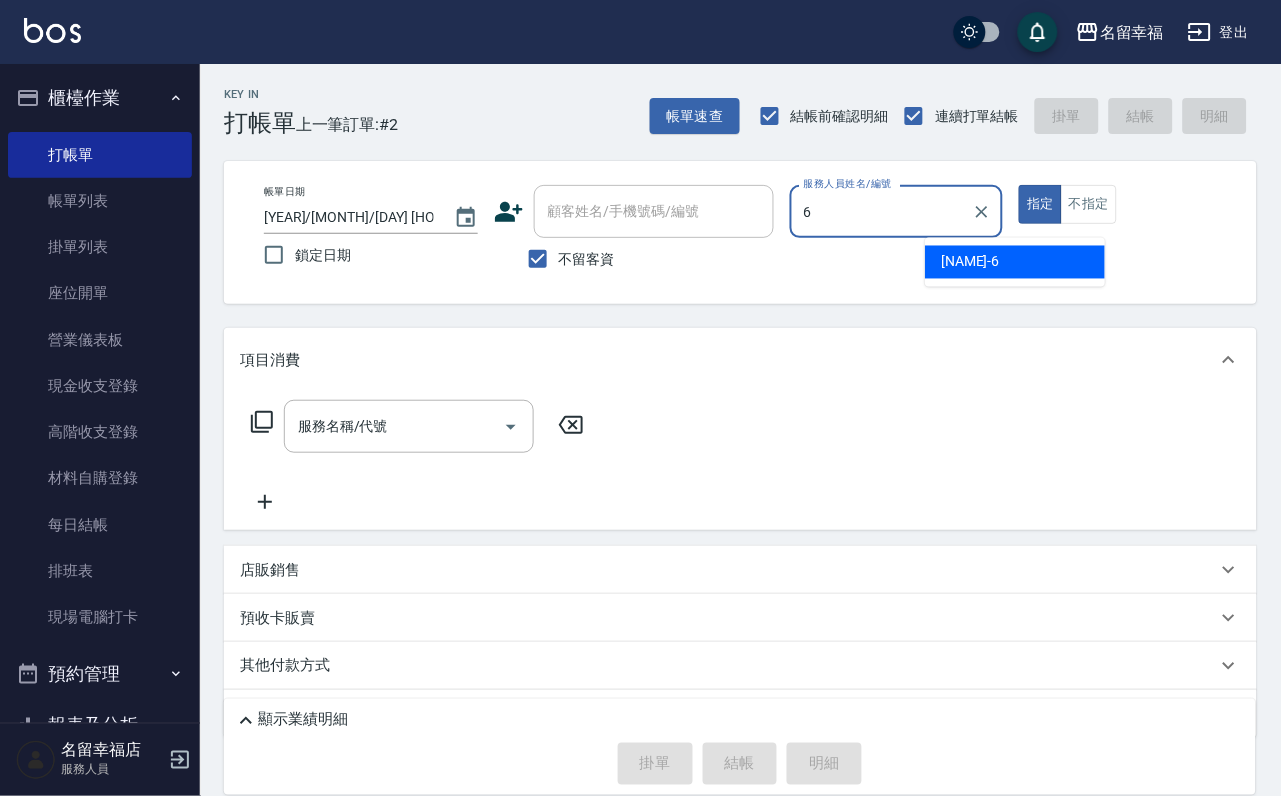 type on "[NAME]-" 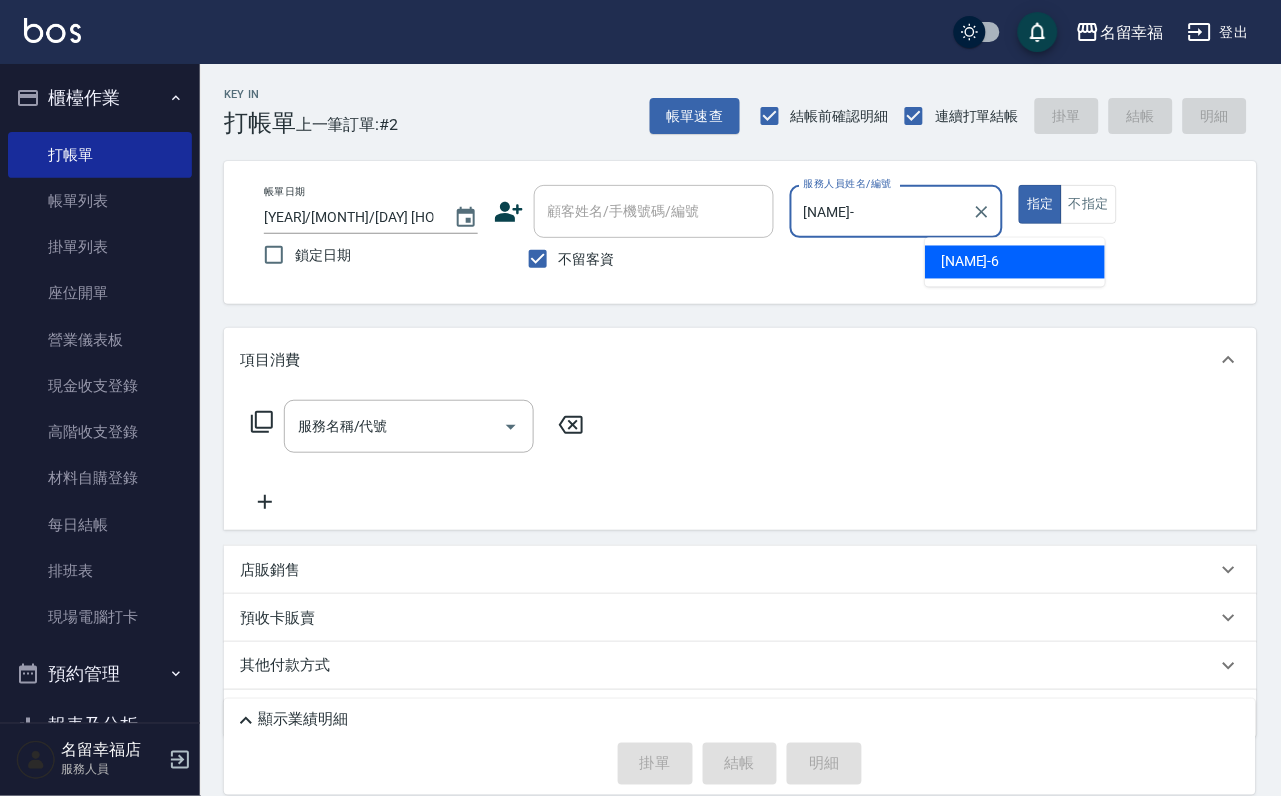 type on "true" 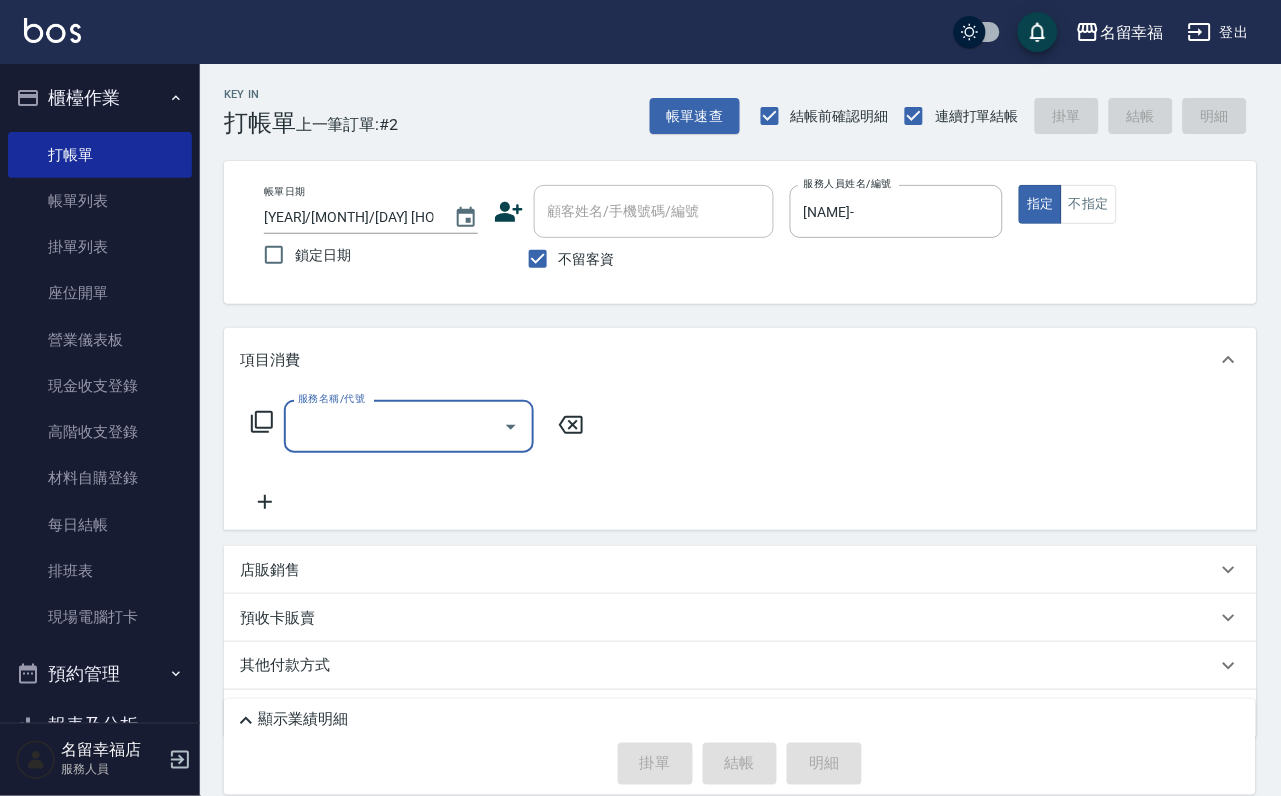 click 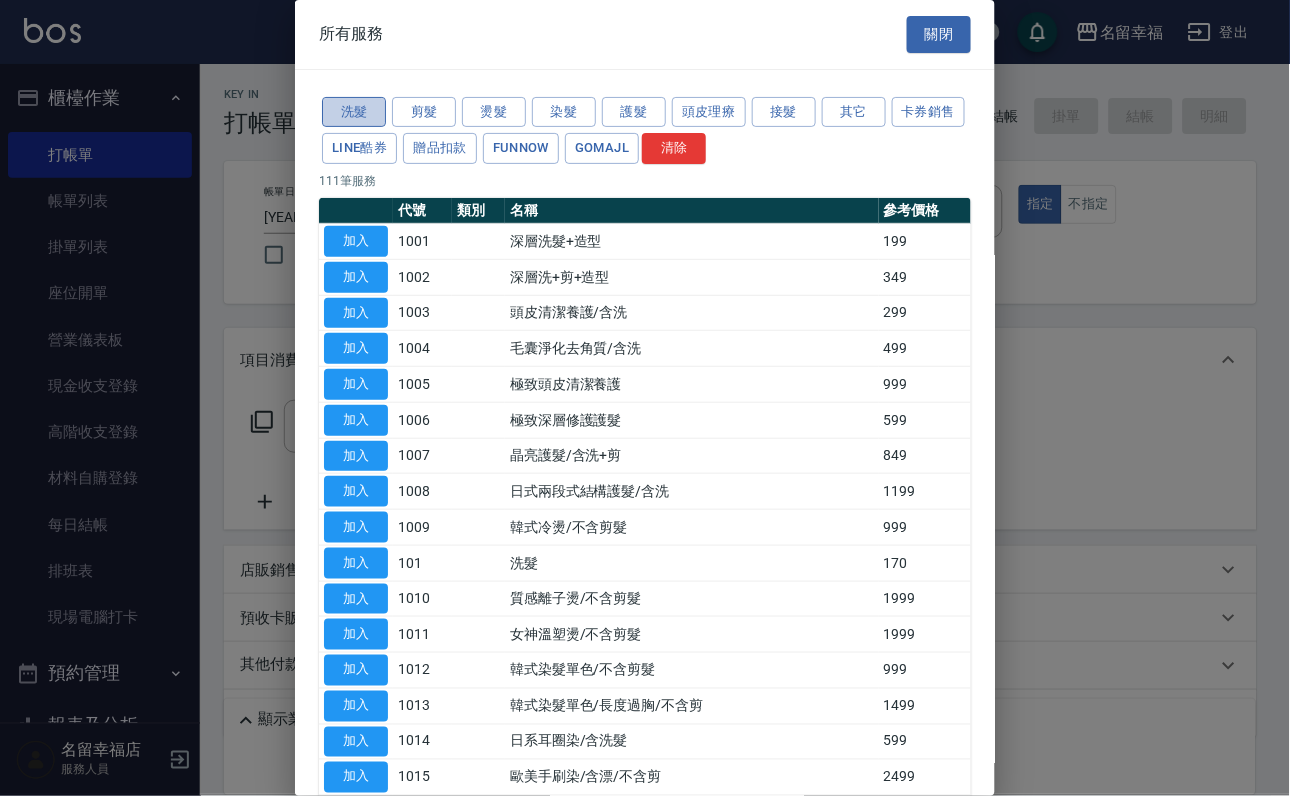 drag, startPoint x: 353, startPoint y: 131, endPoint x: 347, endPoint y: 140, distance: 10.816654 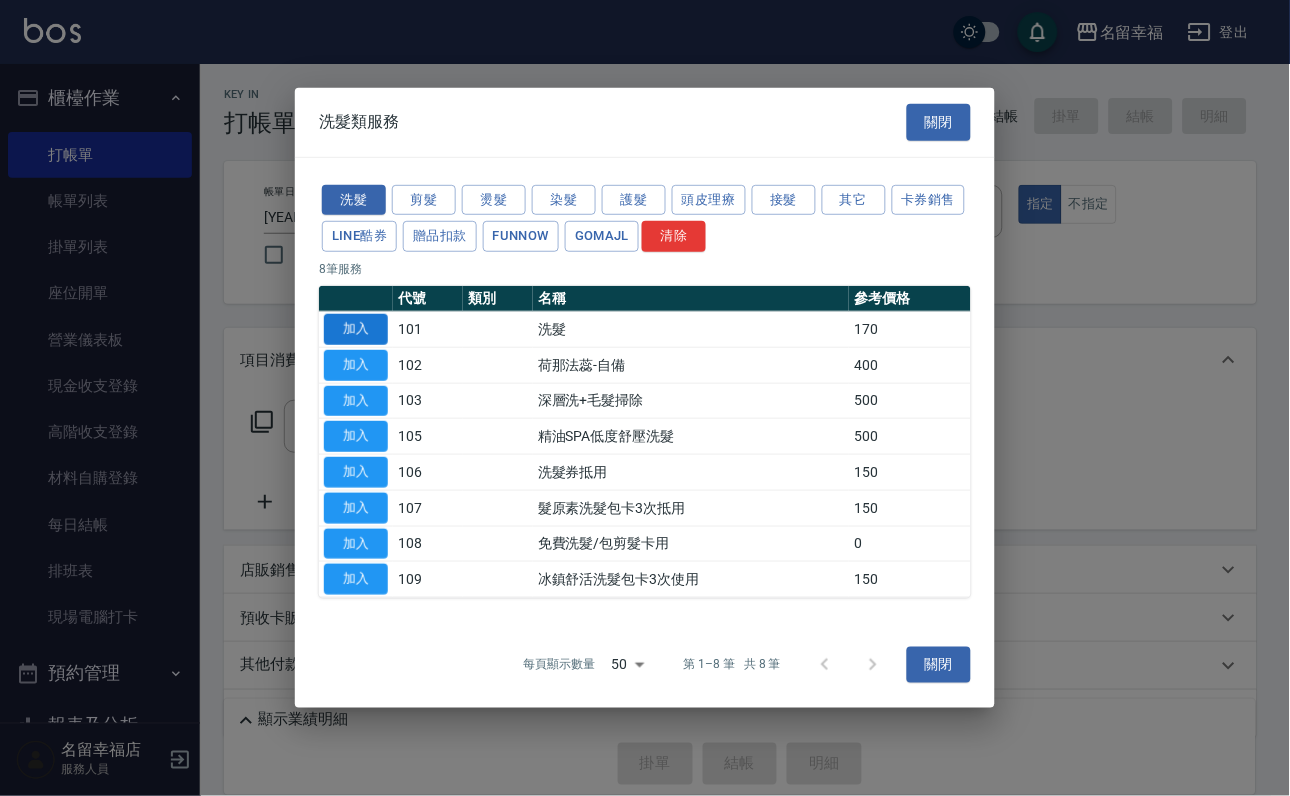 click on "加入" at bounding box center [356, 329] 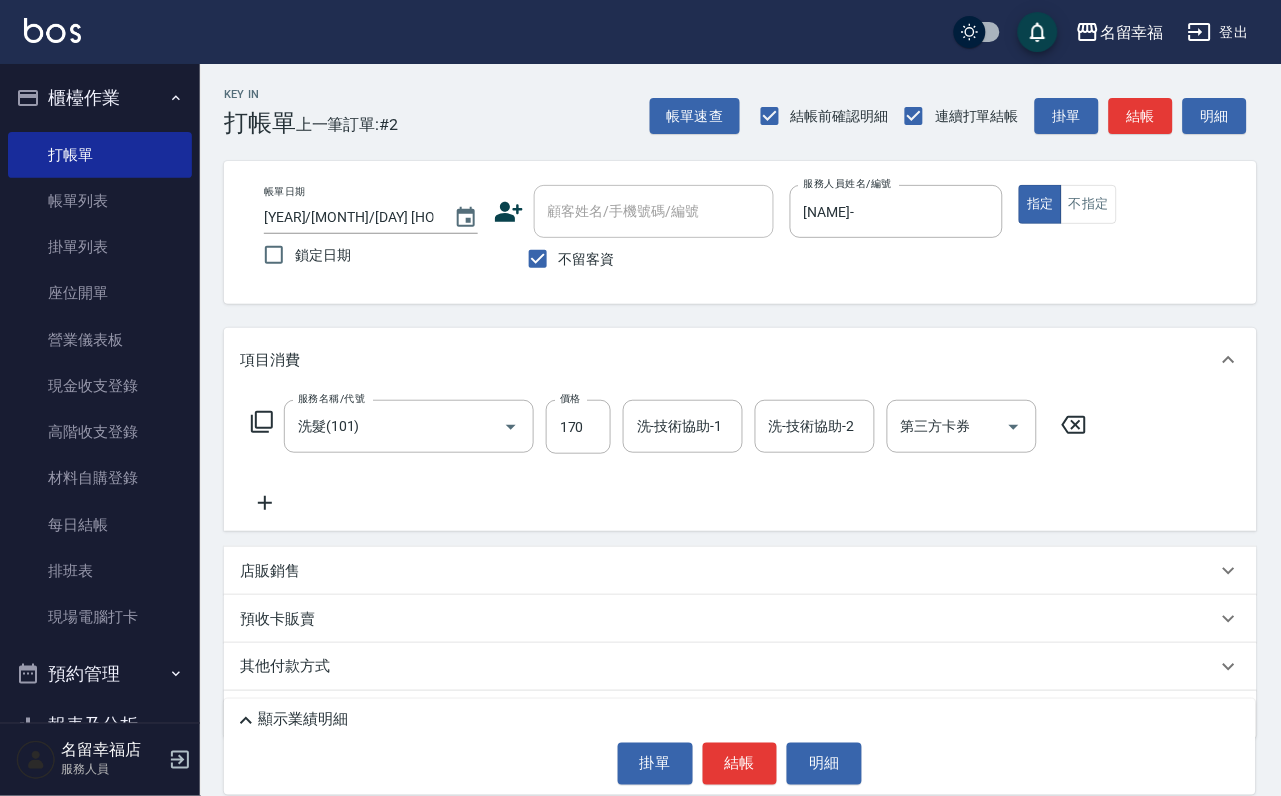 drag, startPoint x: 581, startPoint y: 461, endPoint x: 550, endPoint y: 476, distance: 34.43835 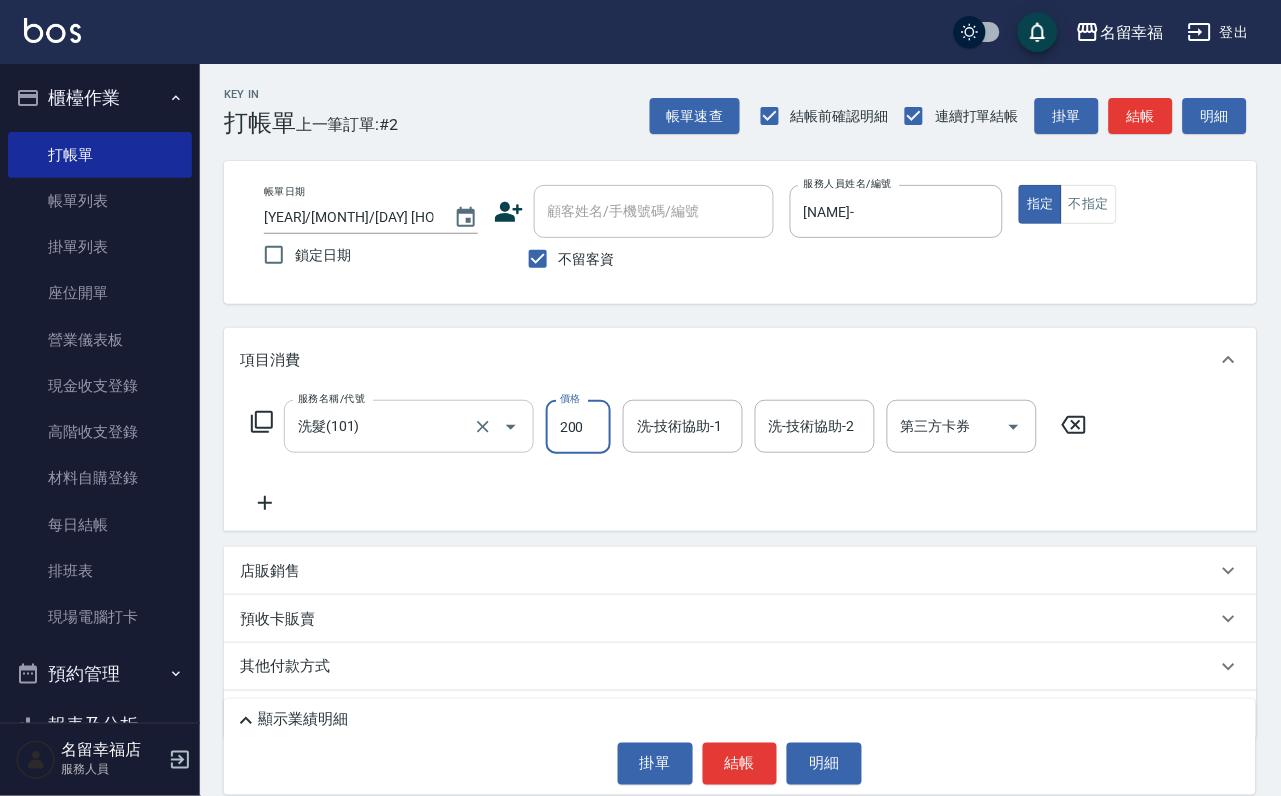 type on "200" 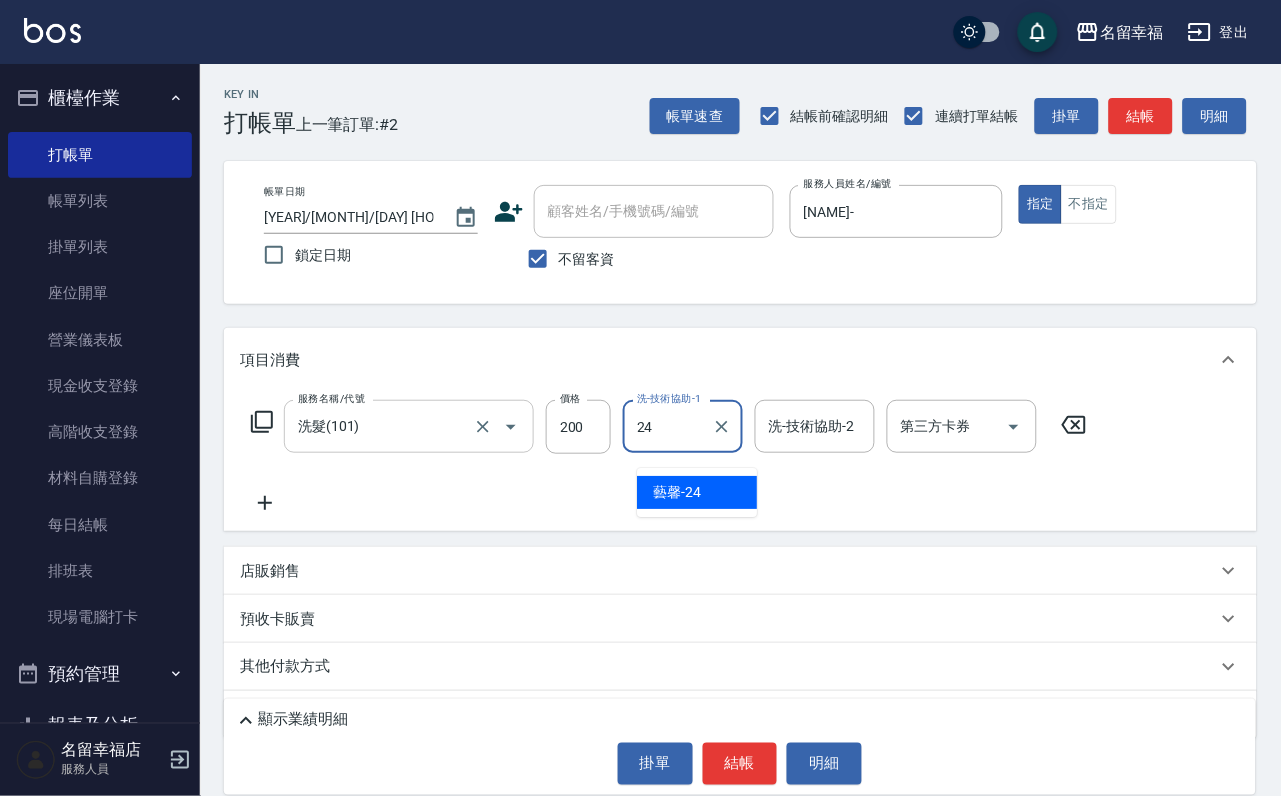 type on "藝馨-24" 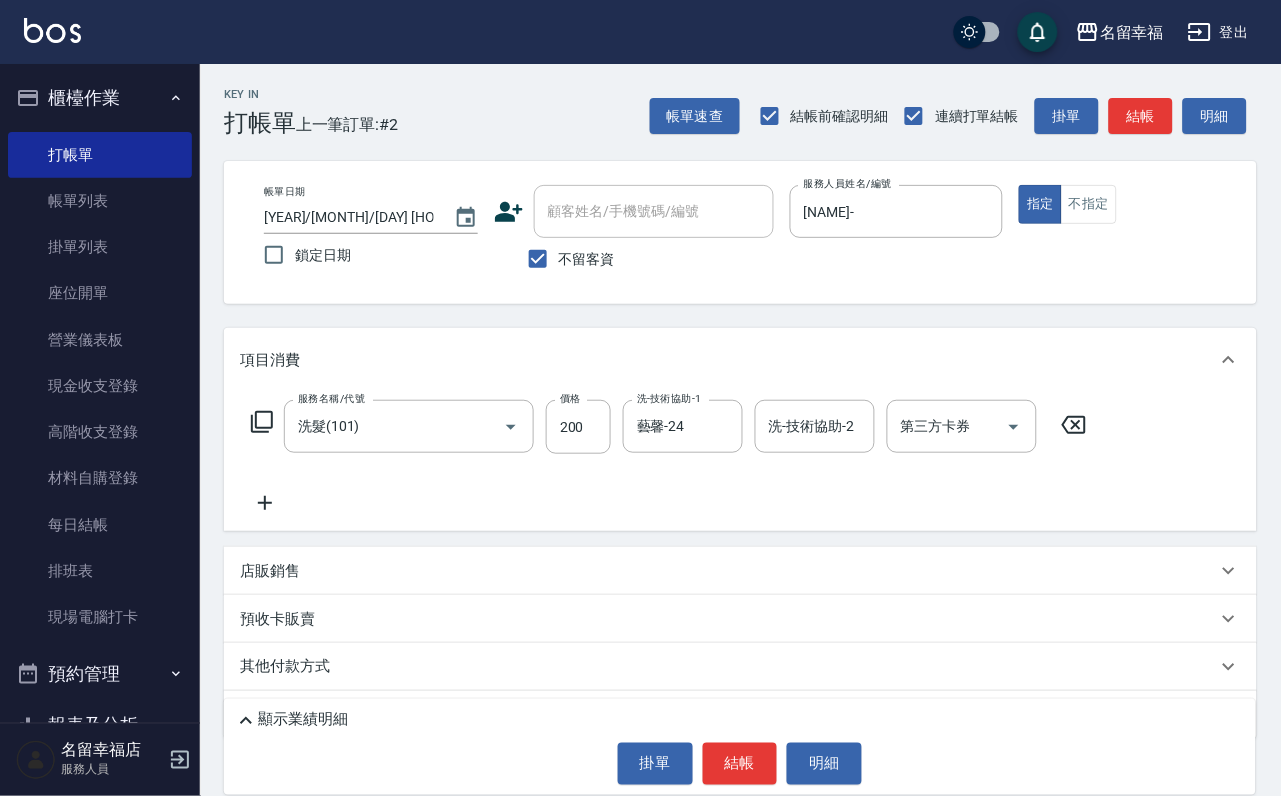 click 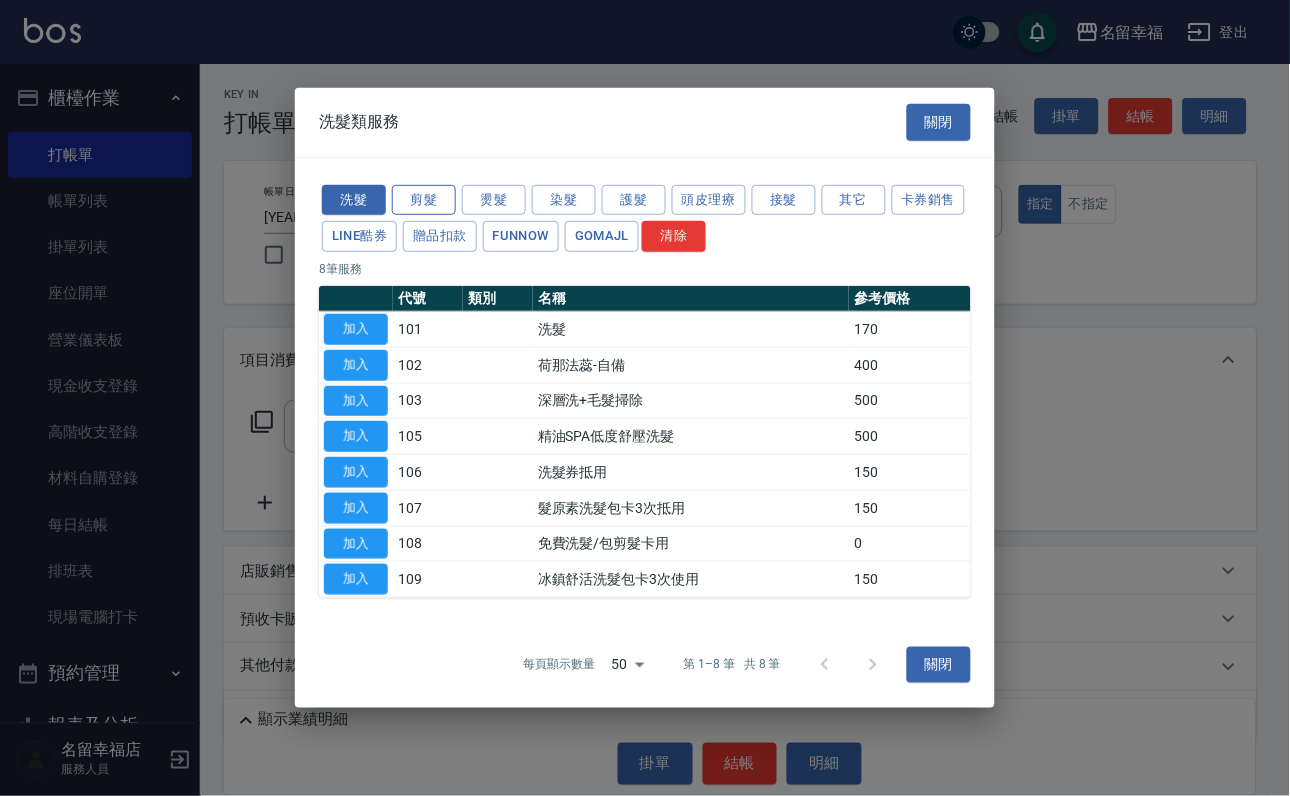 click on "剪髮" at bounding box center [424, 199] 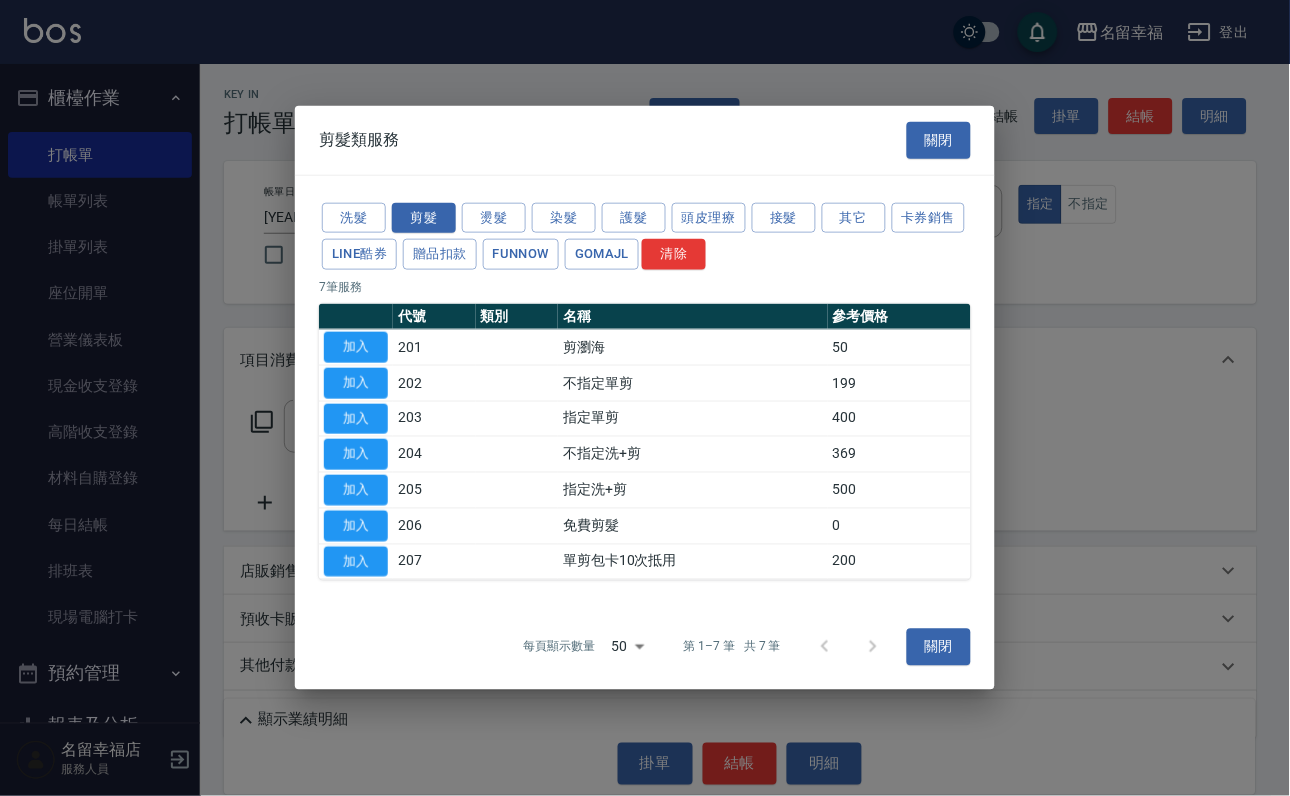 click on "加入" at bounding box center (356, 418) 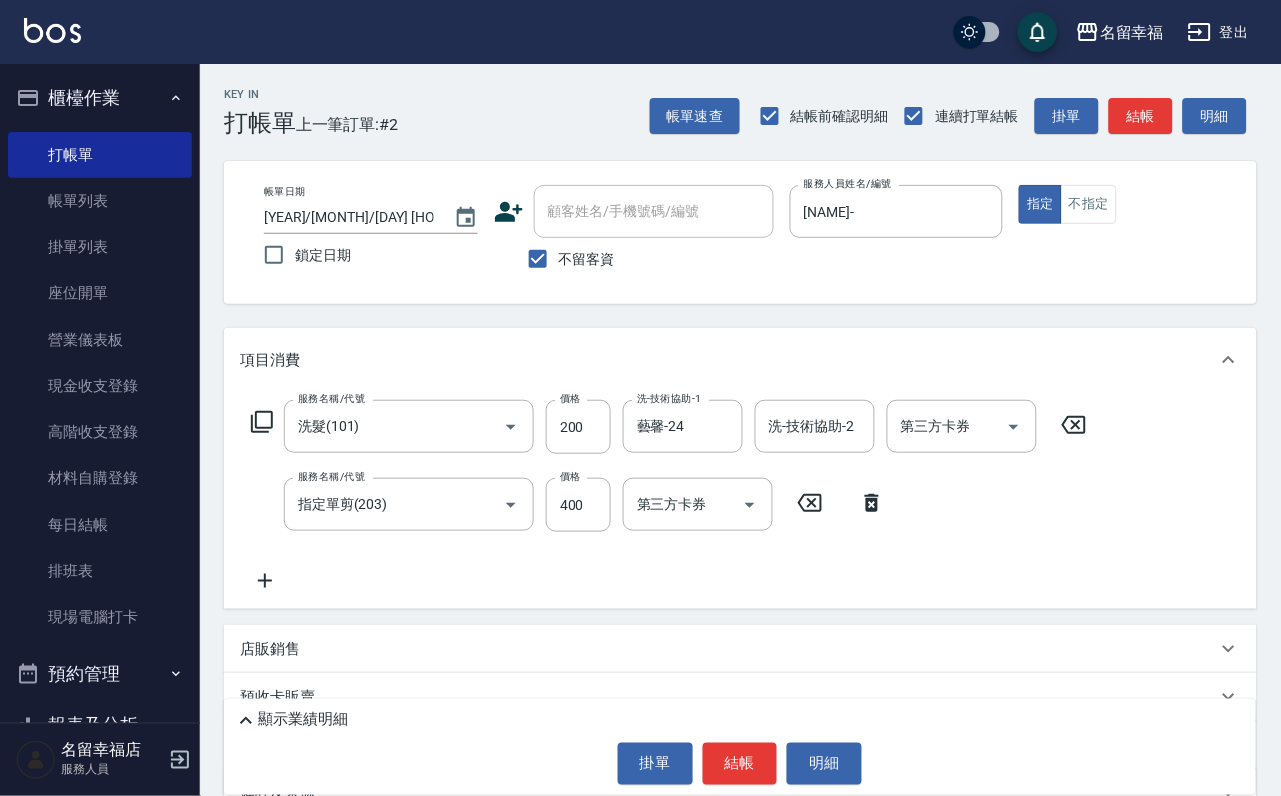 click 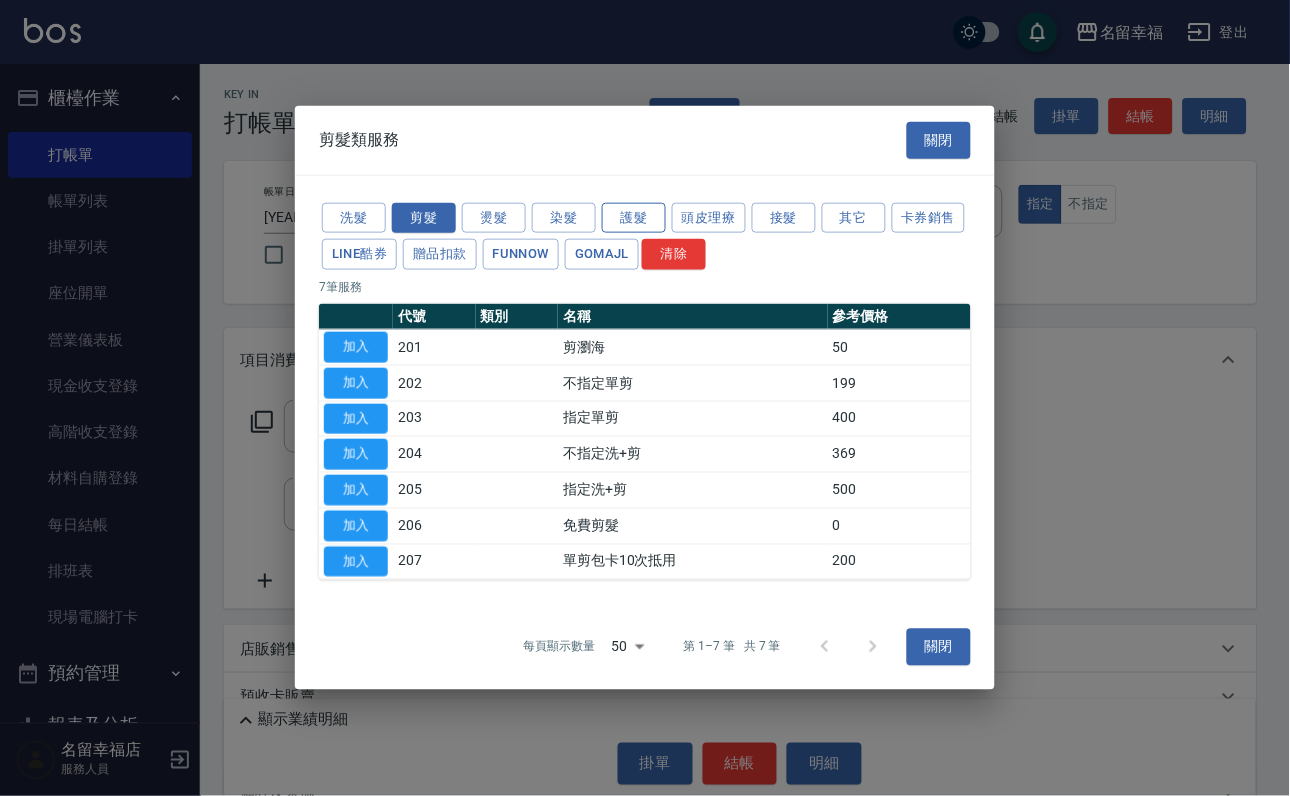 click on "護髮" at bounding box center (634, 217) 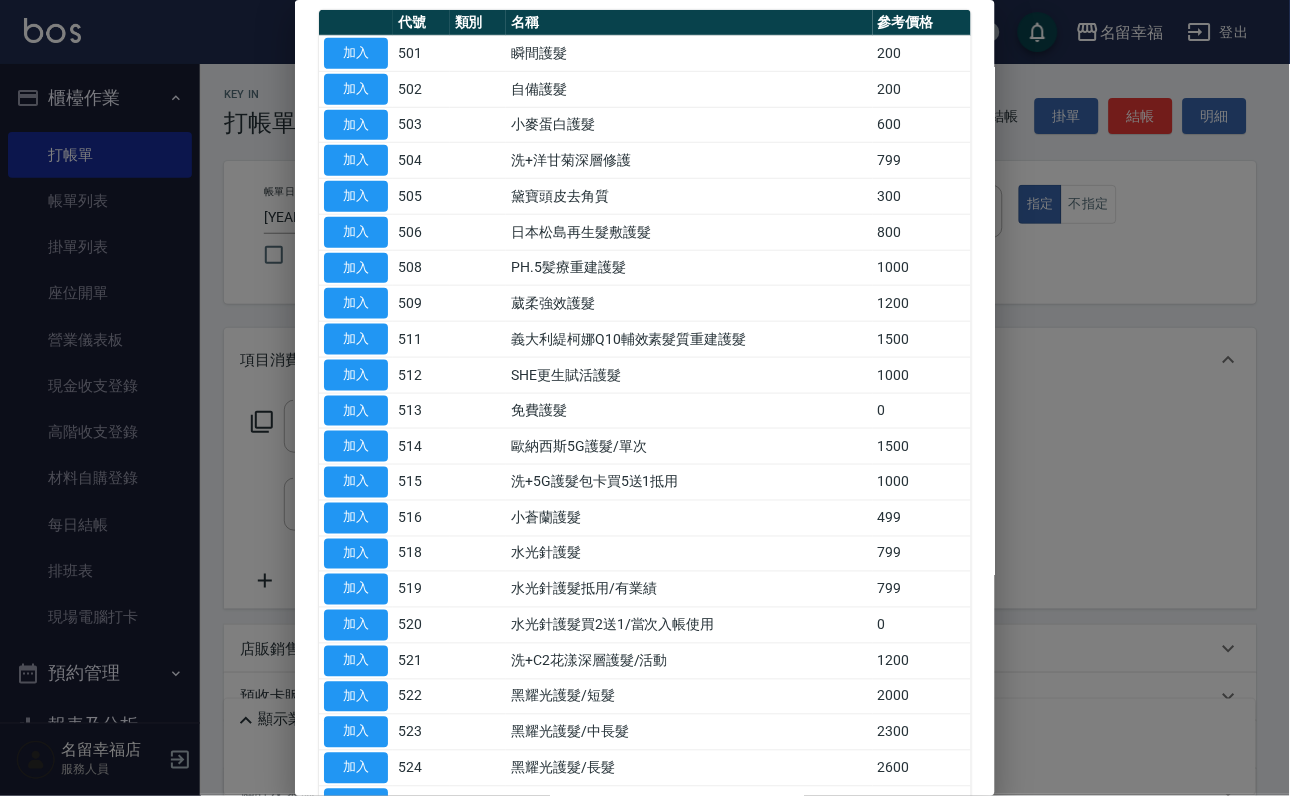 scroll, scrollTop: 300, scrollLeft: 0, axis: vertical 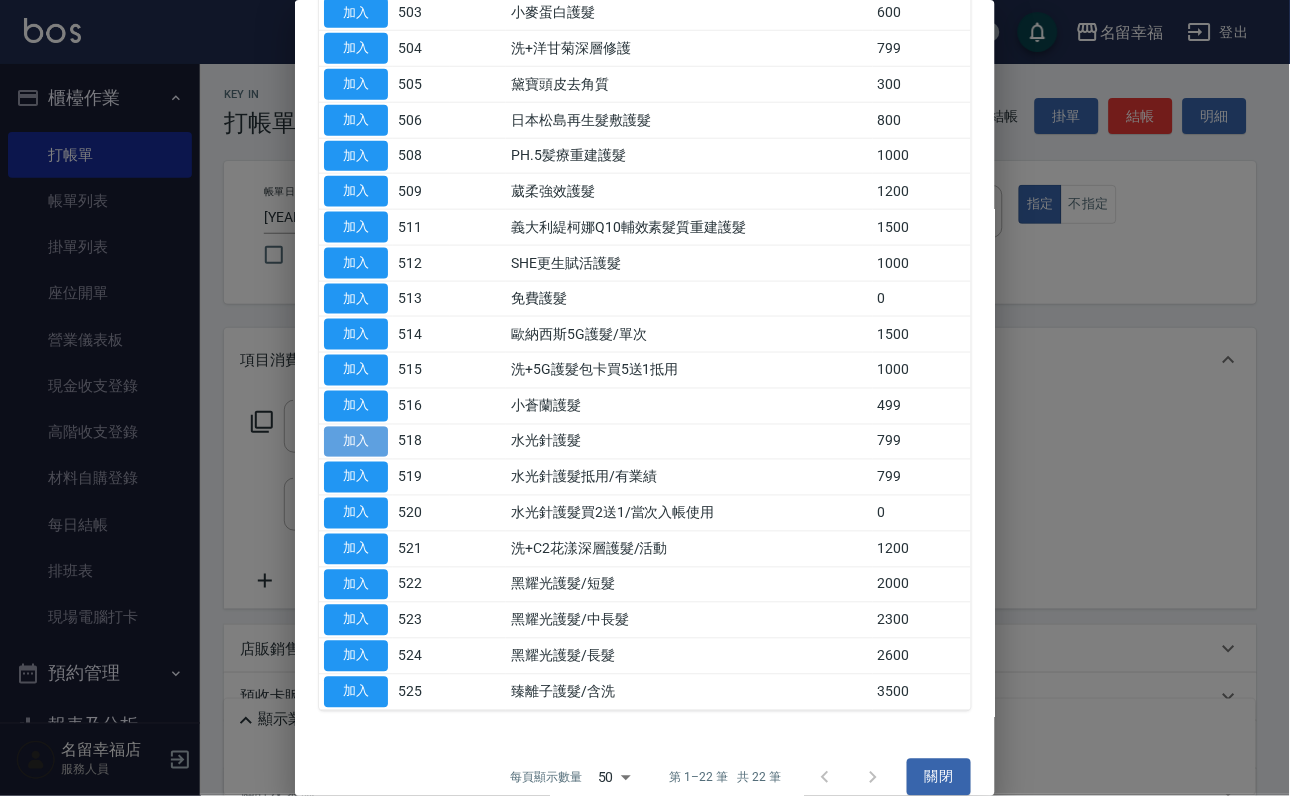 drag, startPoint x: 360, startPoint y: 681, endPoint x: 370, endPoint y: 675, distance: 11.661903 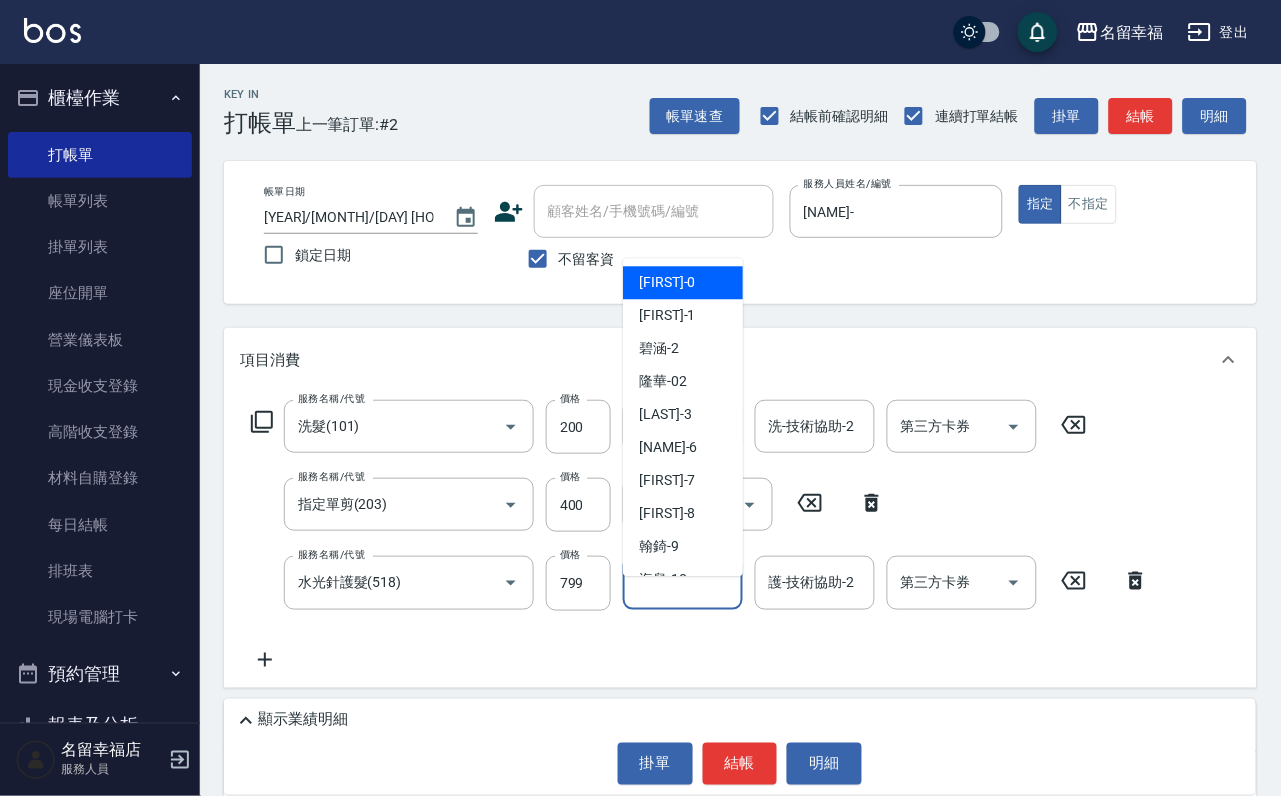 click on "護-技術協助-1" at bounding box center [683, 582] 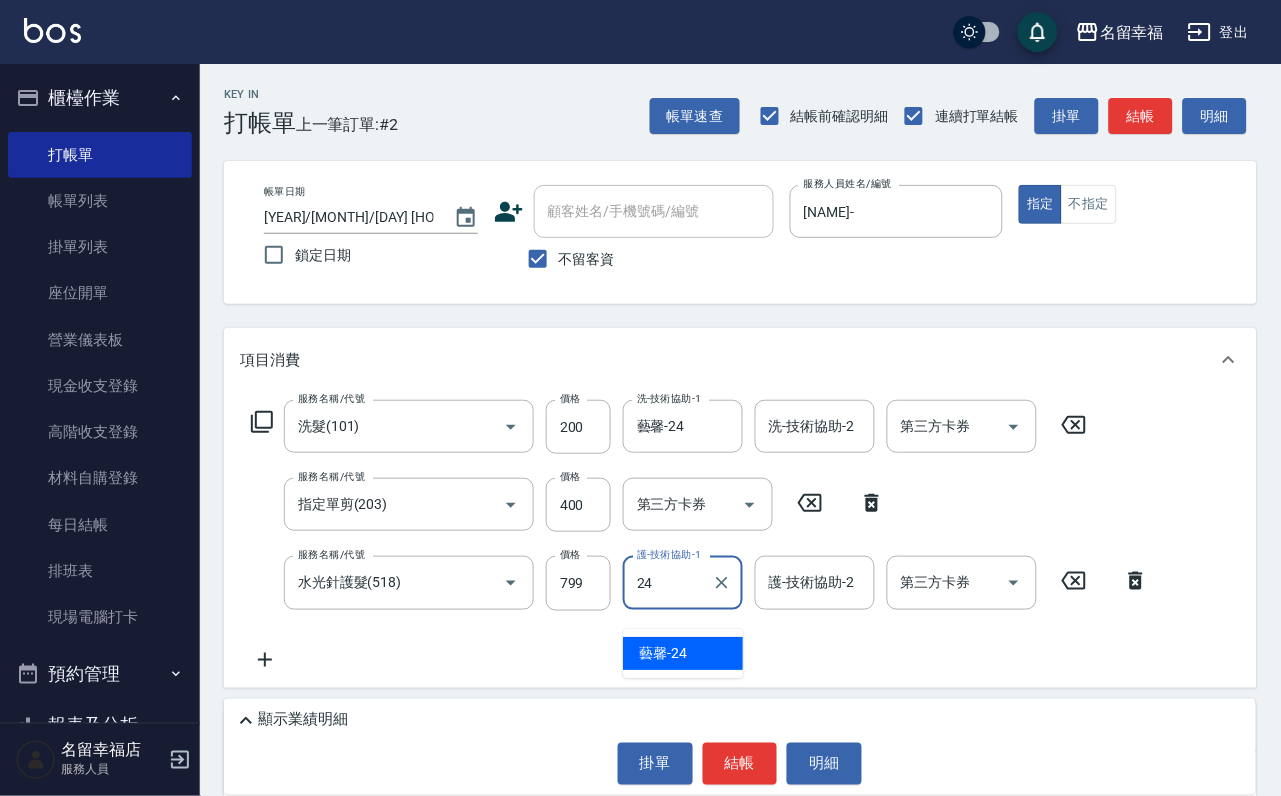 type on "藝馨-24" 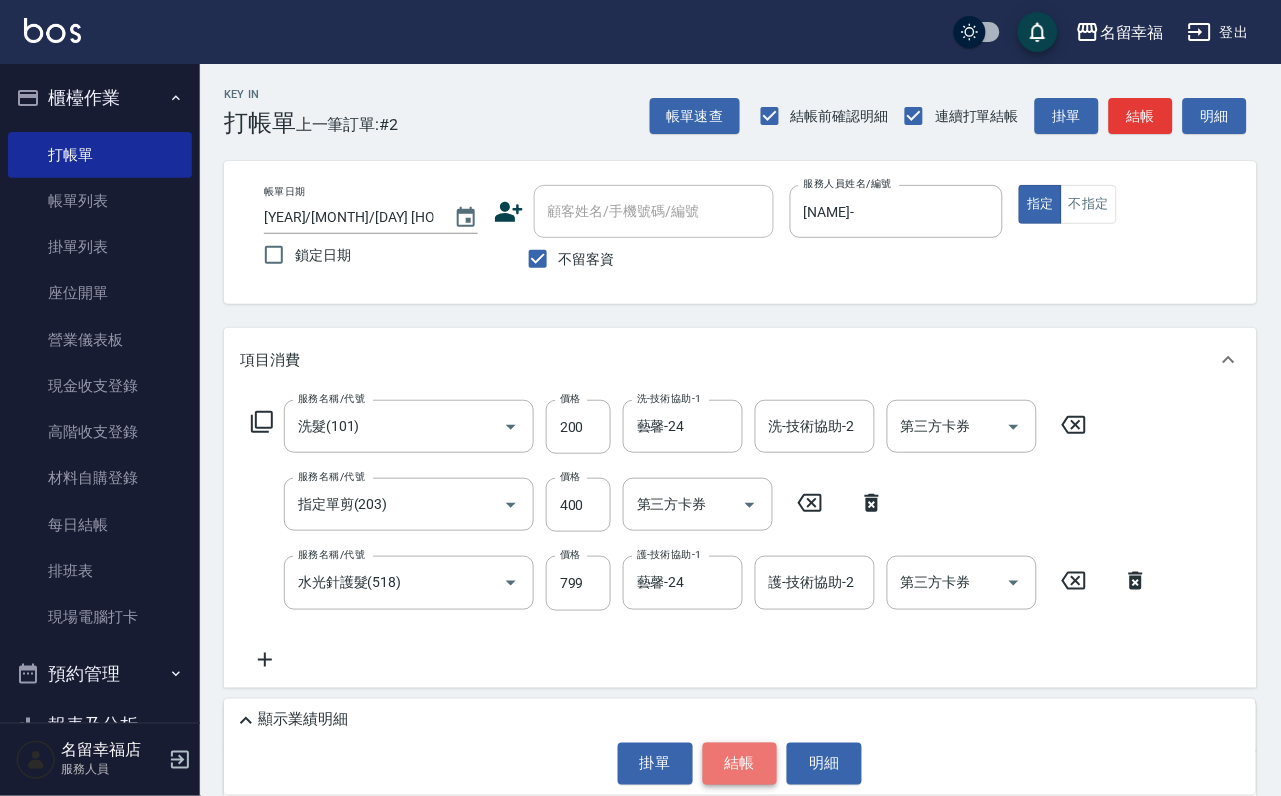 click on "結帳" at bounding box center [740, 764] 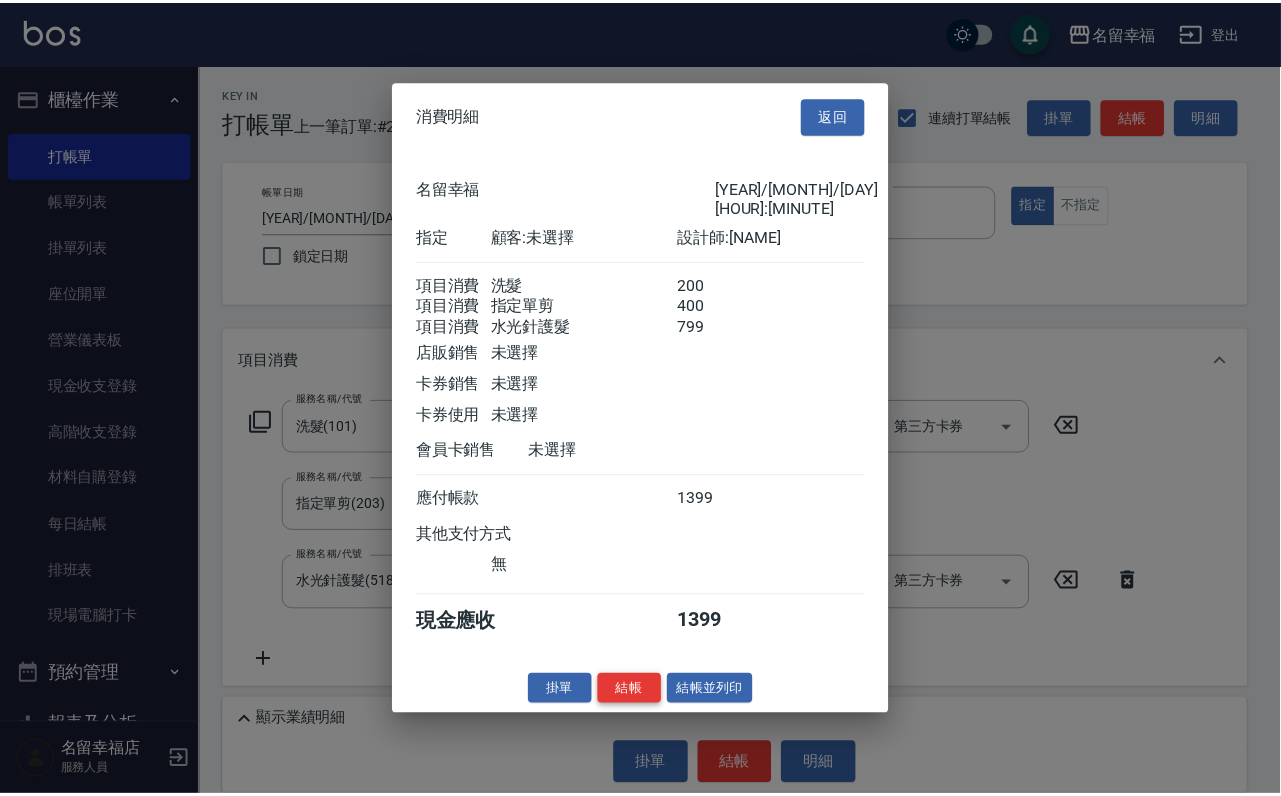 scroll, scrollTop: 396, scrollLeft: 0, axis: vertical 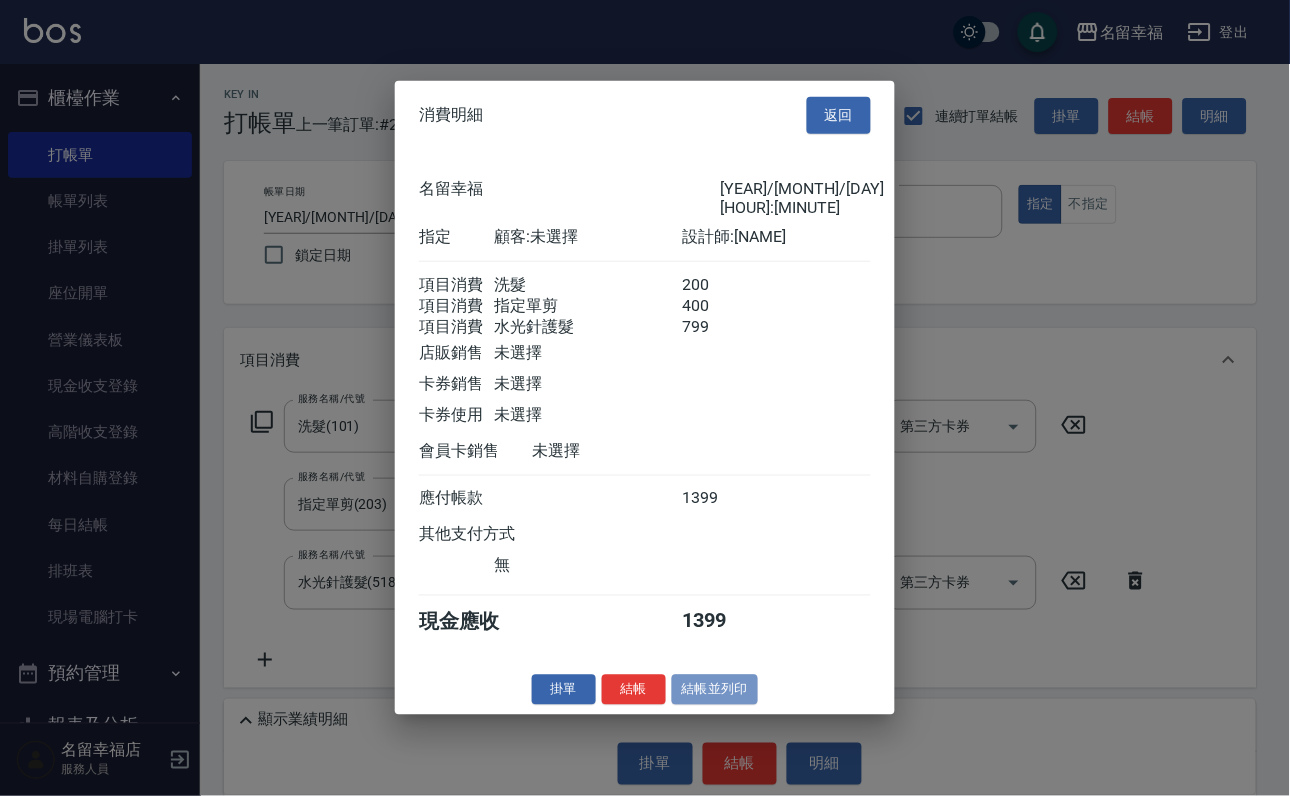 click on "結帳並列印" at bounding box center (715, 689) 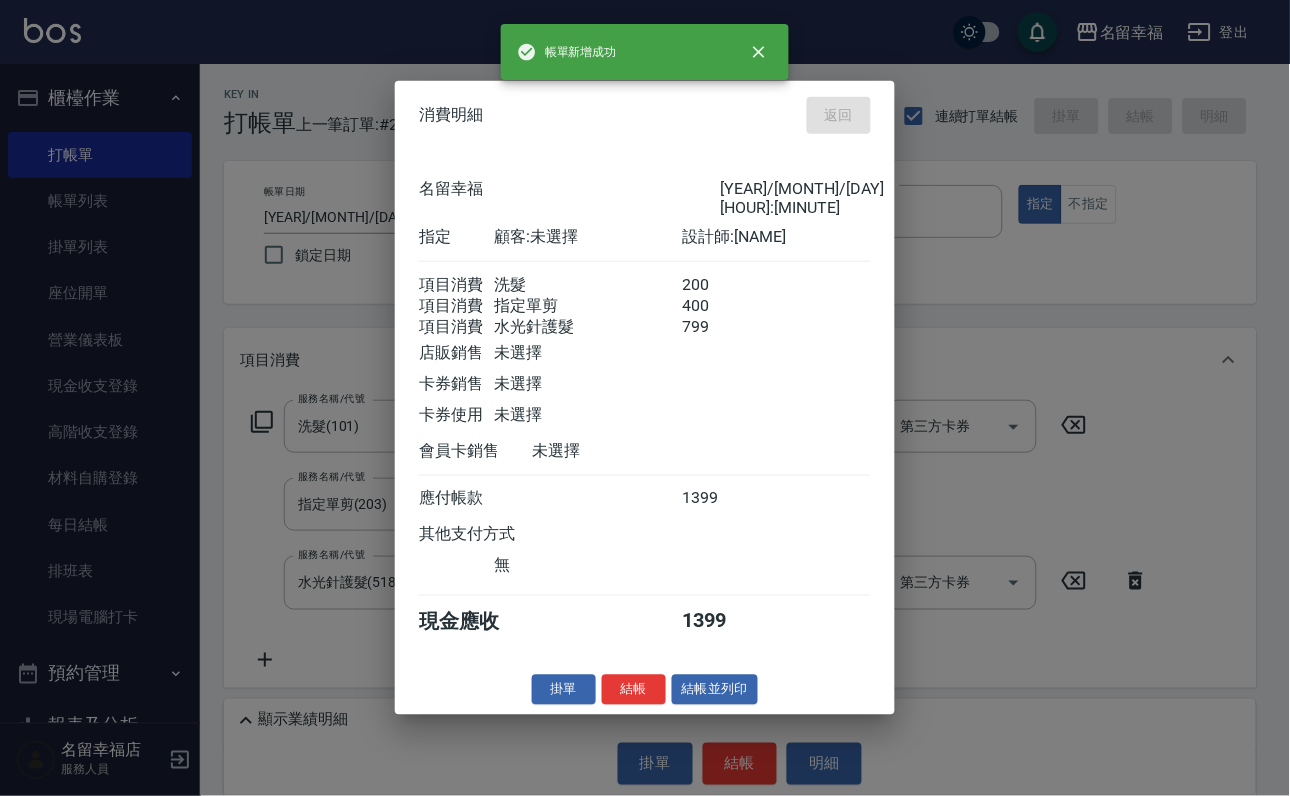 type on "[YEAR]/[MONTH]/[DAY] [HOUR]:[MINUTE]" 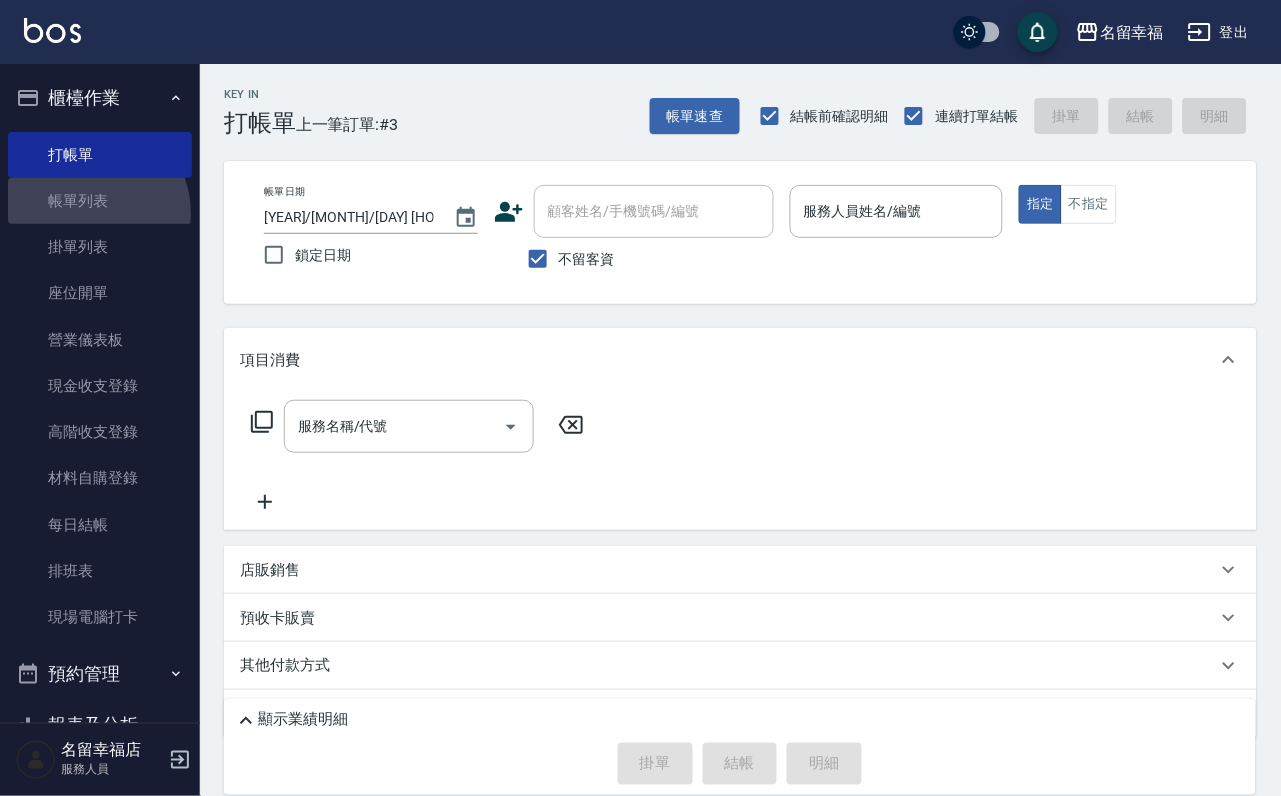 drag, startPoint x: 85, startPoint y: 226, endPoint x: 148, endPoint y: 237, distance: 63.953106 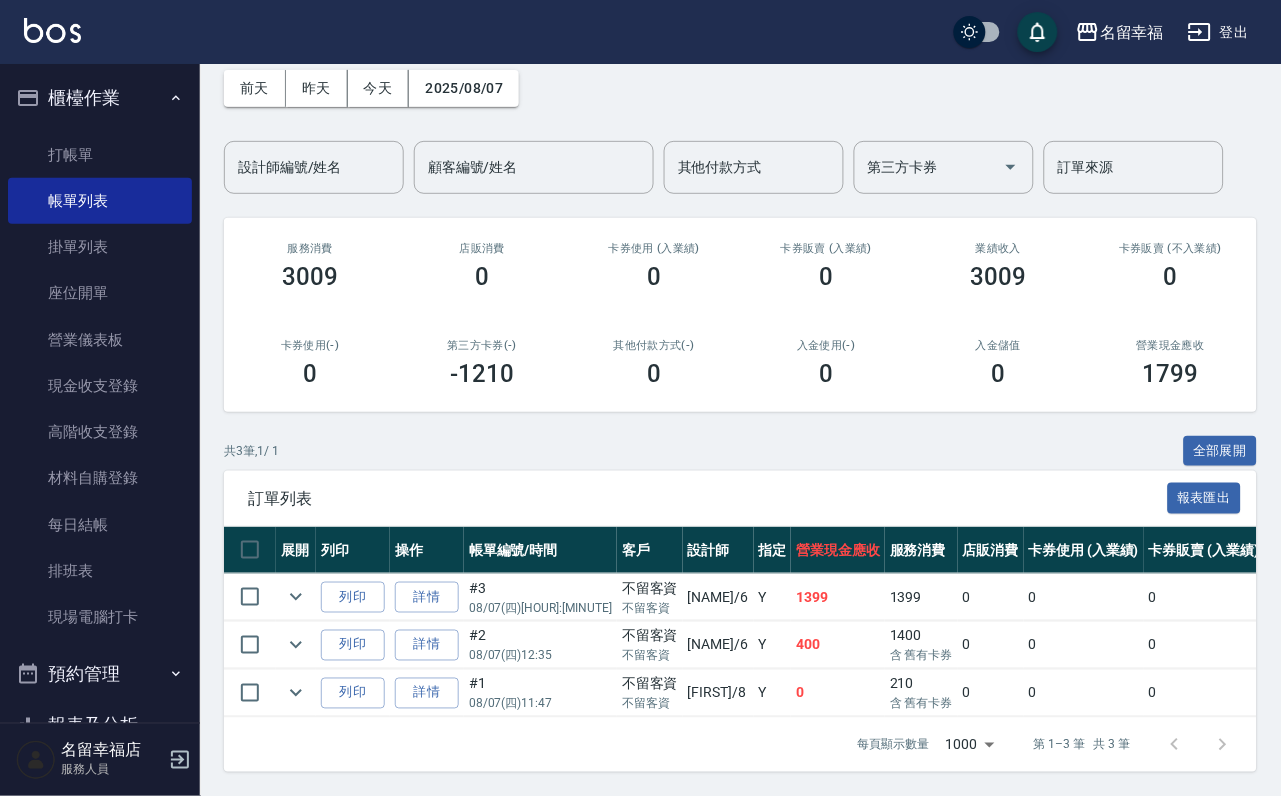 scroll, scrollTop: 0, scrollLeft: 0, axis: both 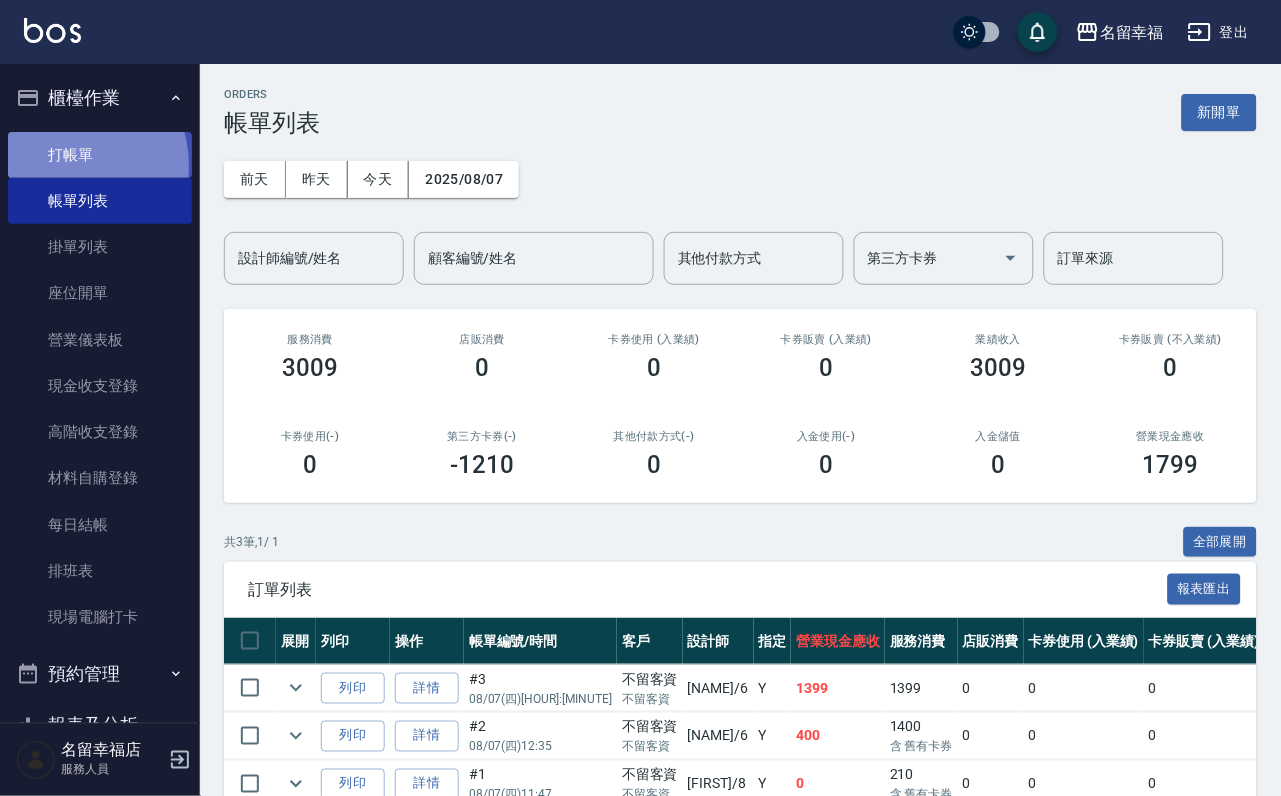 click on "打帳單" at bounding box center [100, 155] 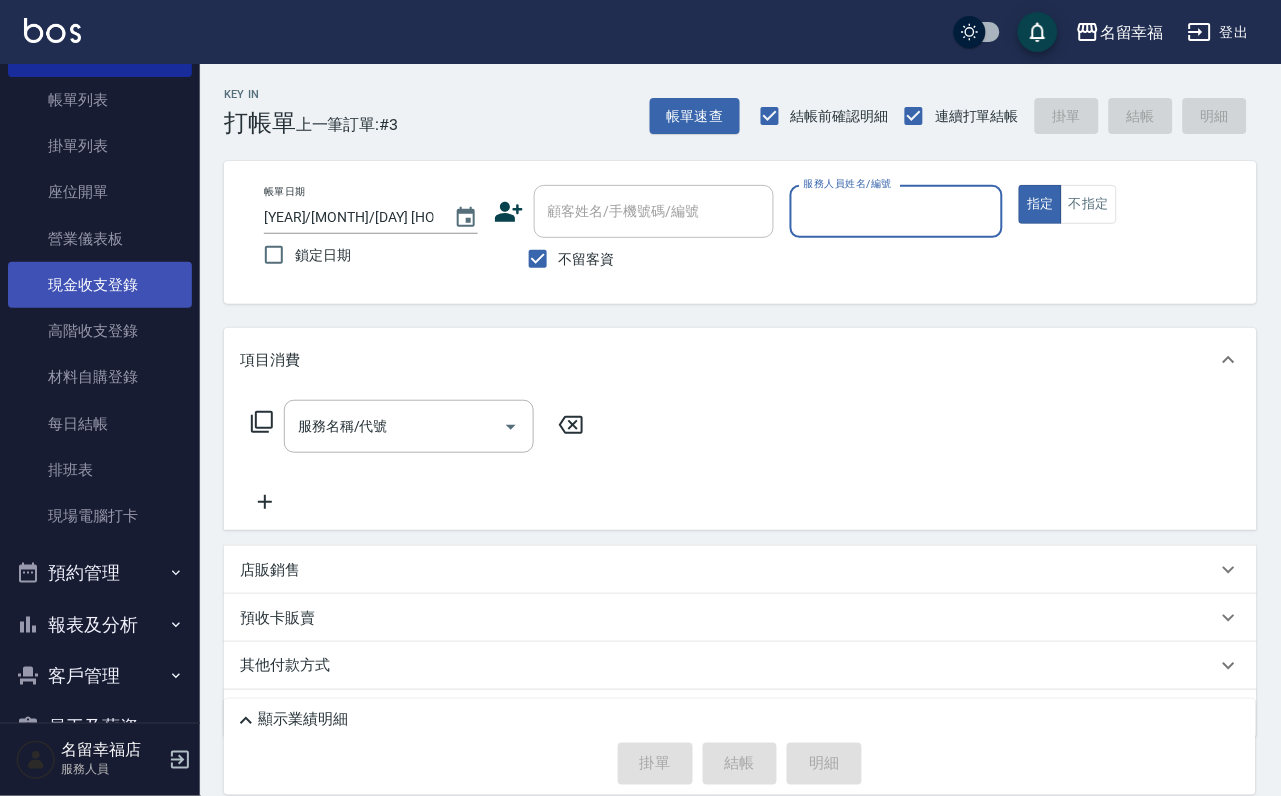 scroll, scrollTop: 229, scrollLeft: 0, axis: vertical 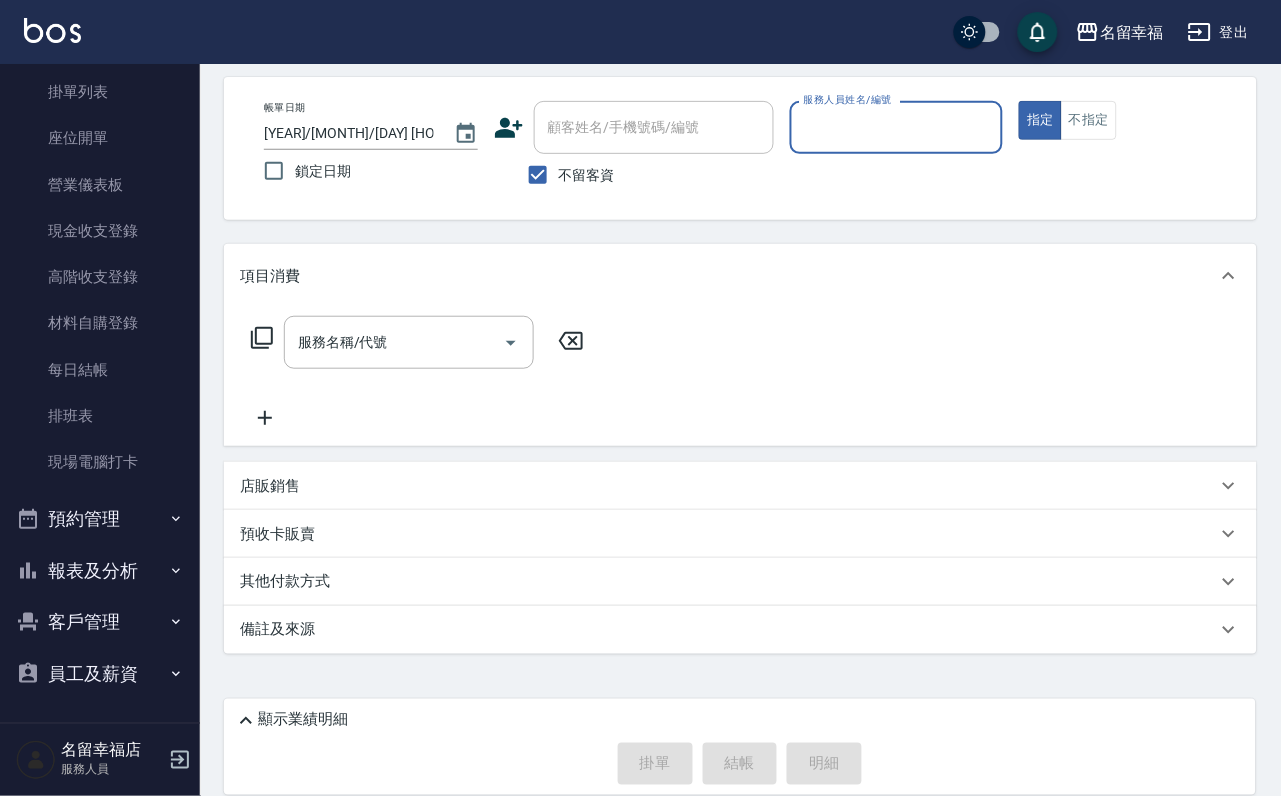 click on "客戶管理" at bounding box center (100, 622) 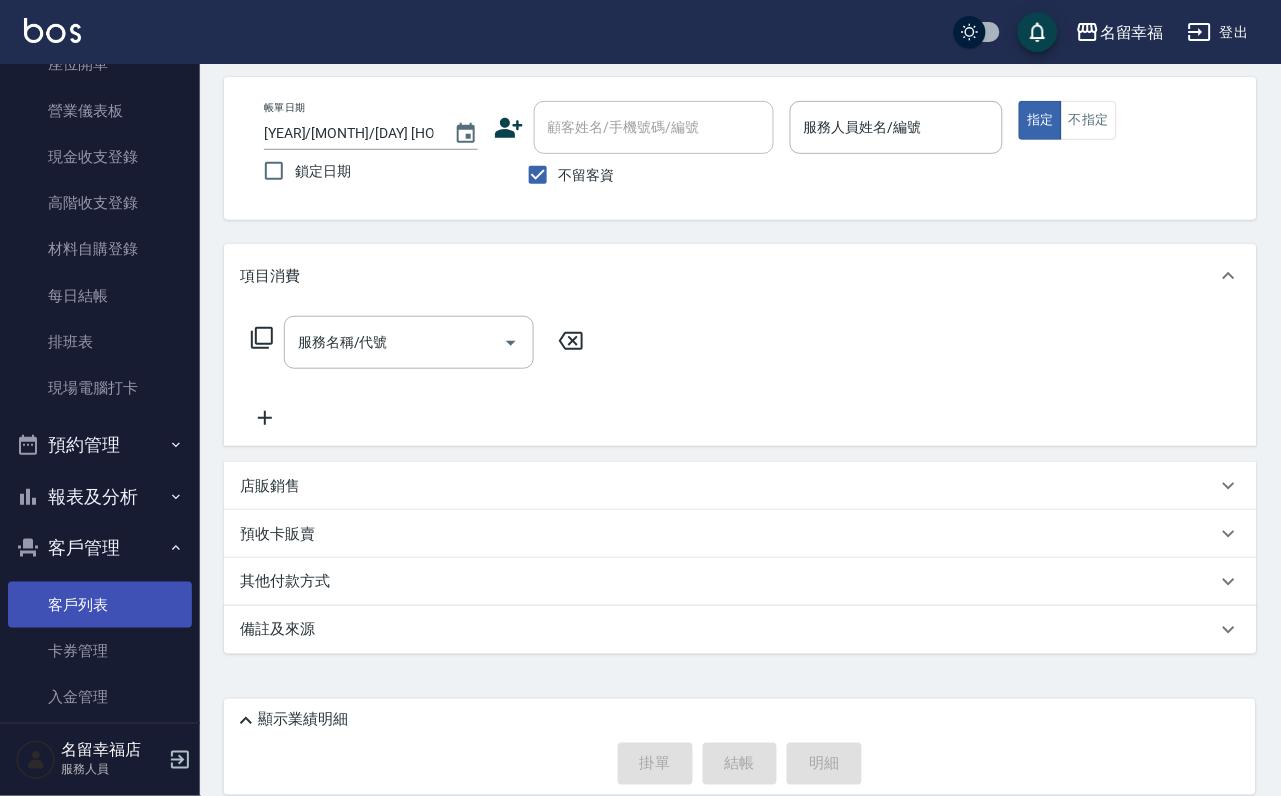 click on "客戶列表" at bounding box center (100, 605) 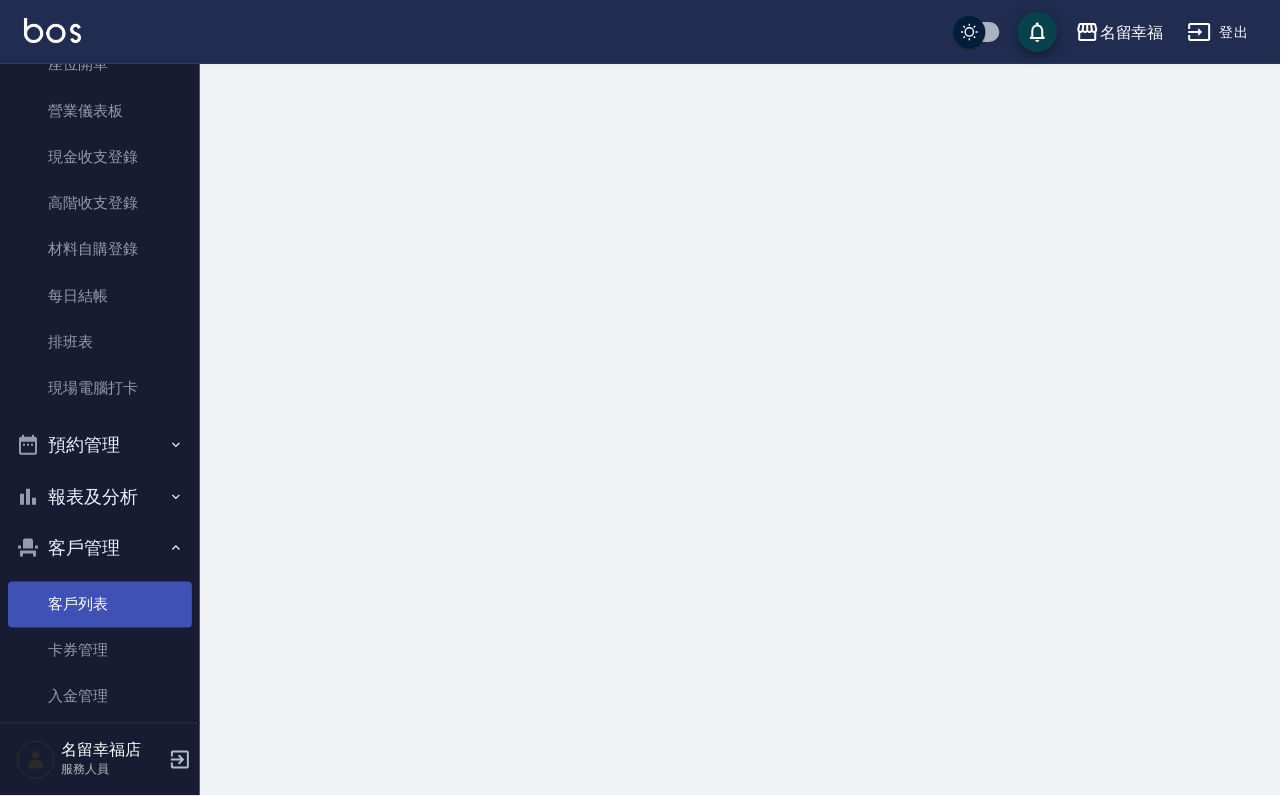 scroll, scrollTop: 0, scrollLeft: 0, axis: both 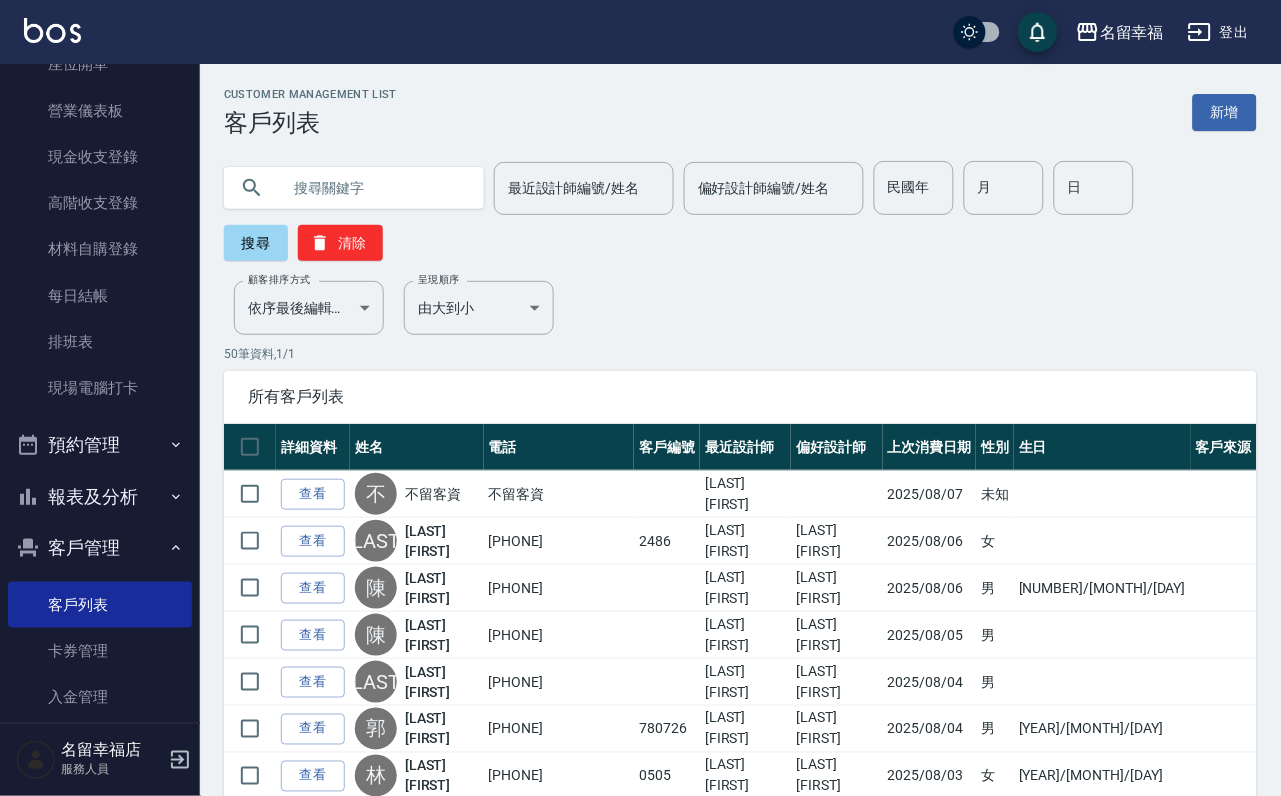 click at bounding box center [374, 188] 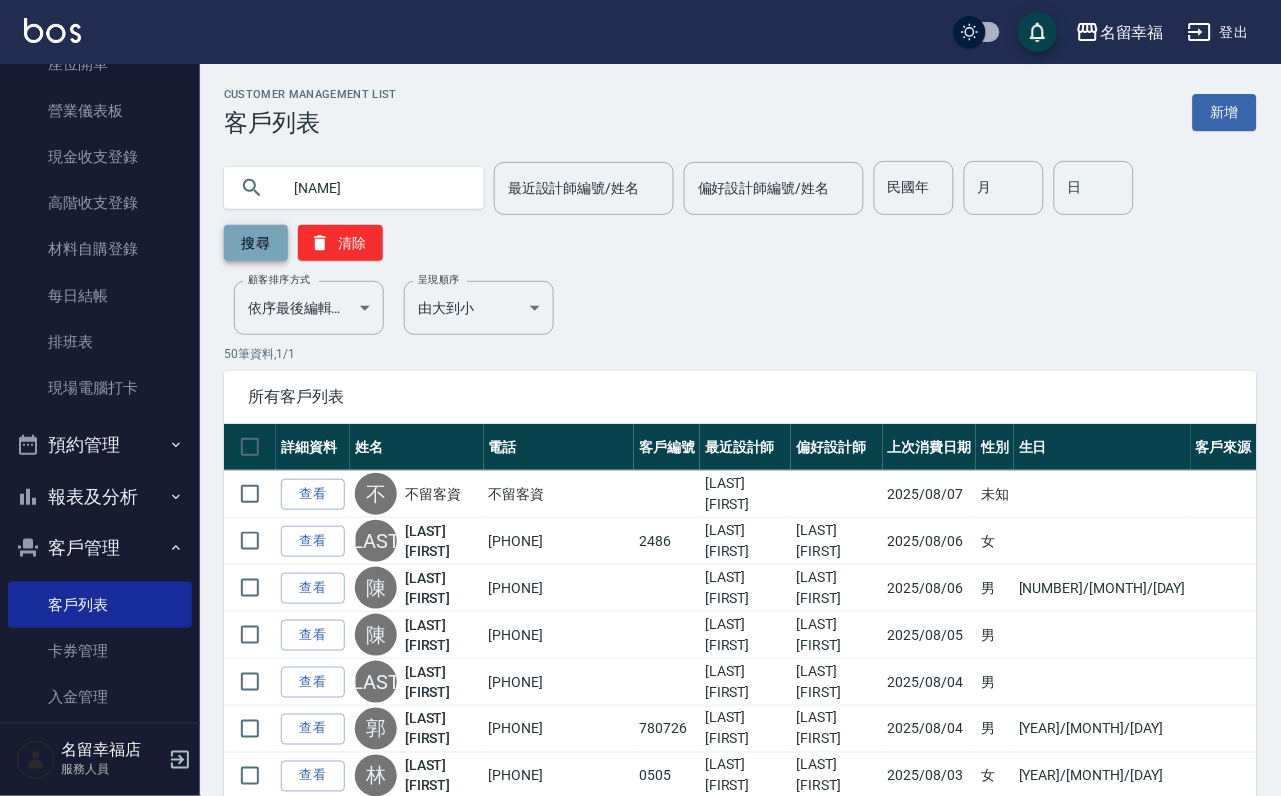 type on "[NAME]" 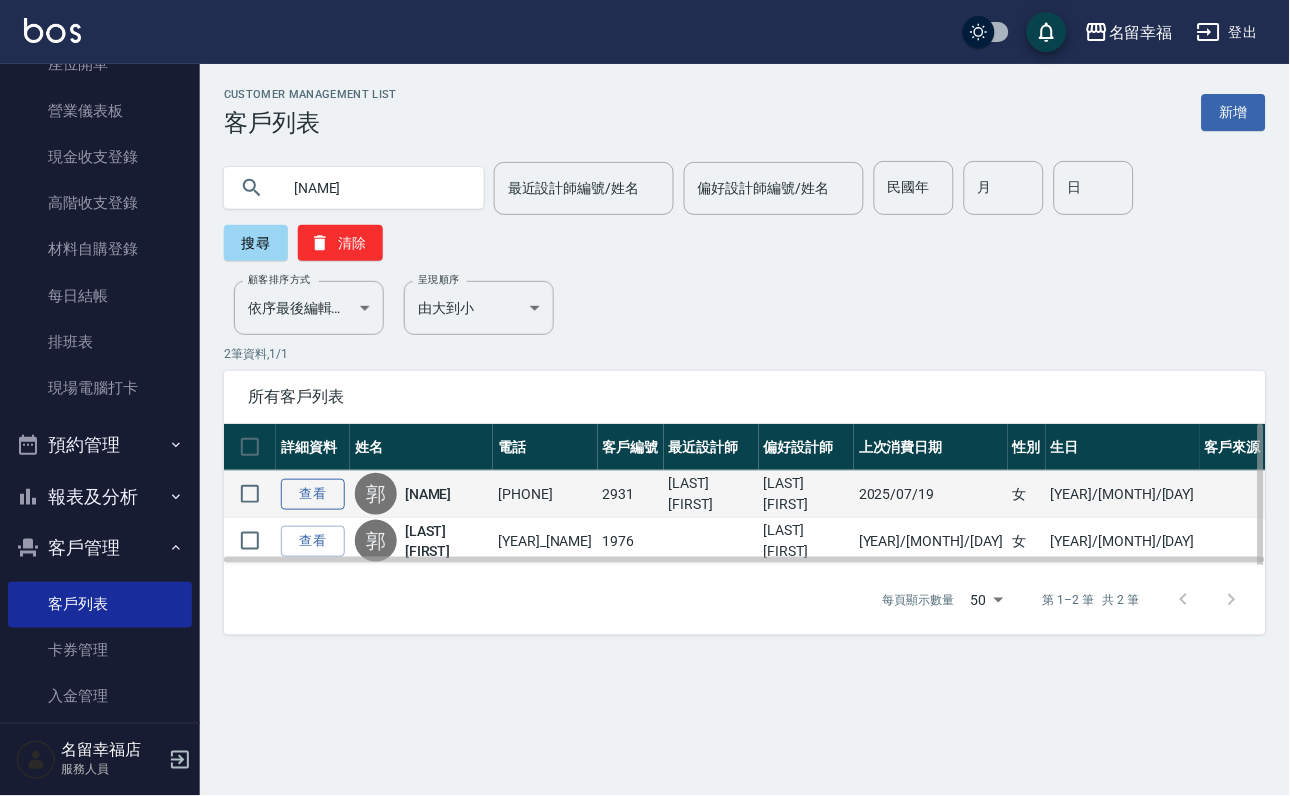 click on "查看" at bounding box center [313, 494] 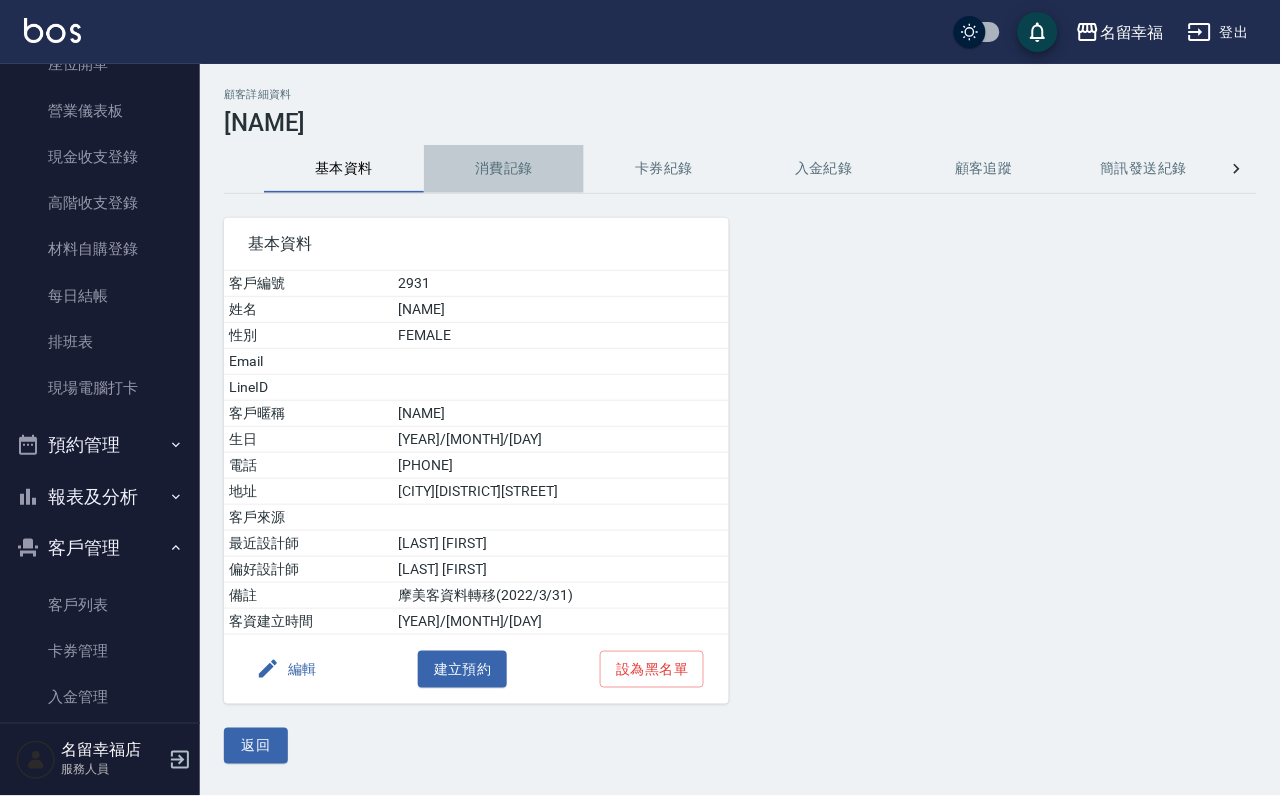 click on "消費記錄" at bounding box center [504, 169] 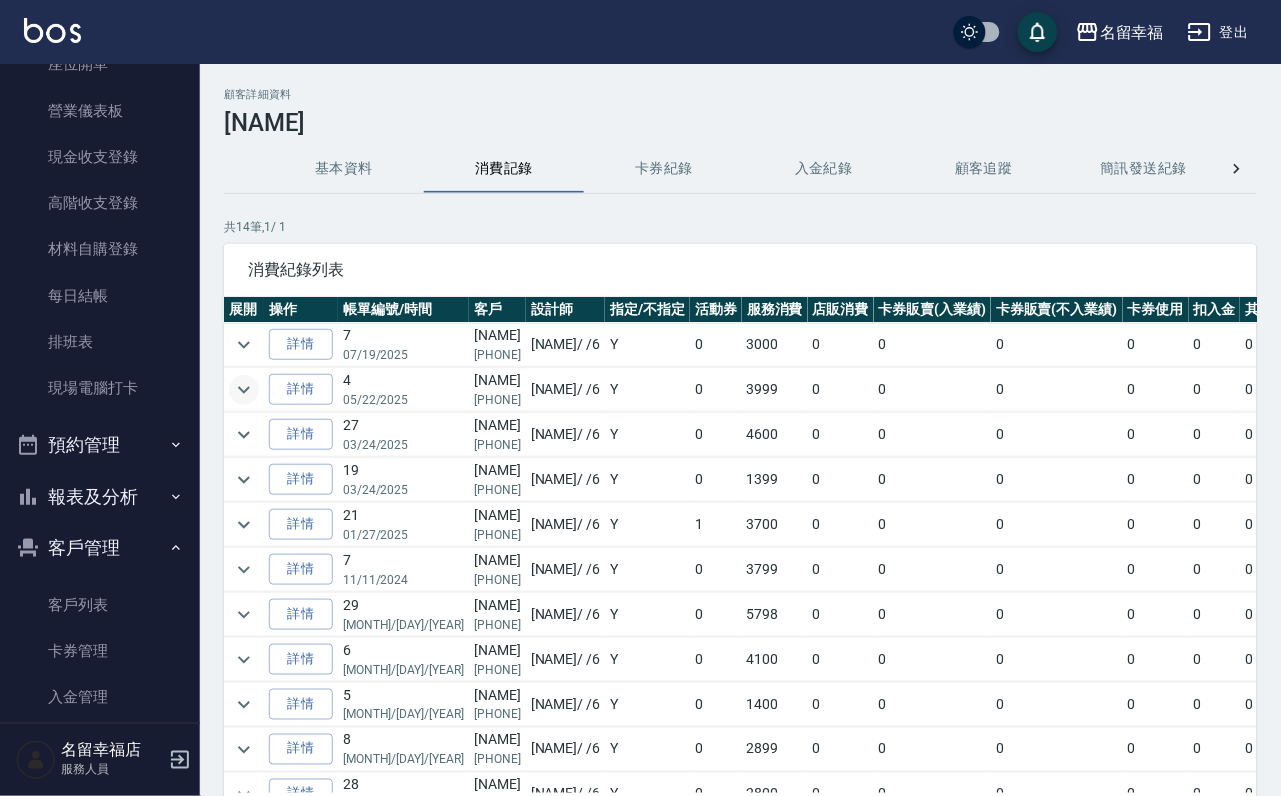 click 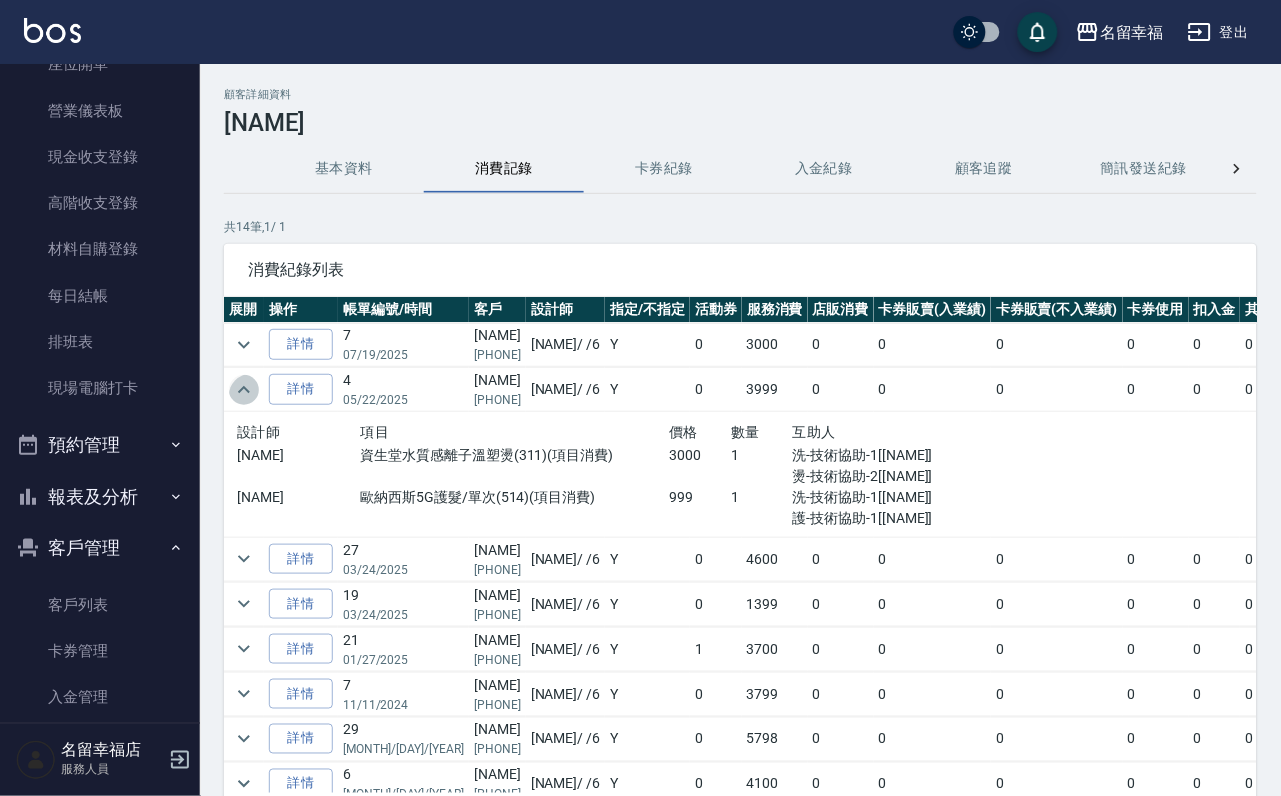 click 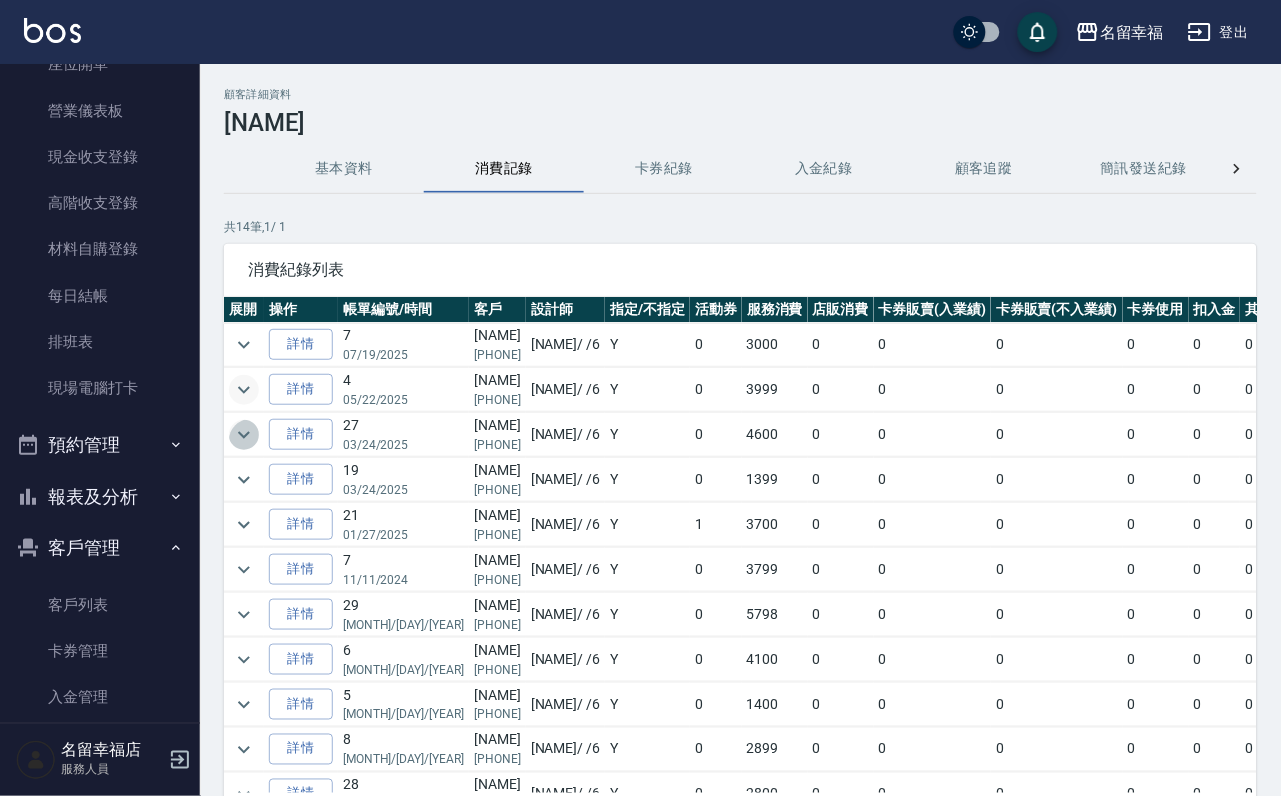 click 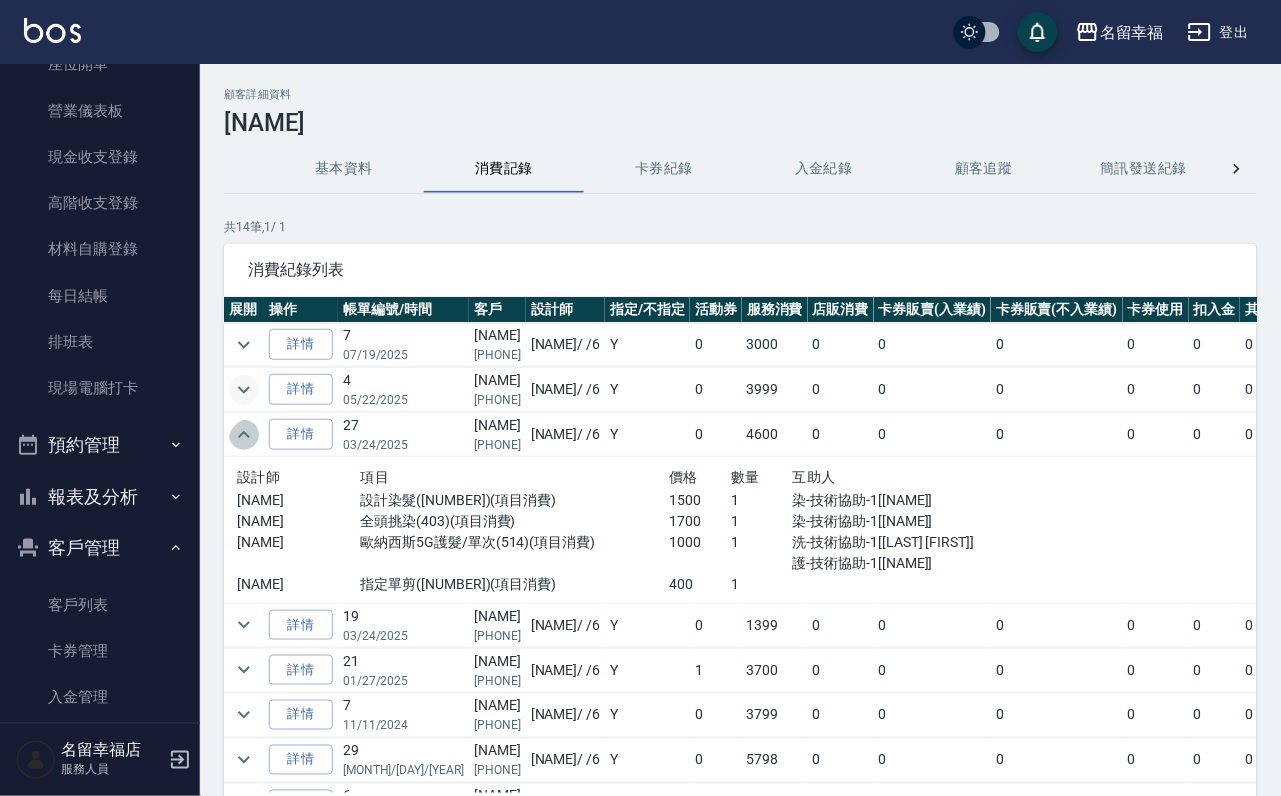 click 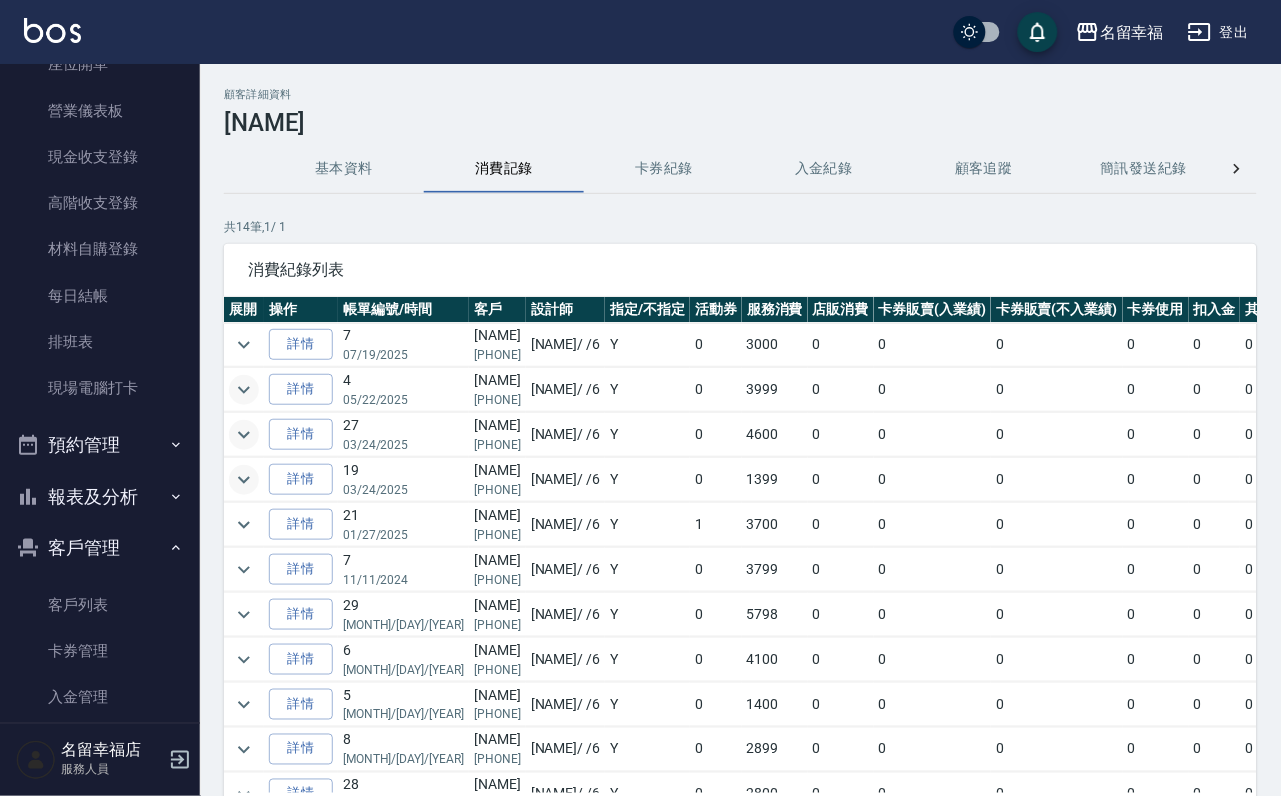 click 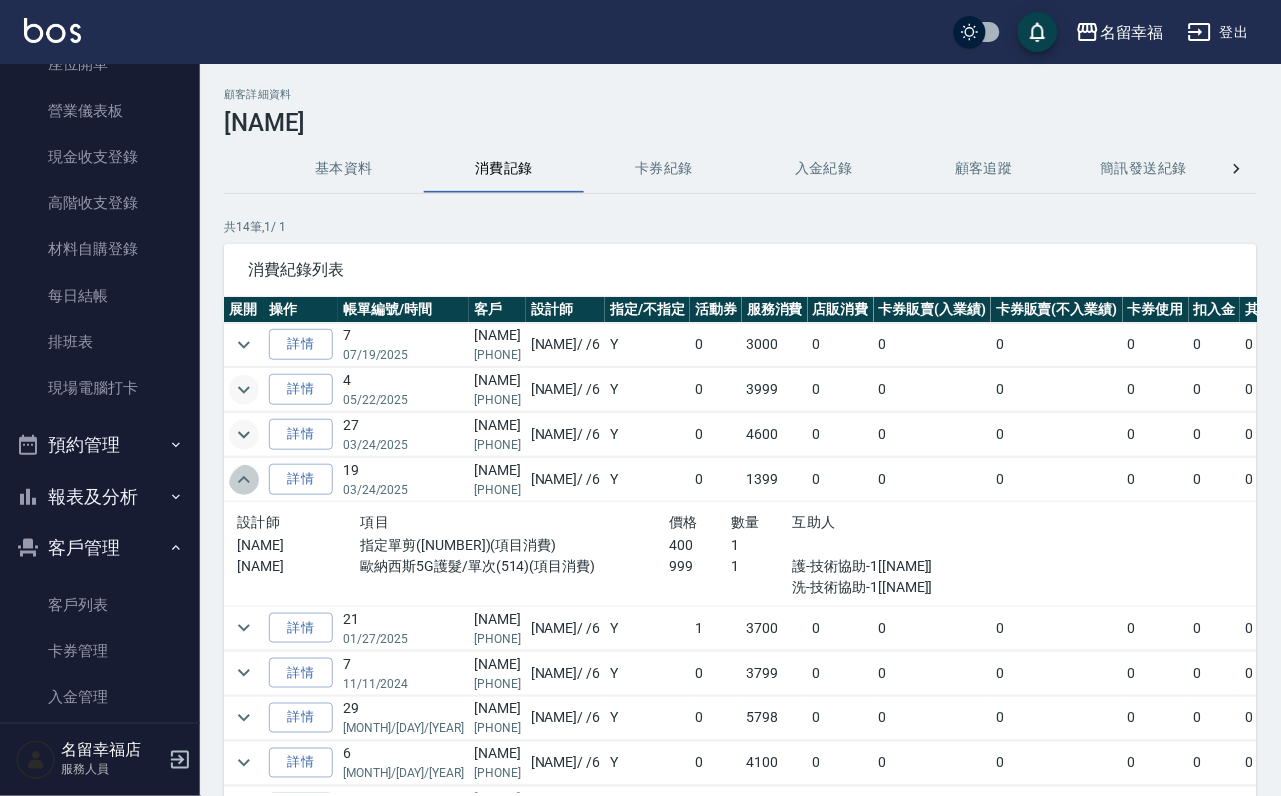 click 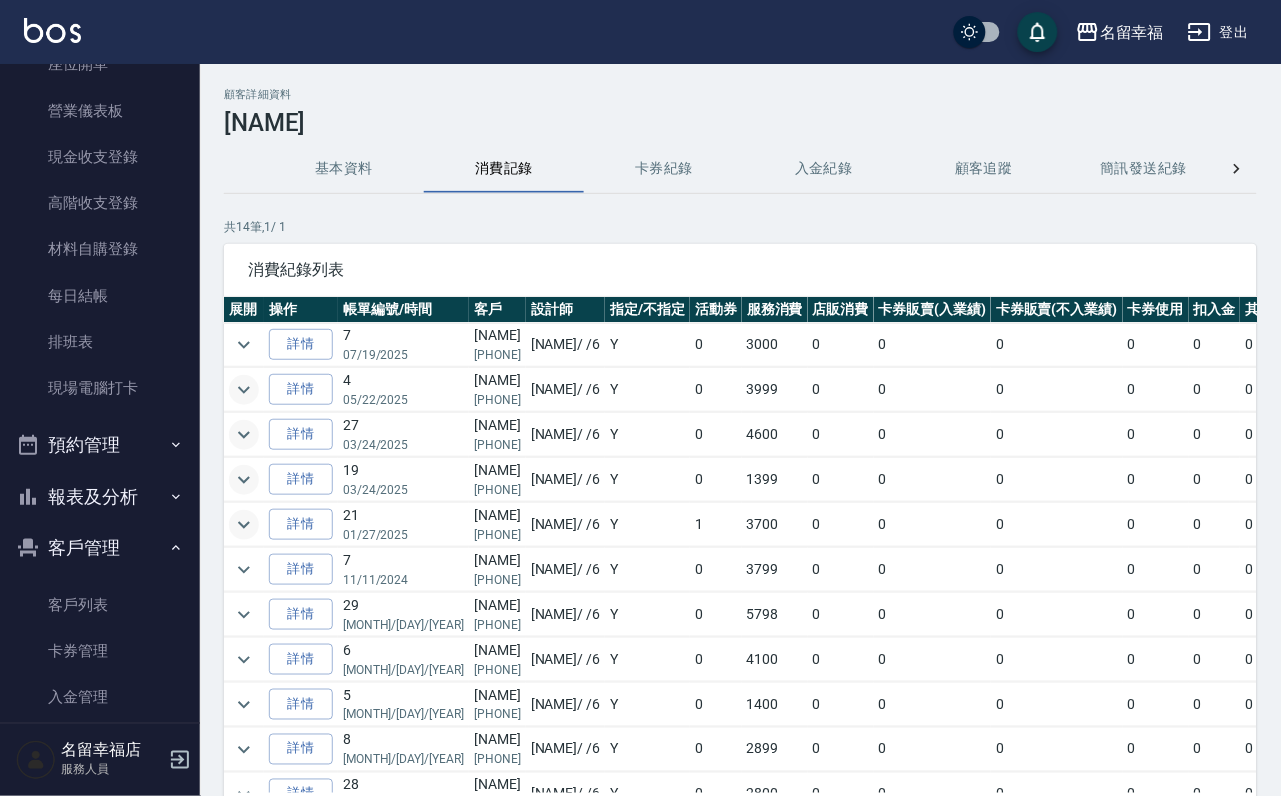 click 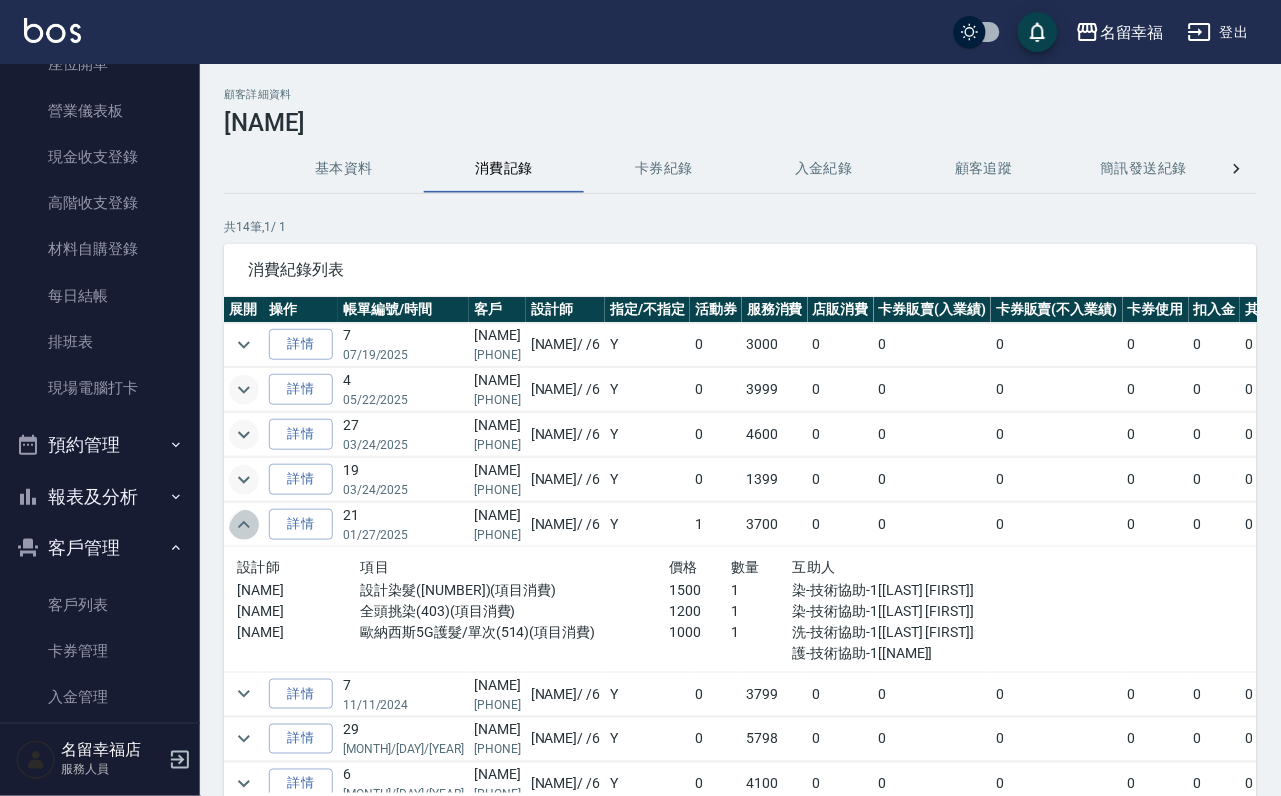 click 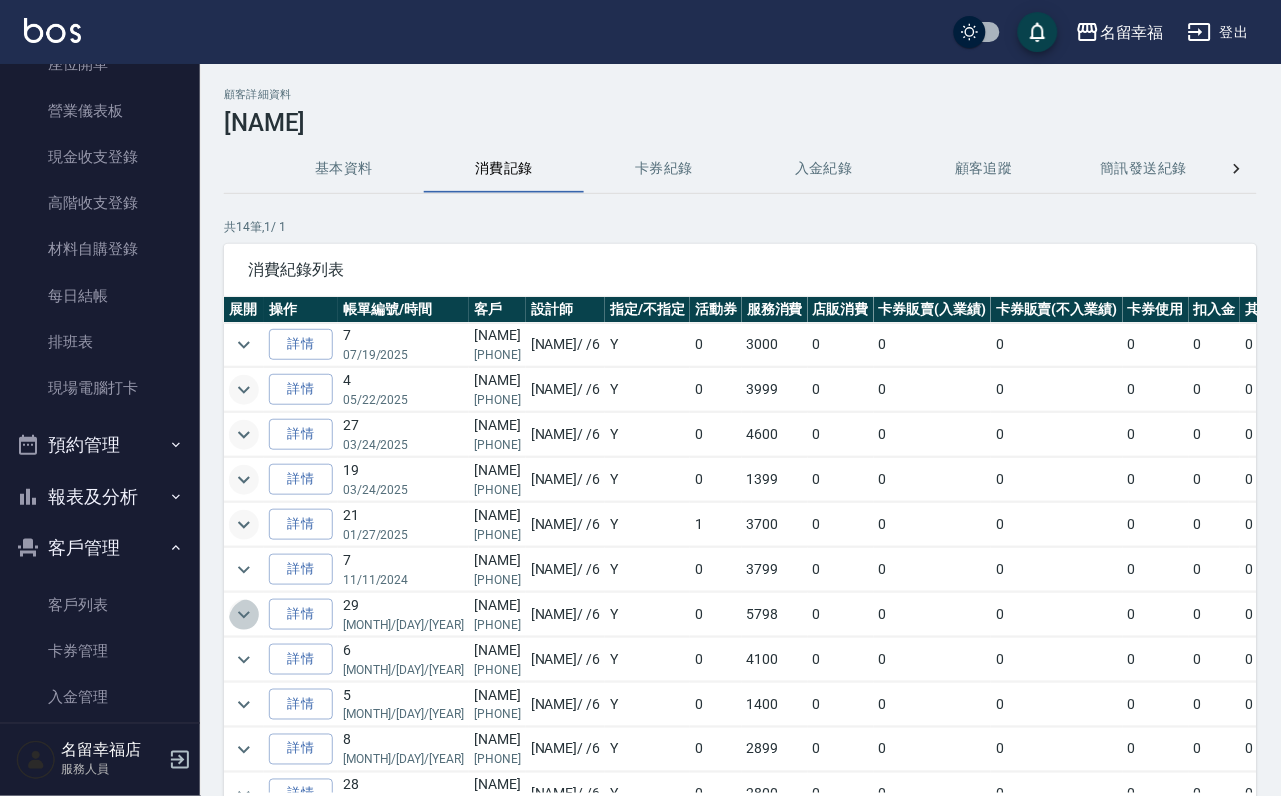 click 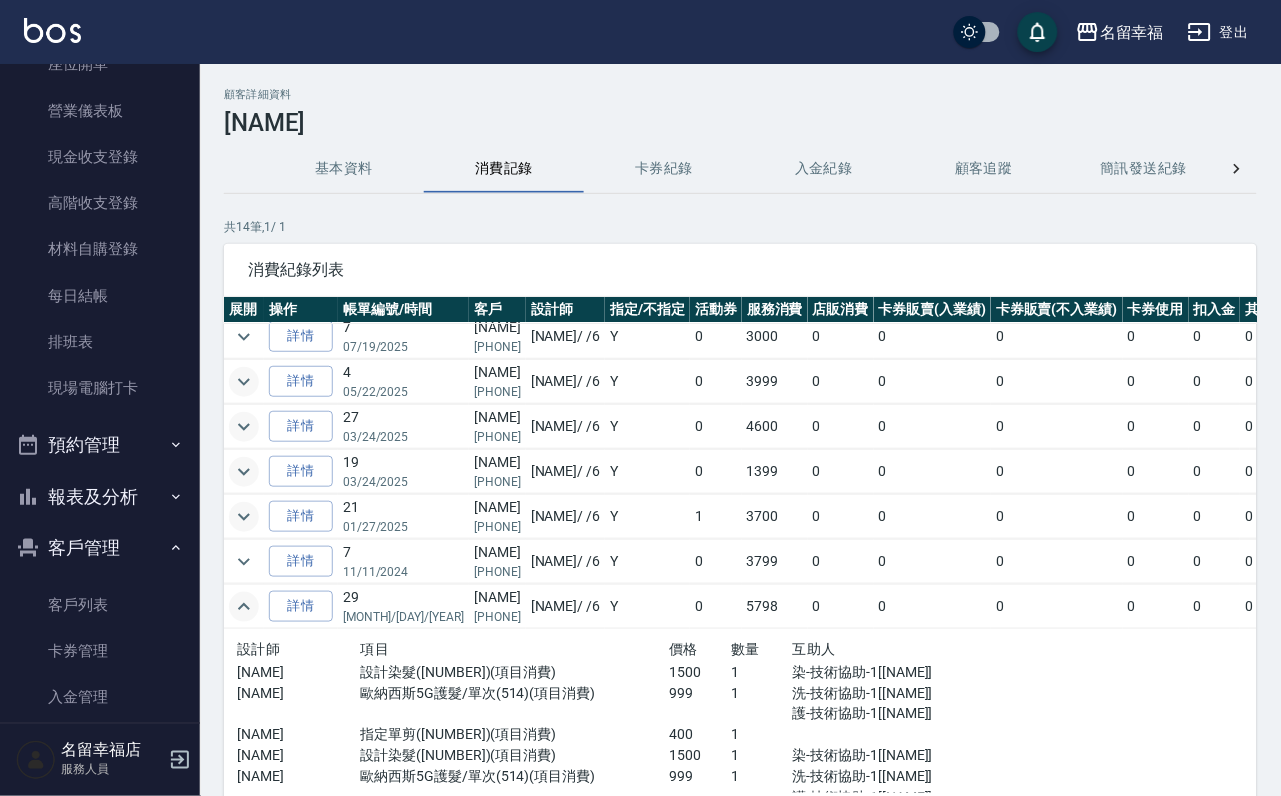 scroll, scrollTop: 0, scrollLeft: 0, axis: both 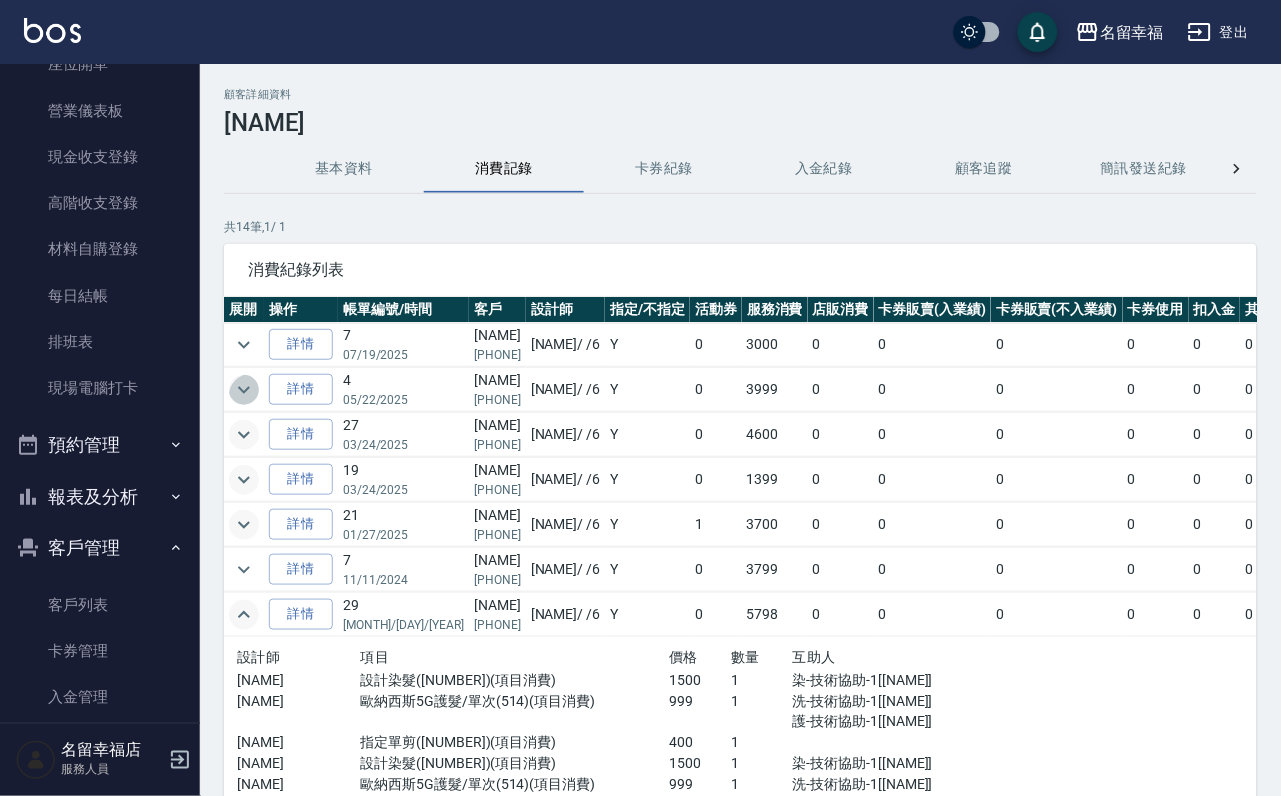 click 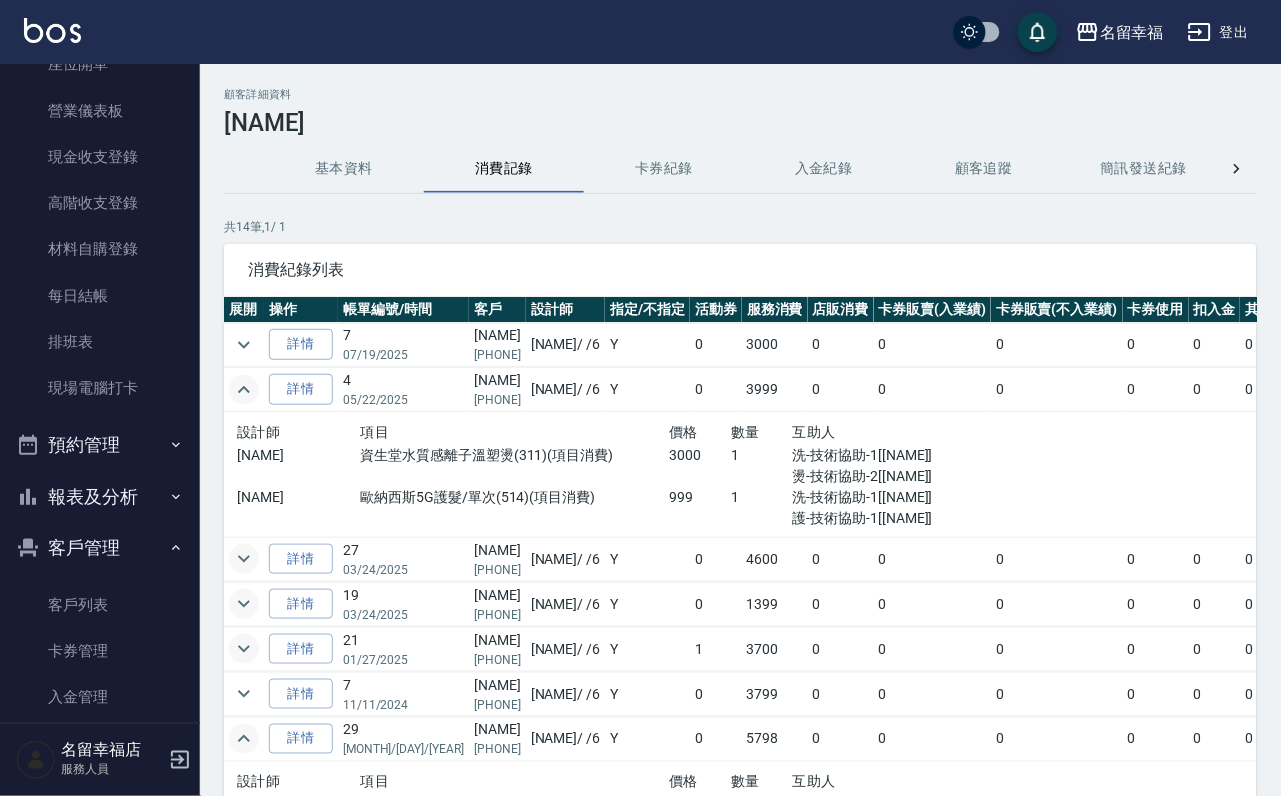 click 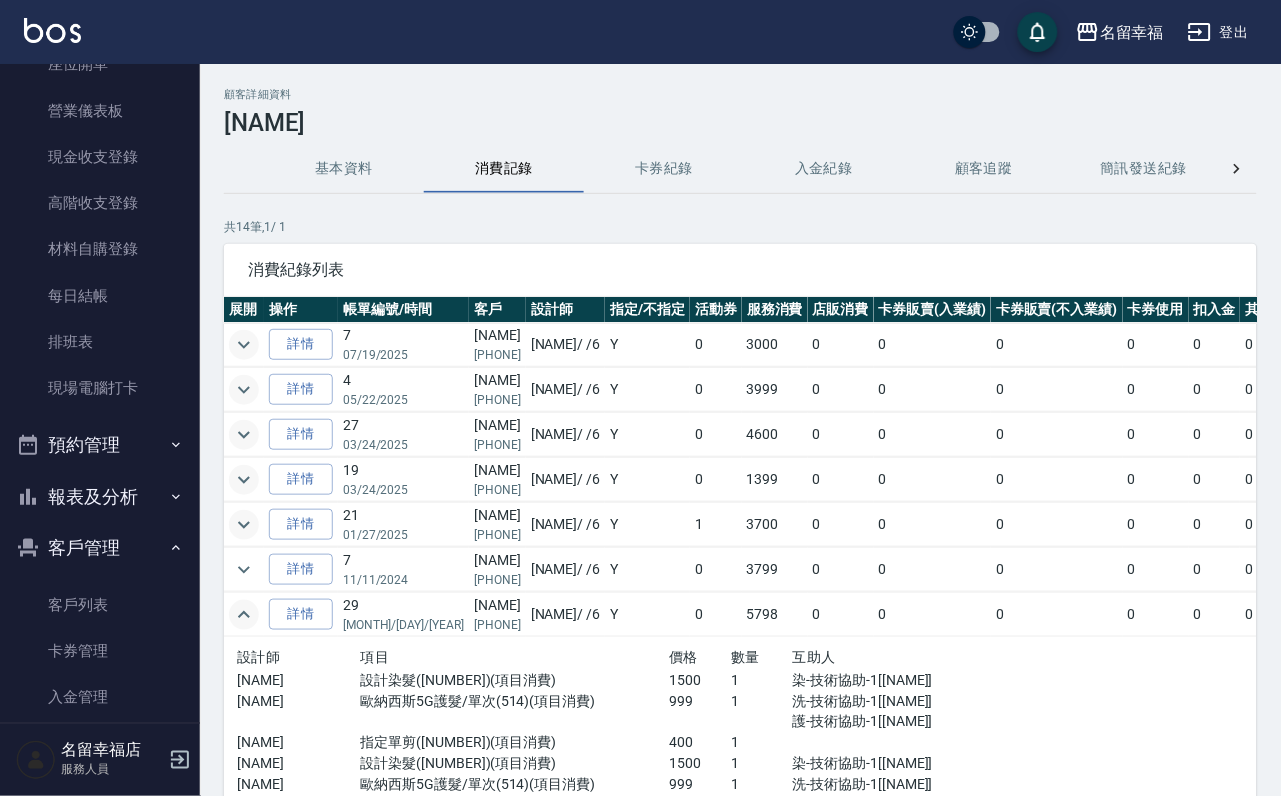 click 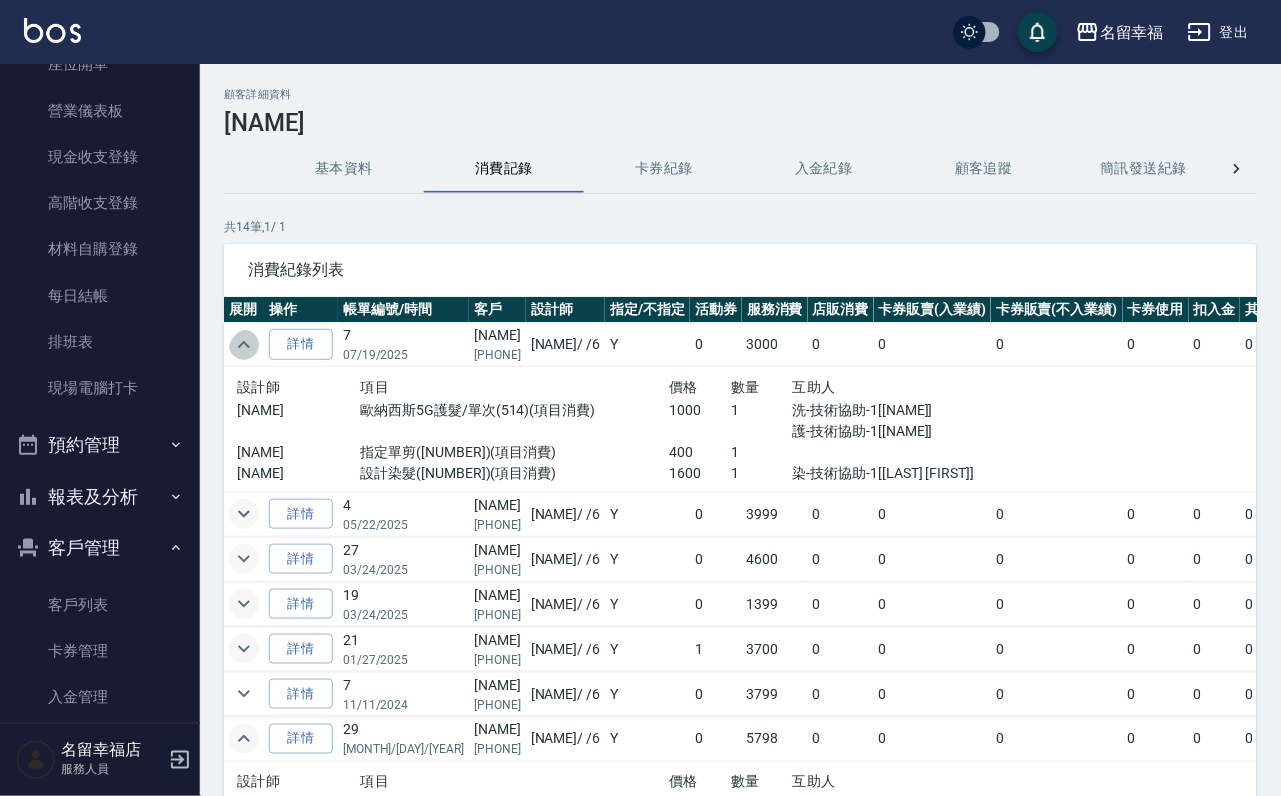 click 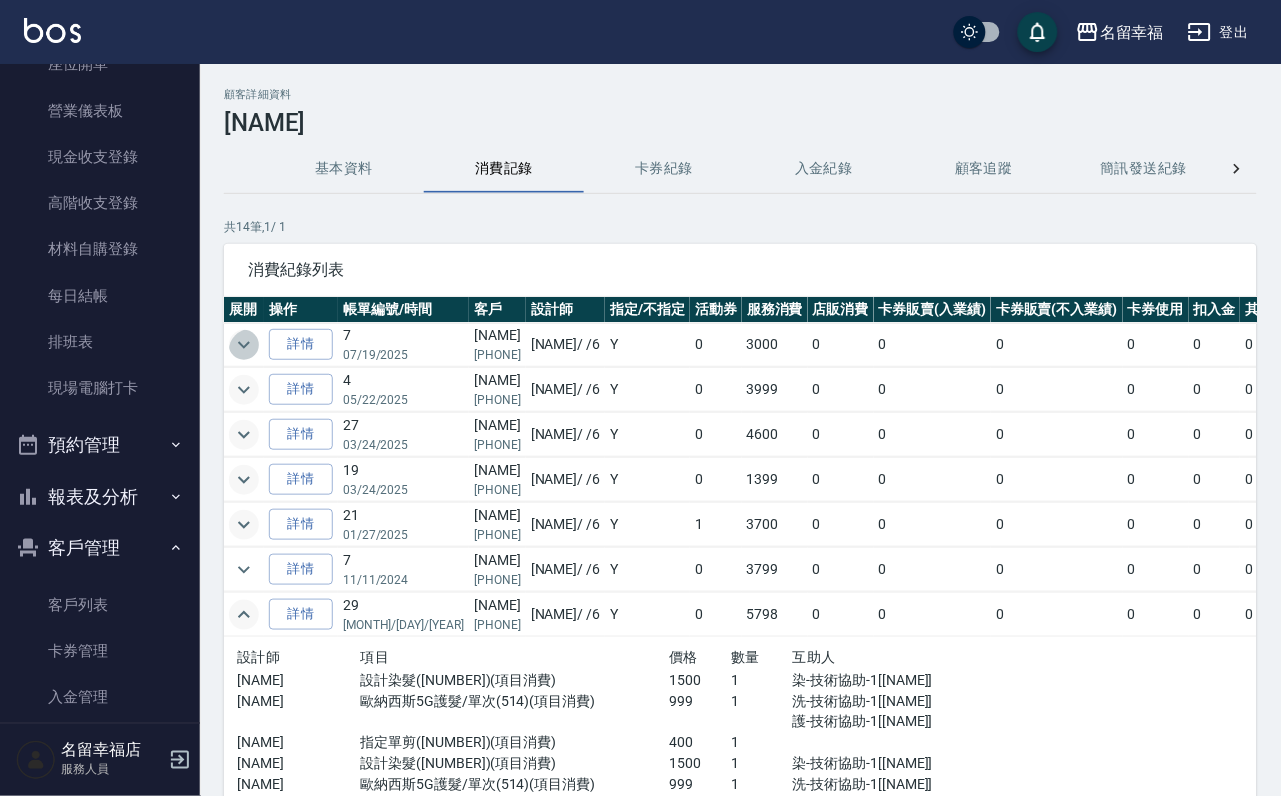 click 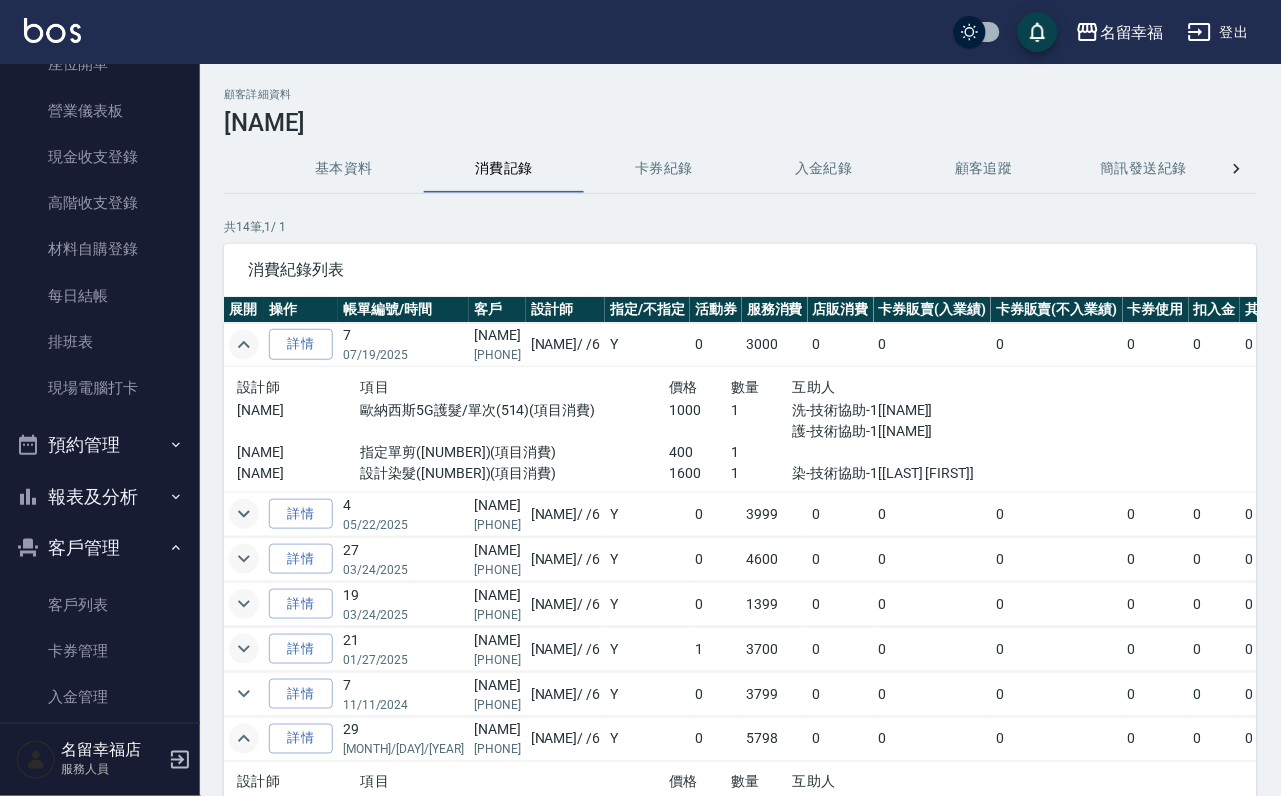 click 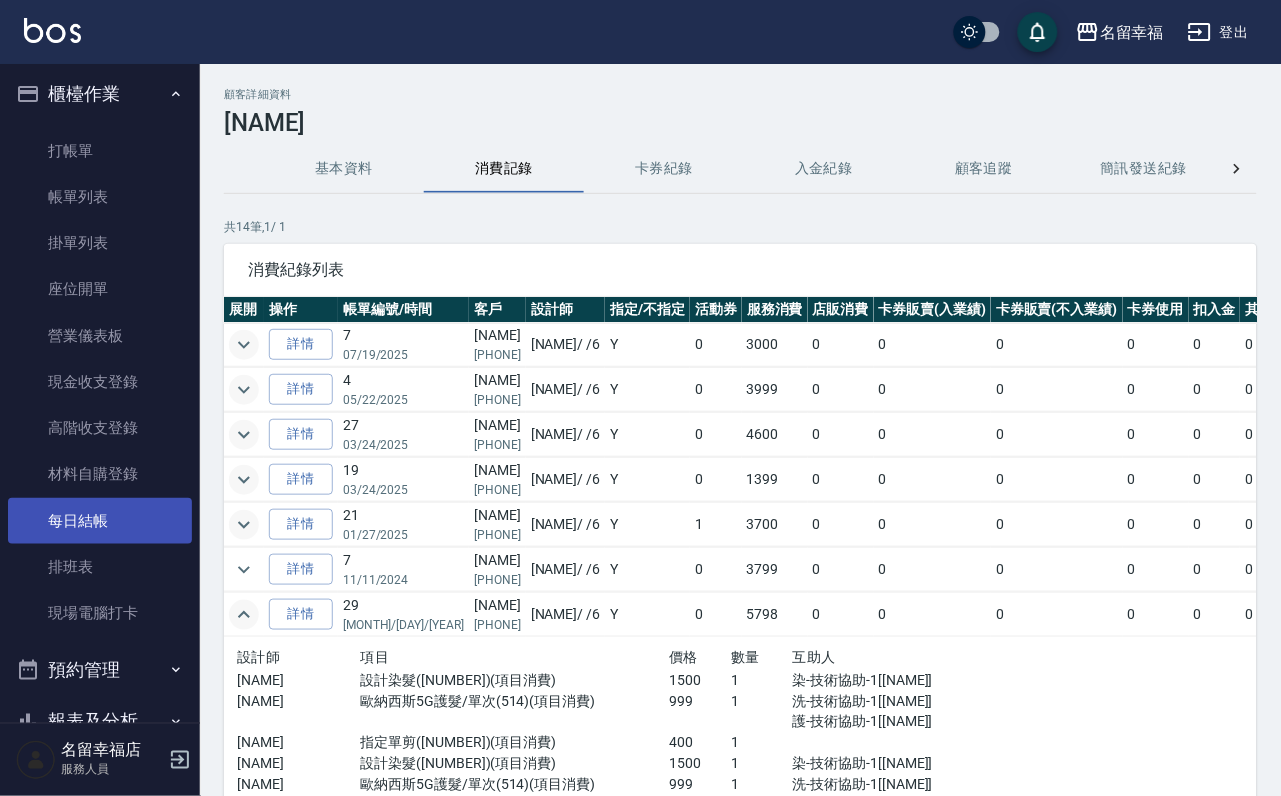 scroll, scrollTop: 0, scrollLeft: 0, axis: both 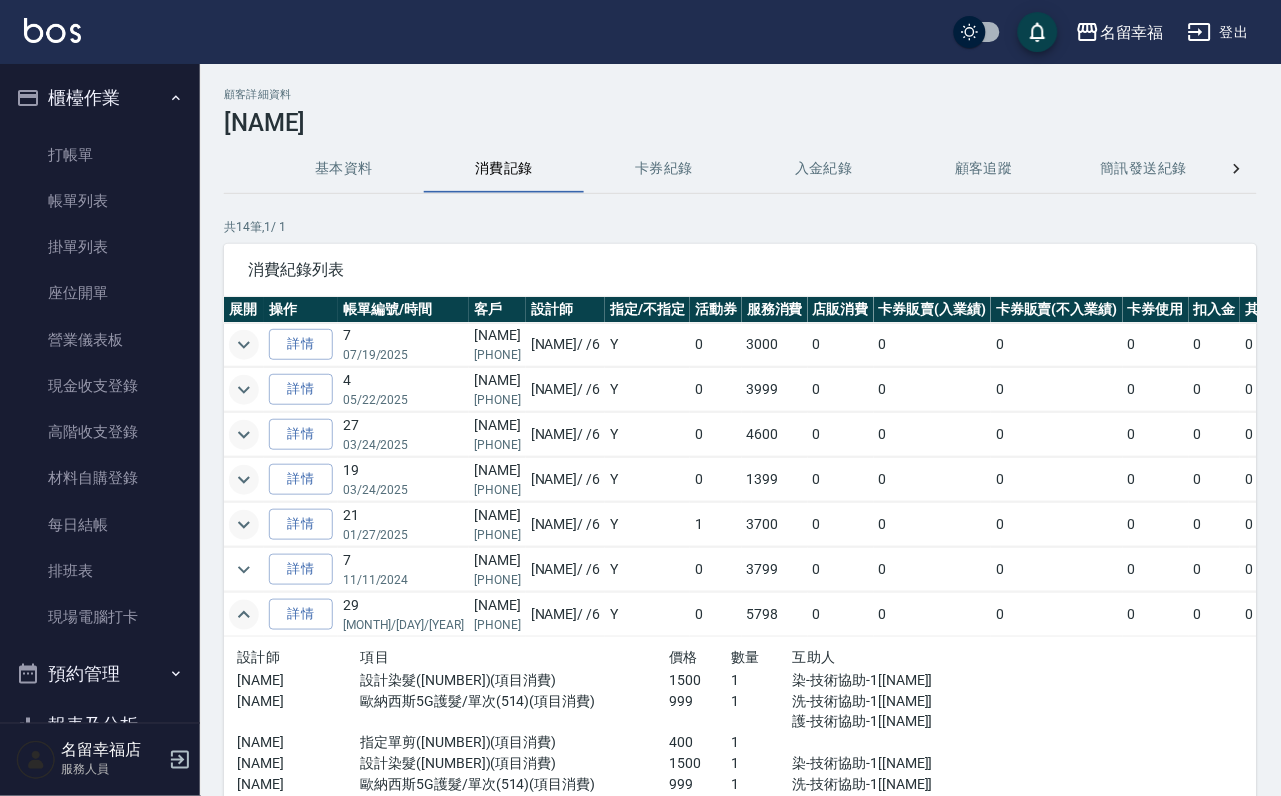 click 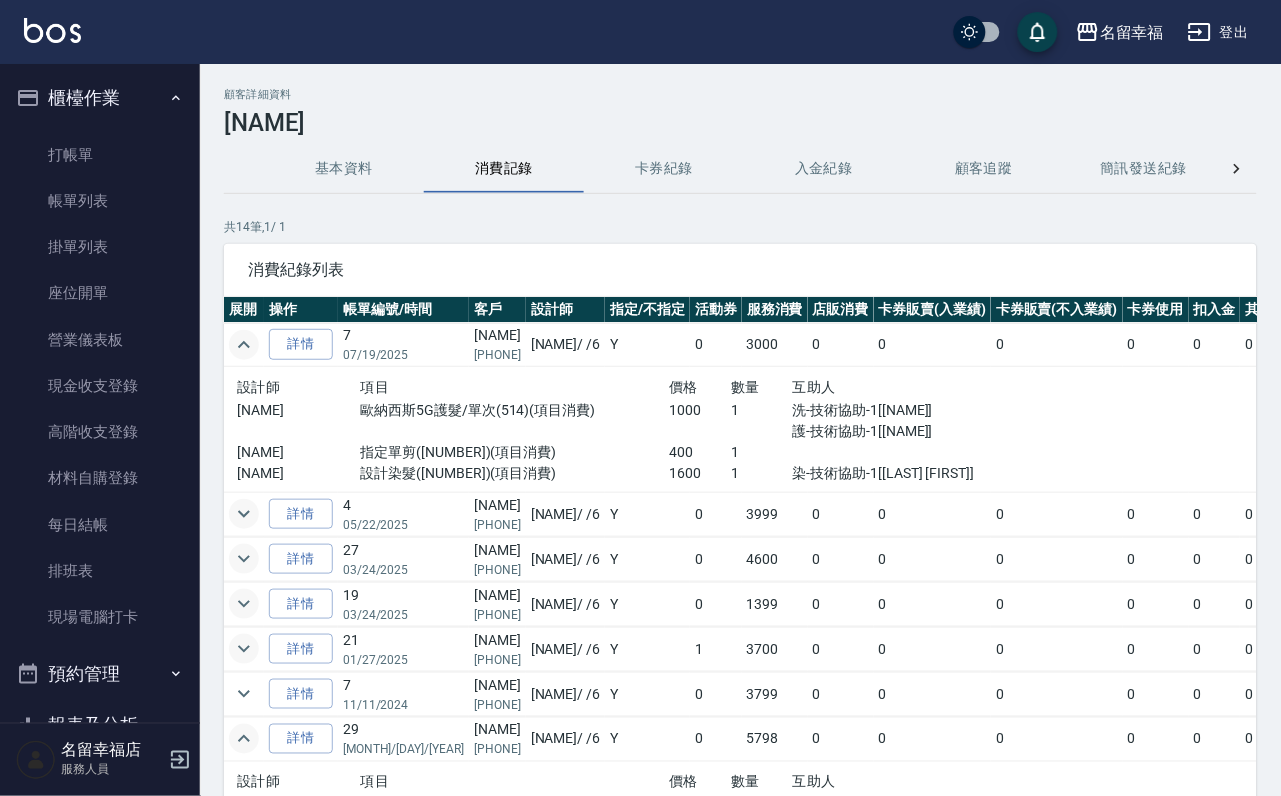 click 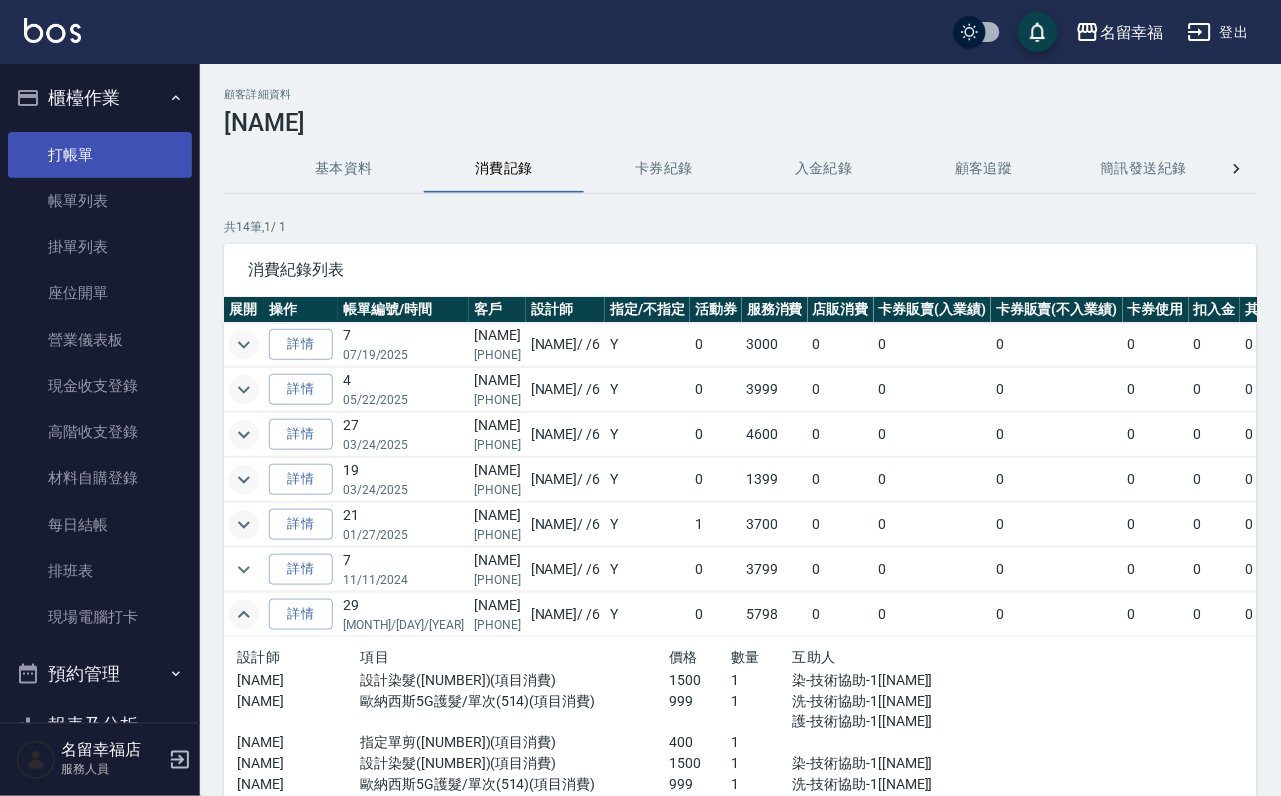 click on "打帳單" at bounding box center [100, 155] 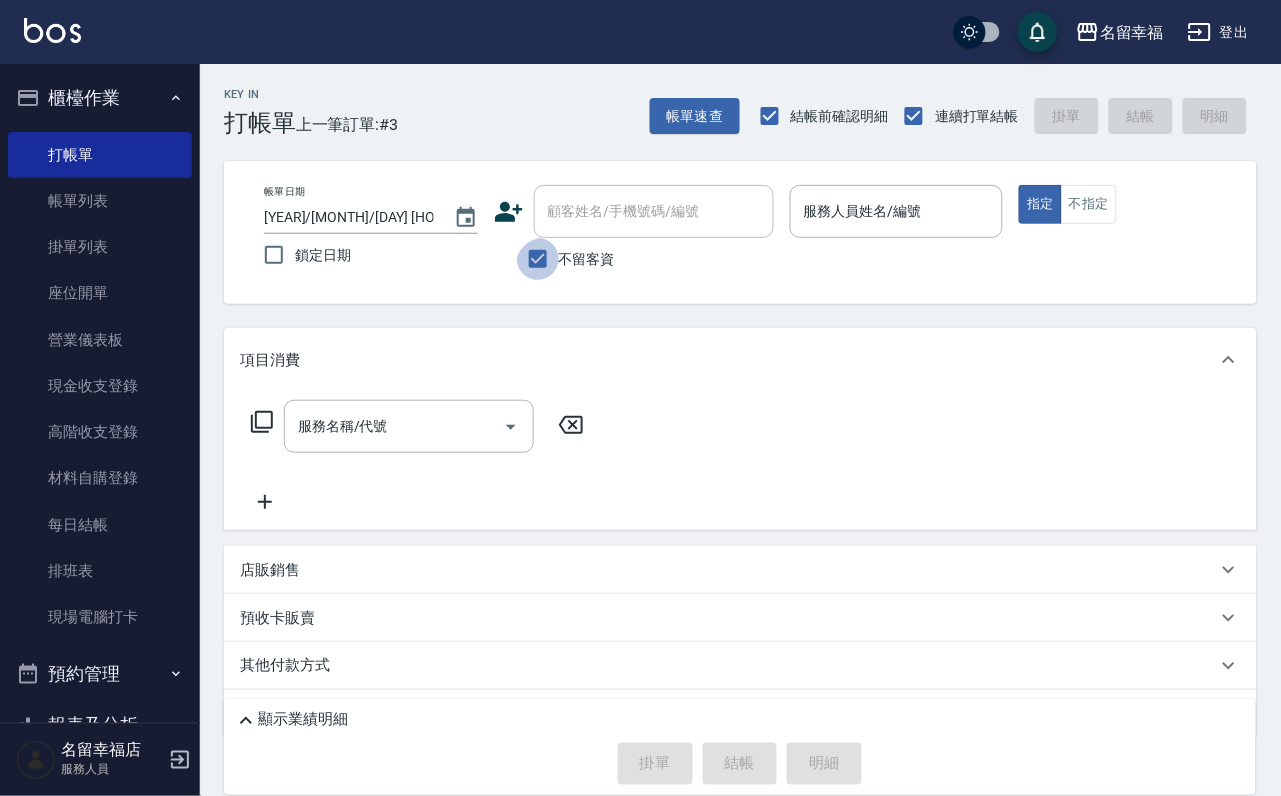 click on "不留客資" at bounding box center [538, 259] 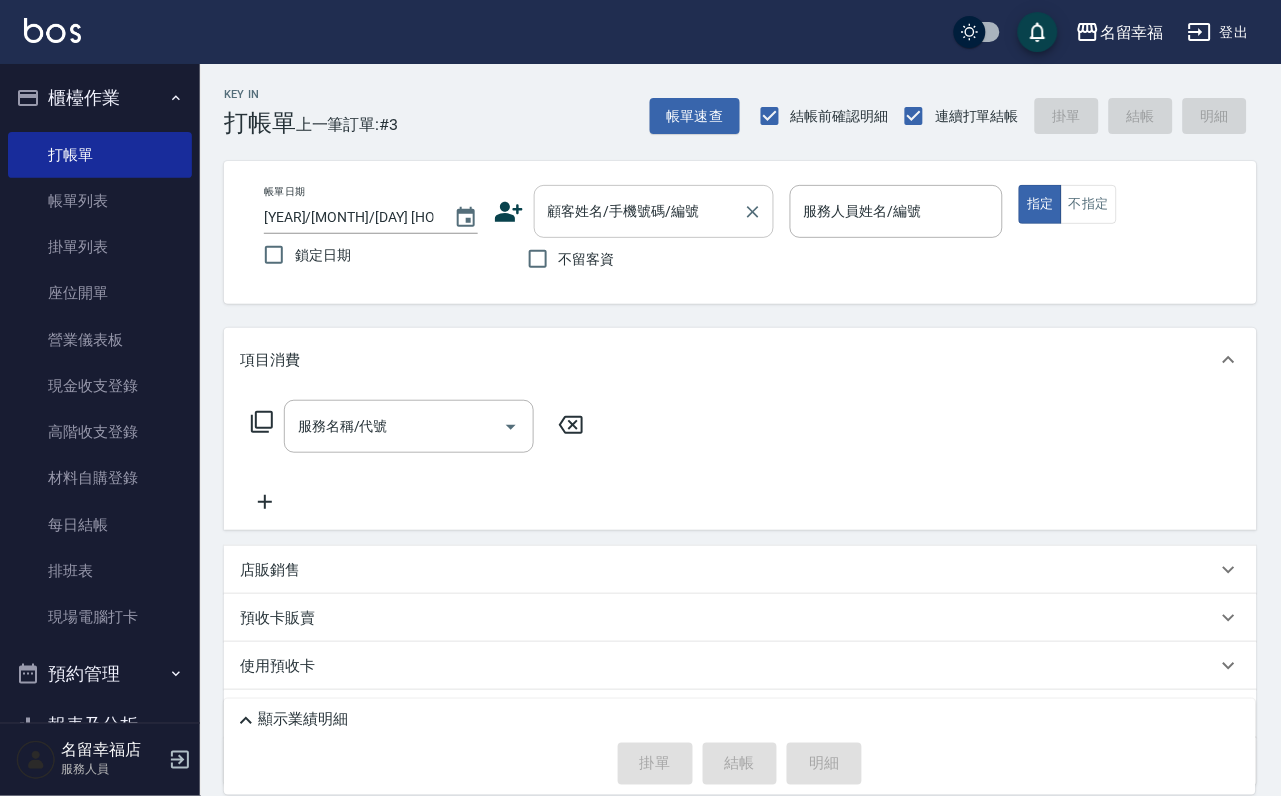 click on "顧客姓名/手機號碼/編號" at bounding box center [639, 211] 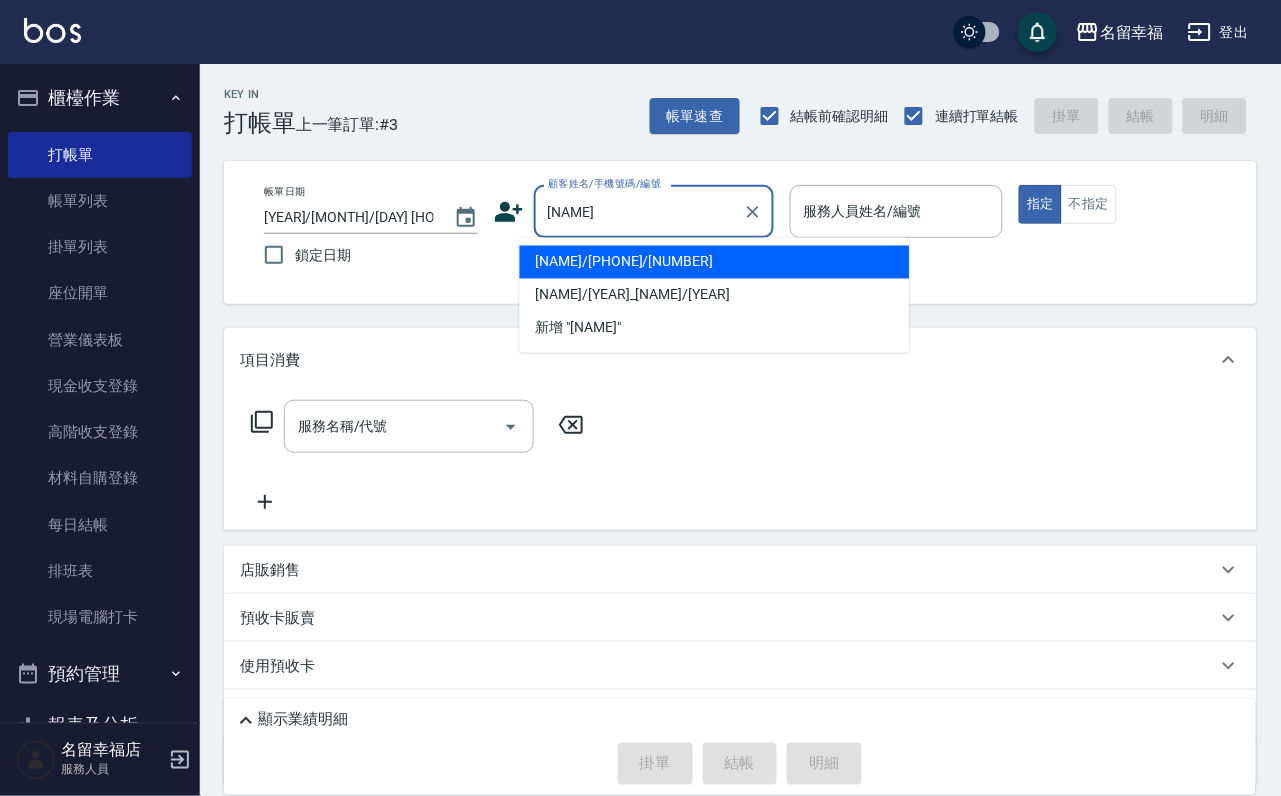 click on "[NAME]/[PHONE]/[NUMBER]" at bounding box center [715, 262] 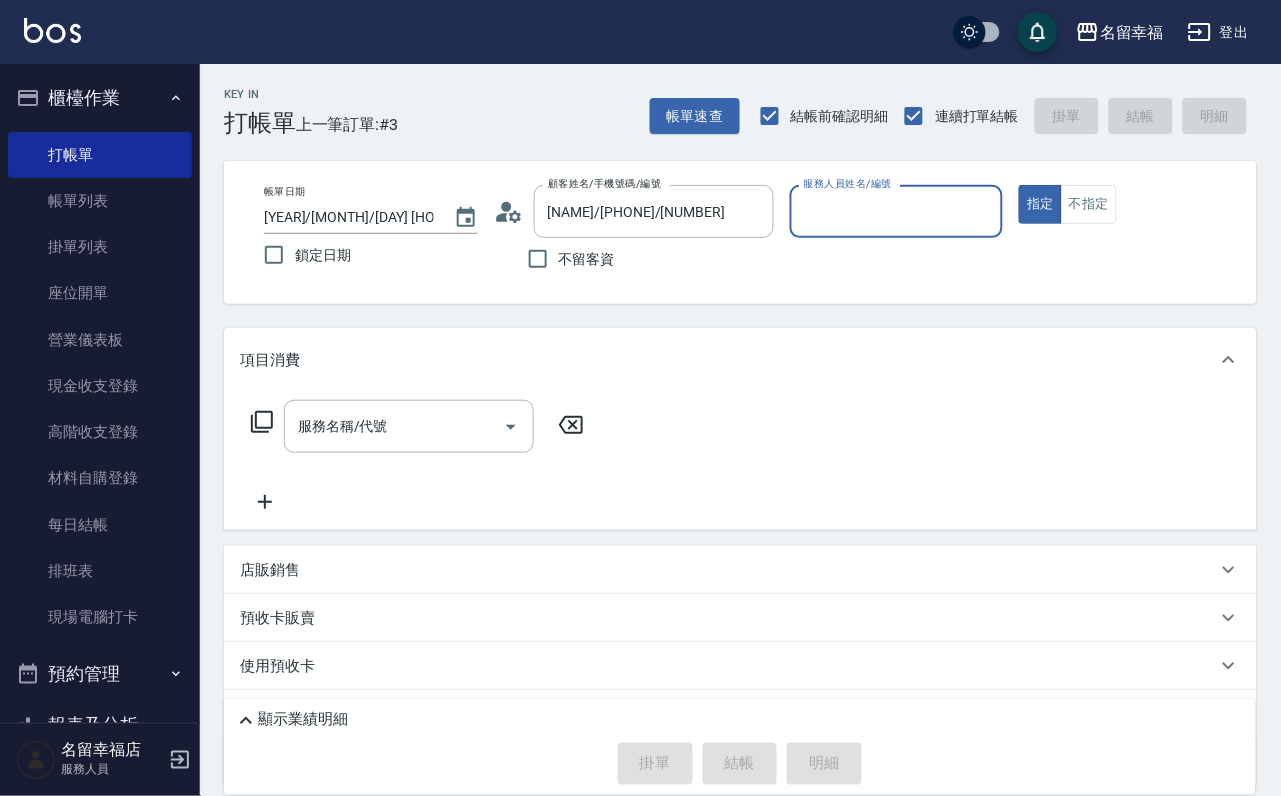 type on "[NAME]-" 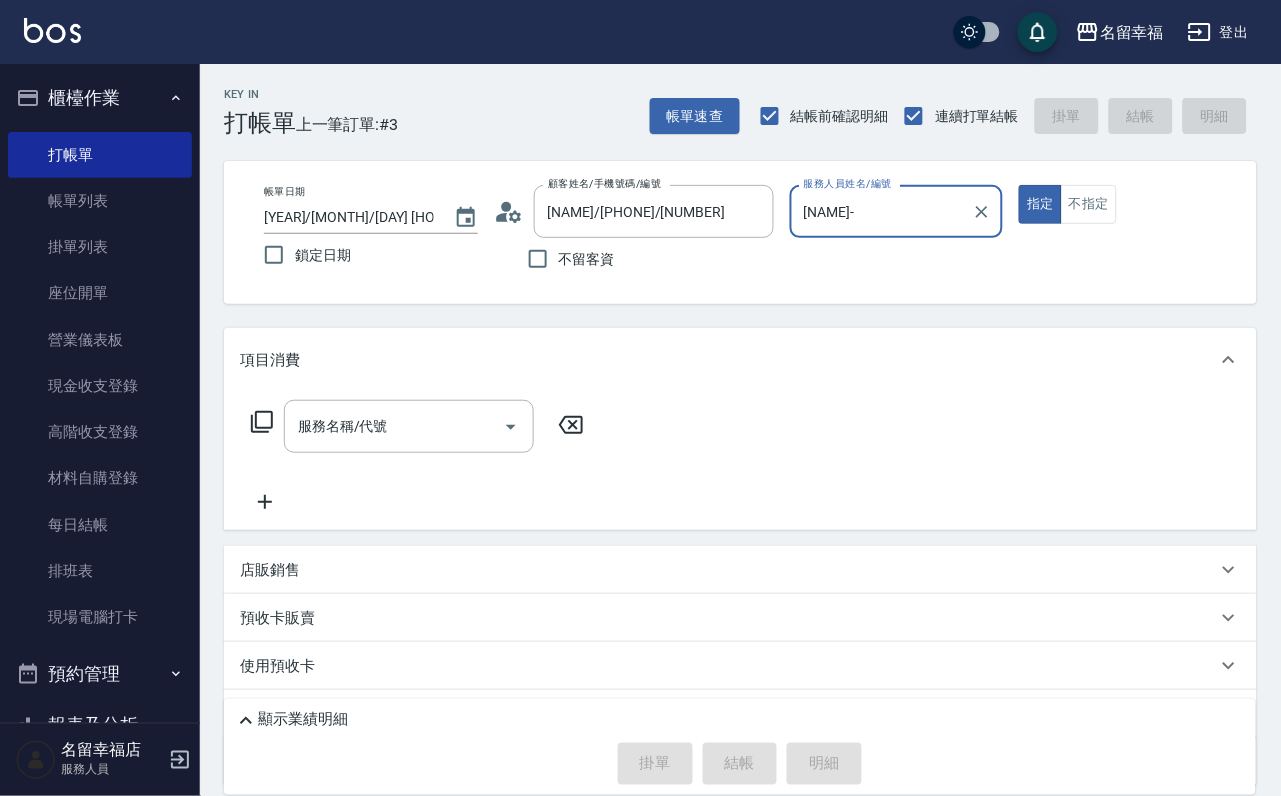 click 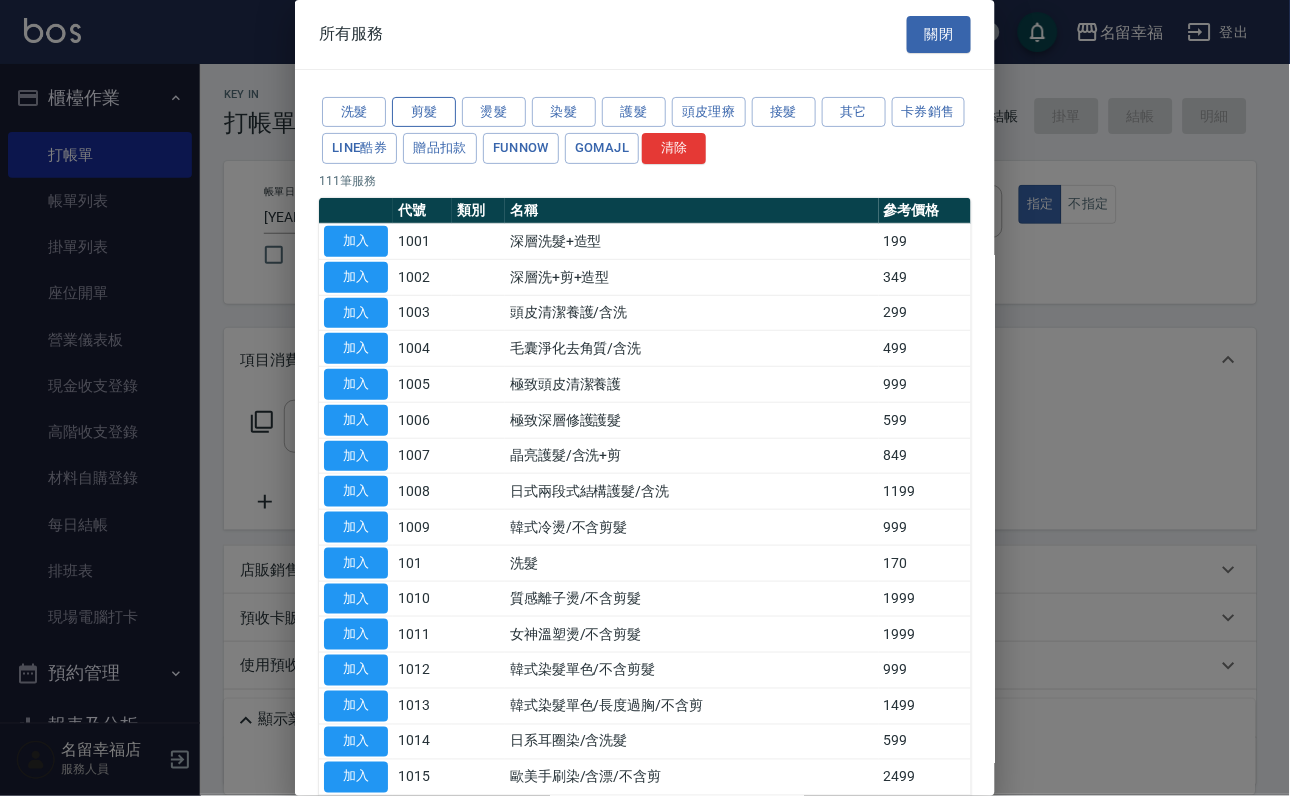 click on "剪髮" at bounding box center [424, 112] 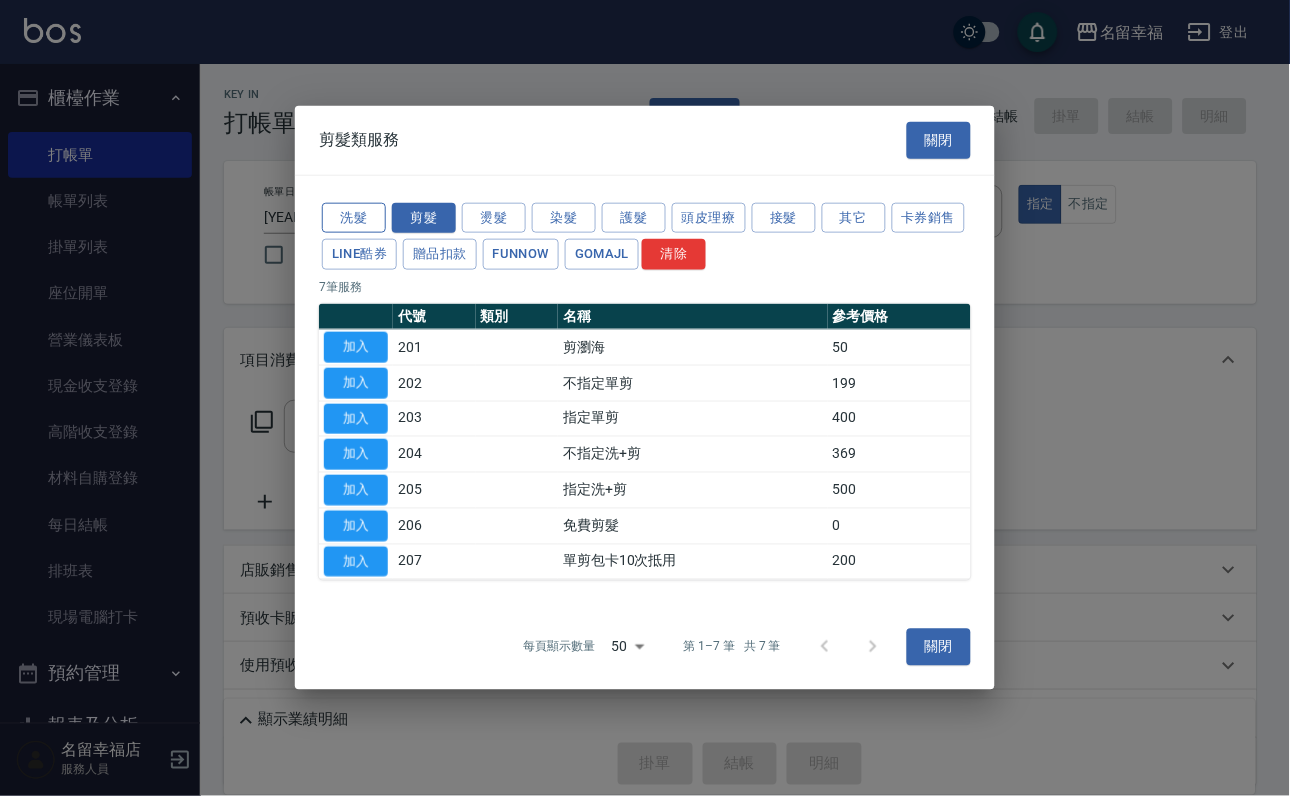 click on "洗髮" at bounding box center (354, 217) 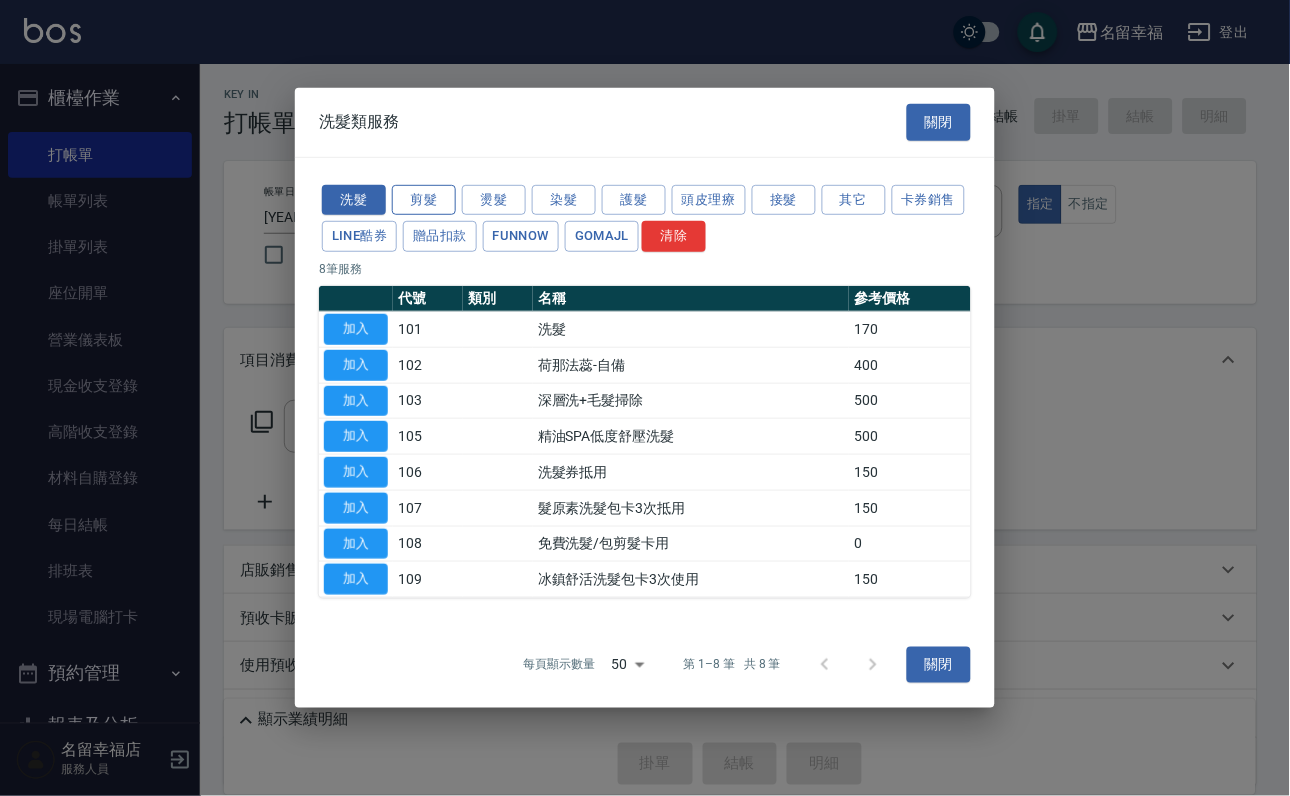 click on "剪髮" at bounding box center [424, 199] 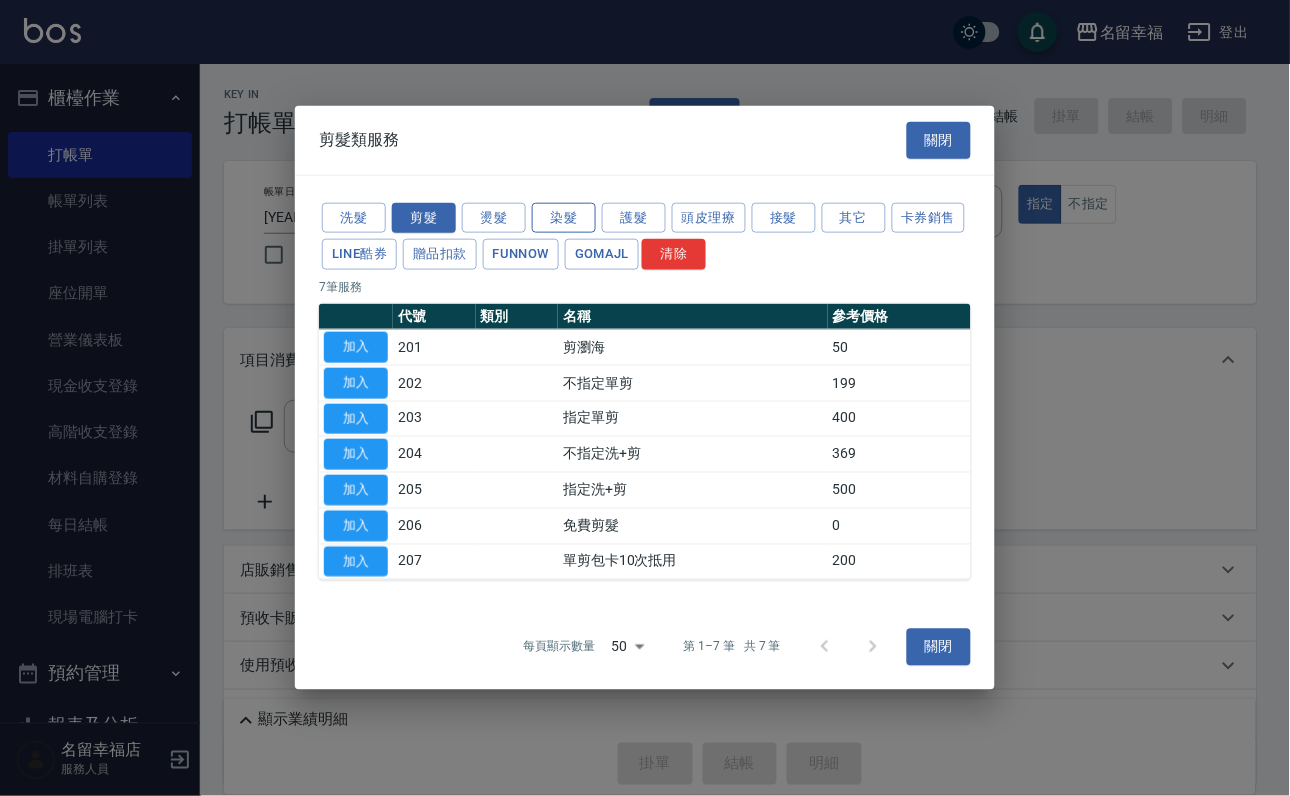 click on "染髮" at bounding box center [564, 217] 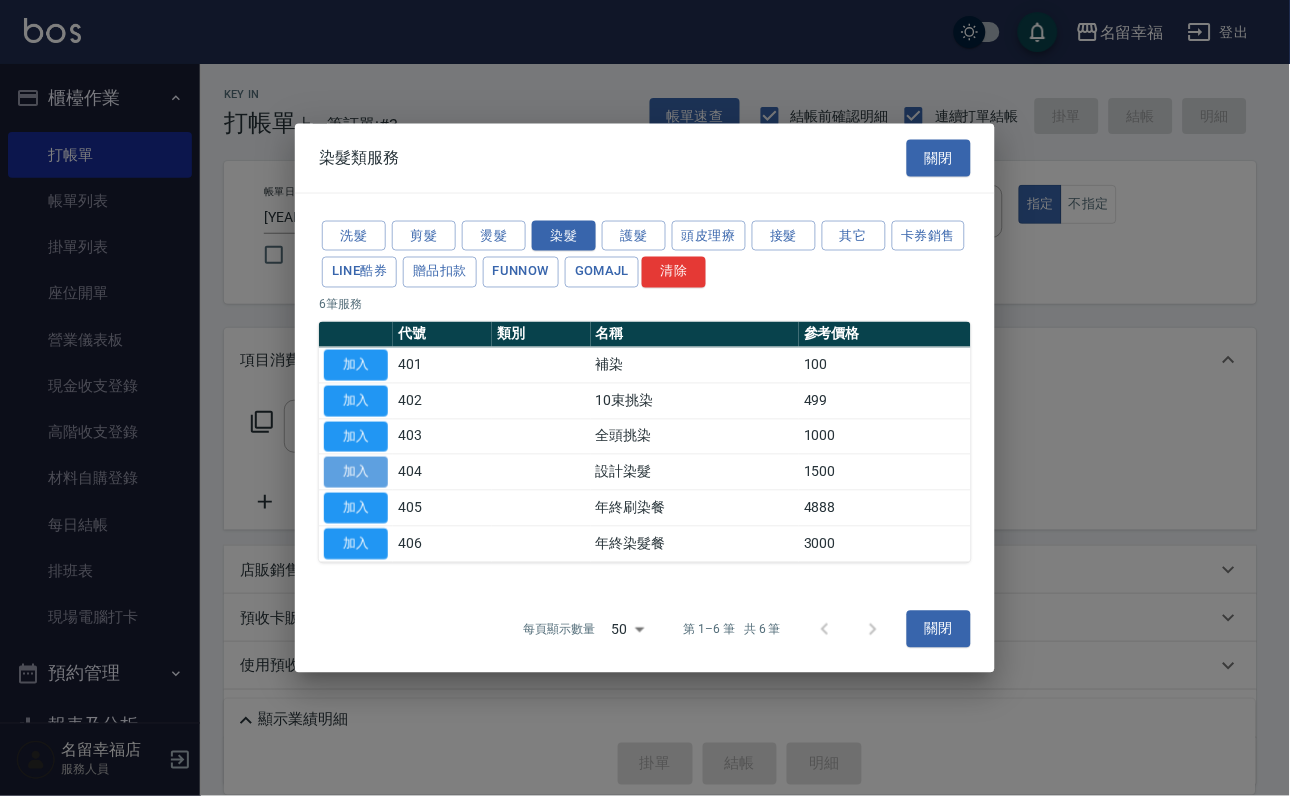 click on "加入" at bounding box center [356, 472] 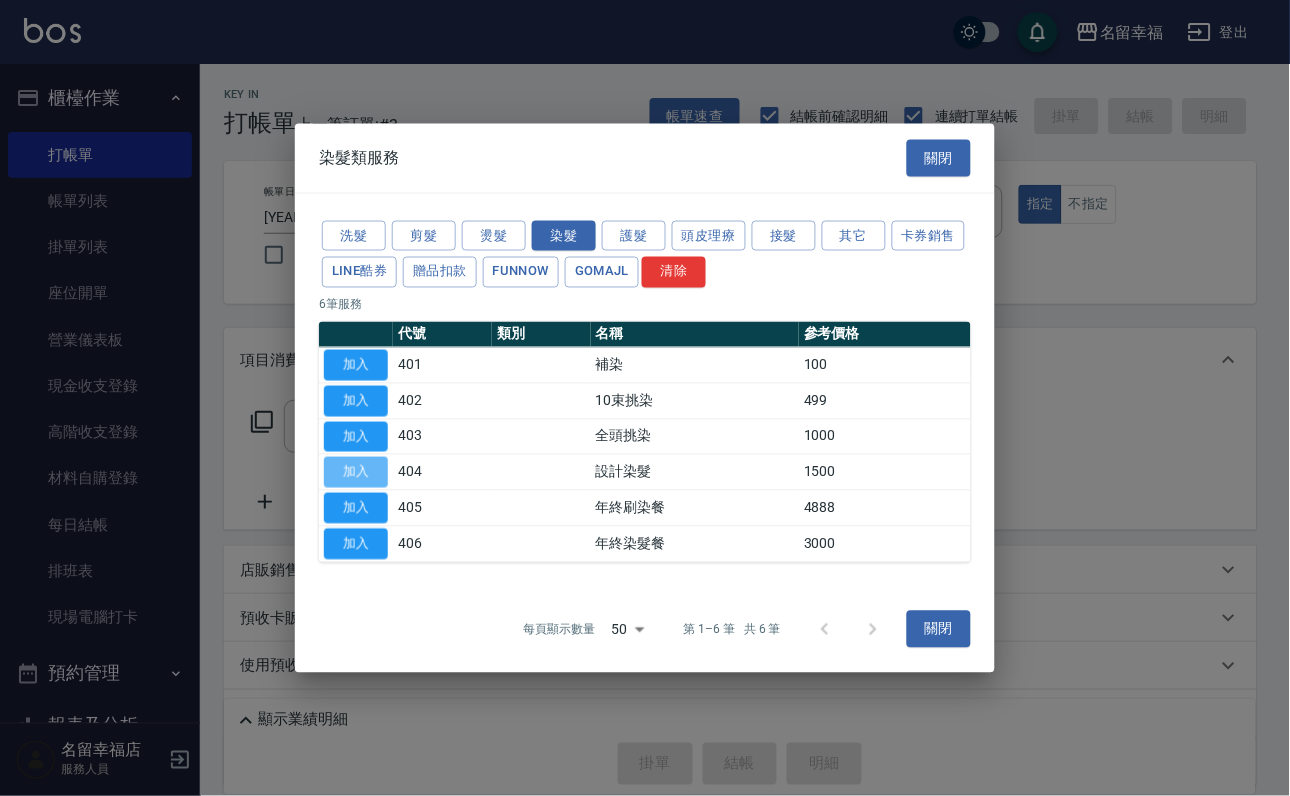type on "設計染髮(404)" 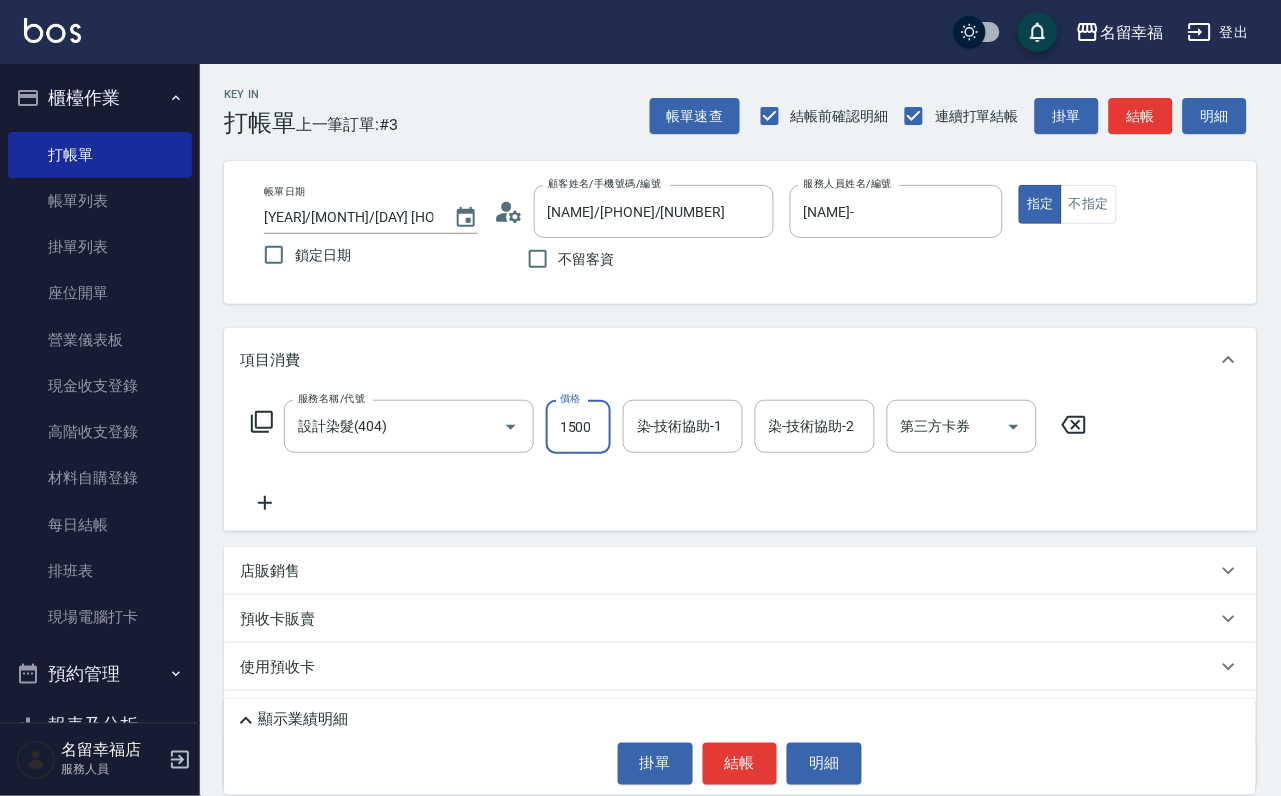 click on "1500" at bounding box center (578, 427) 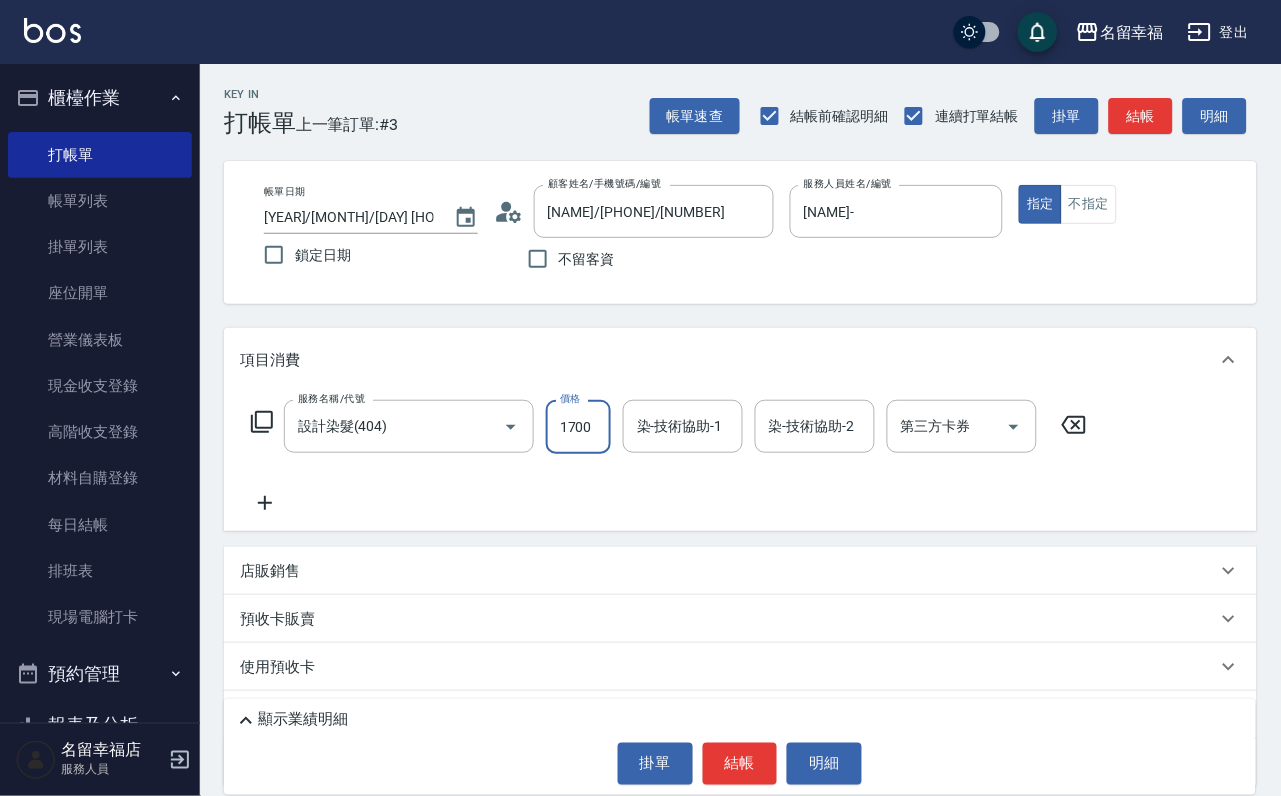 scroll, scrollTop: 0, scrollLeft: 1, axis: horizontal 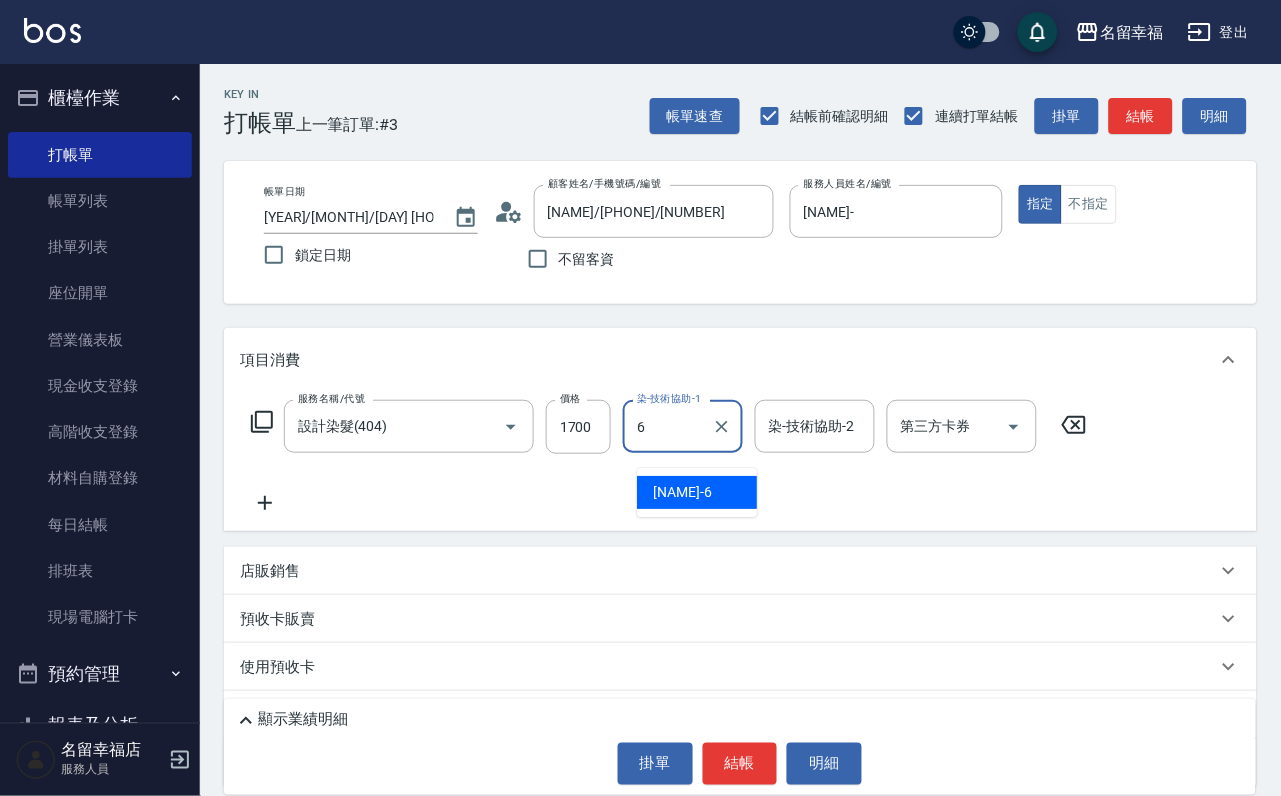 type on "[NAME]-" 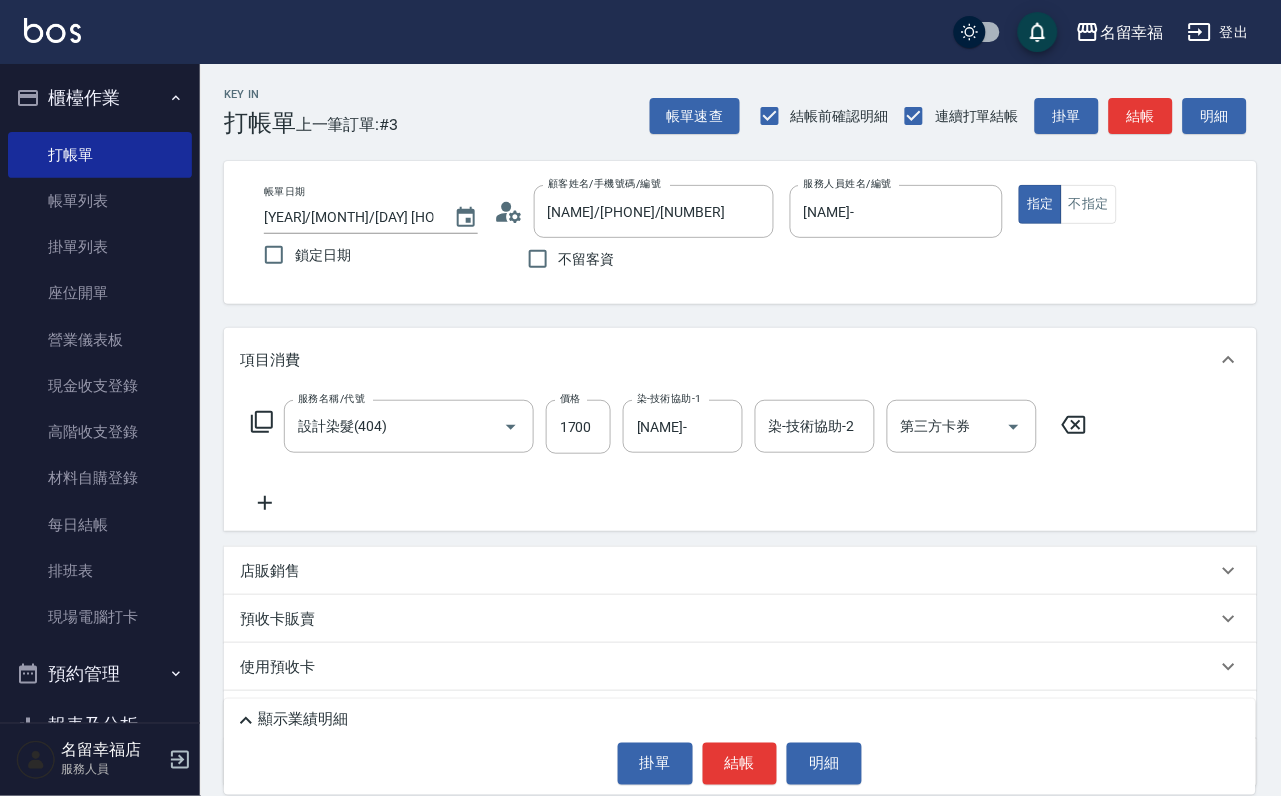 click 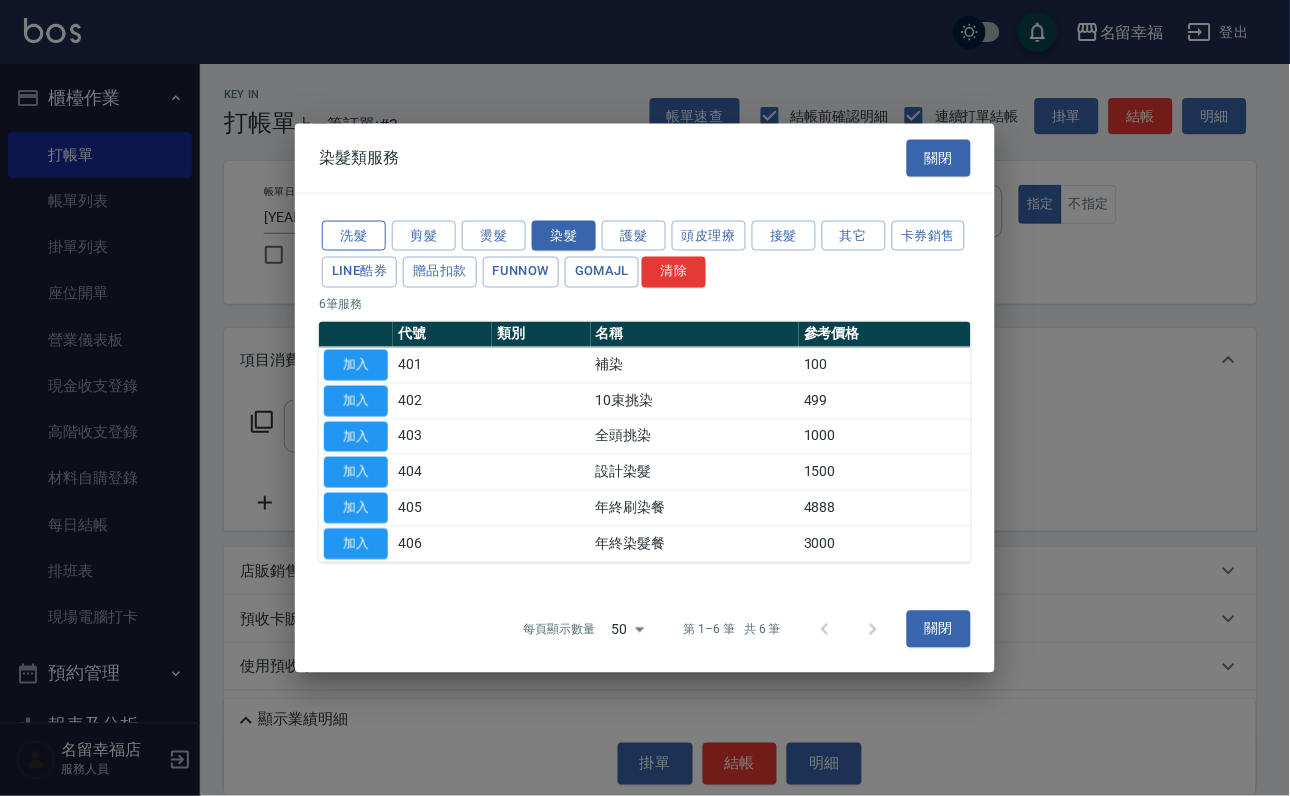 click on "洗髮" at bounding box center (354, 235) 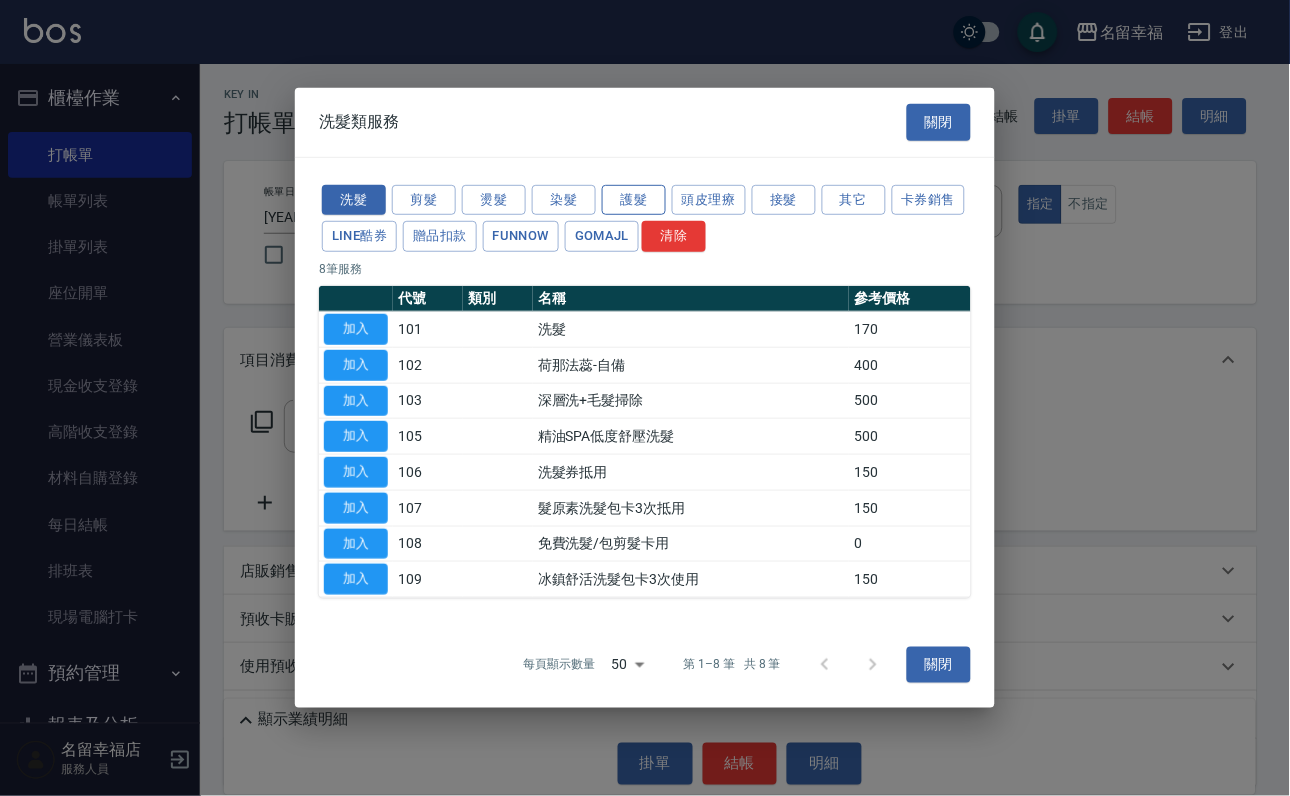 click on "護髮" at bounding box center (634, 199) 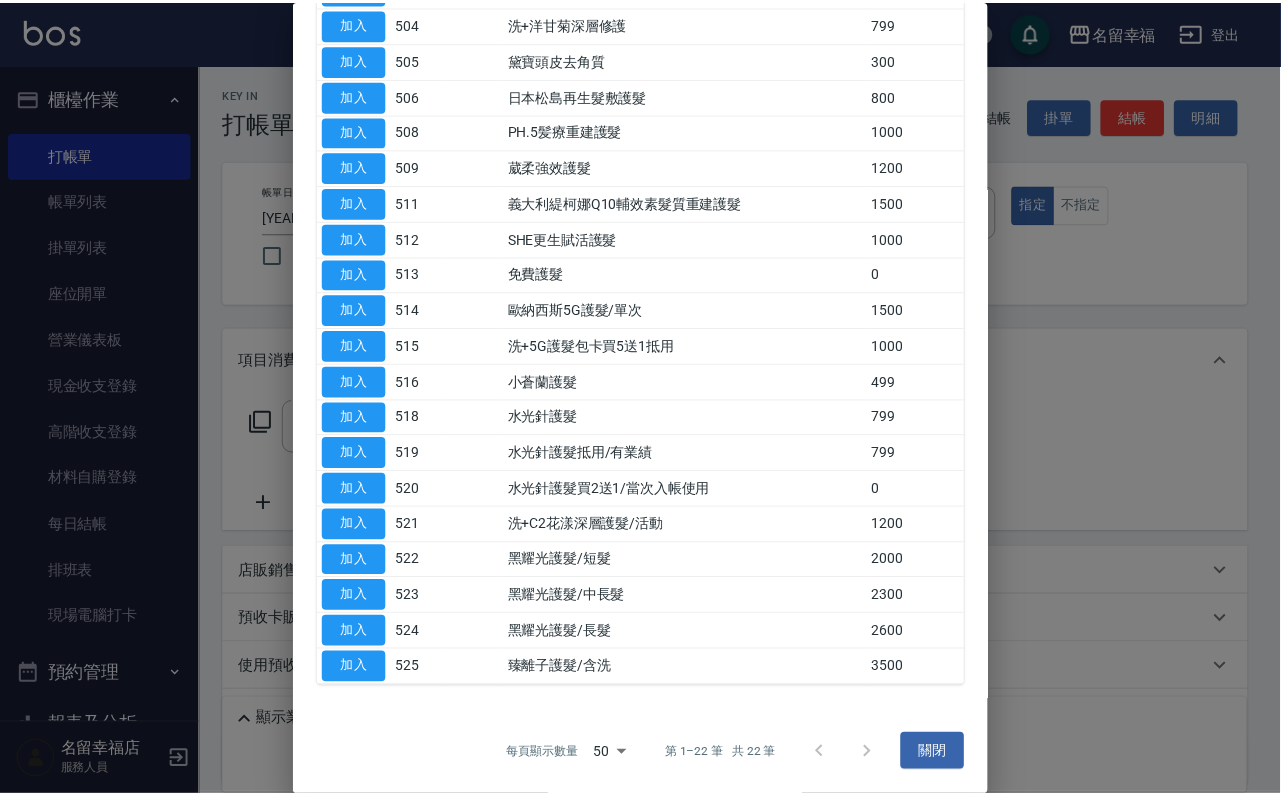 scroll, scrollTop: 600, scrollLeft: 0, axis: vertical 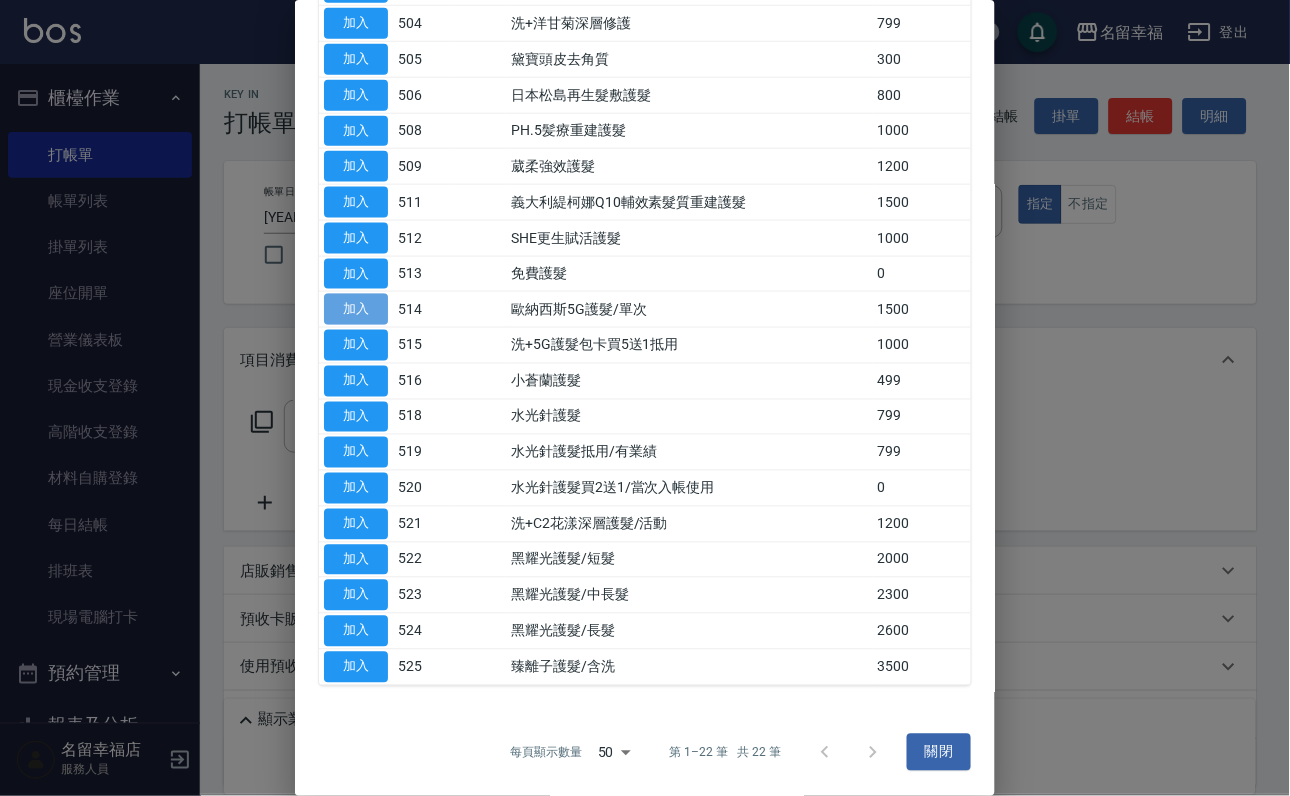 click on "加入" at bounding box center [356, 309] 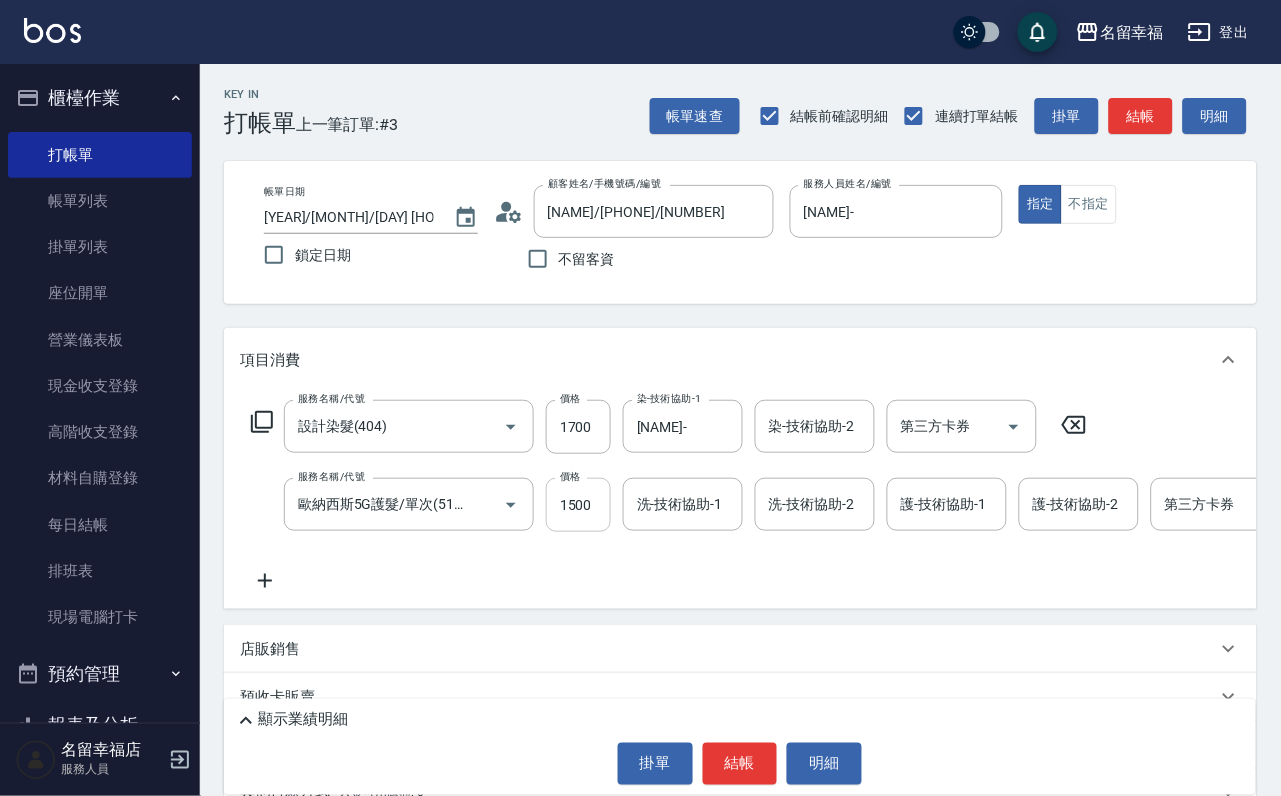click on "1500" at bounding box center (578, 505) 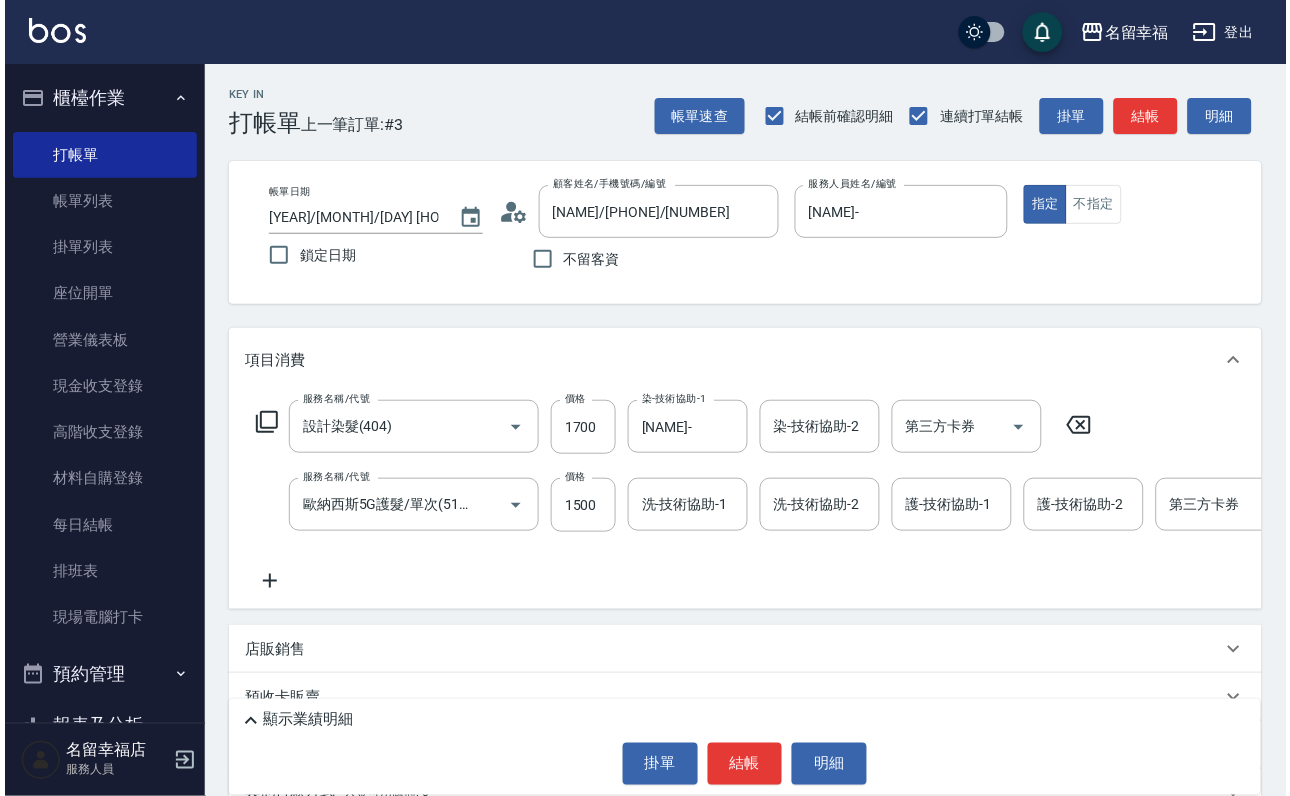 scroll, scrollTop: 0, scrollLeft: 0, axis: both 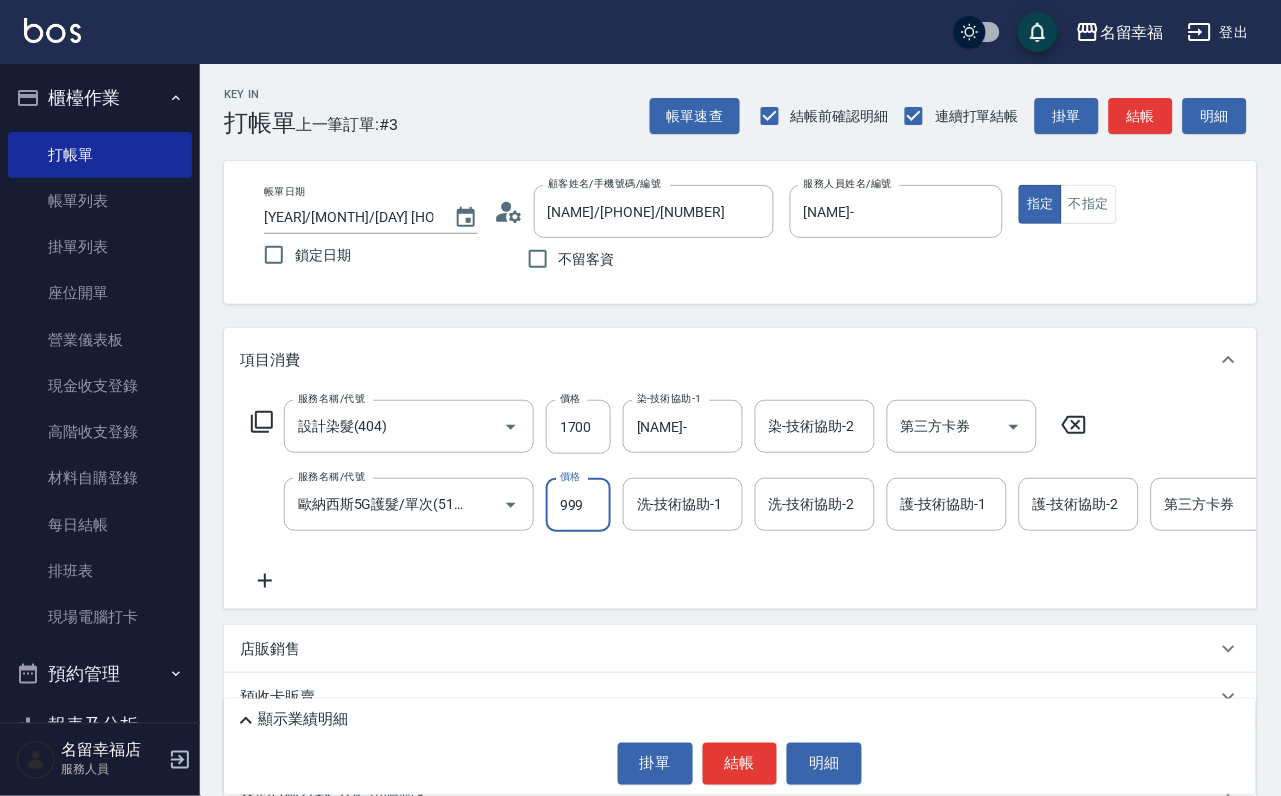 type on "999" 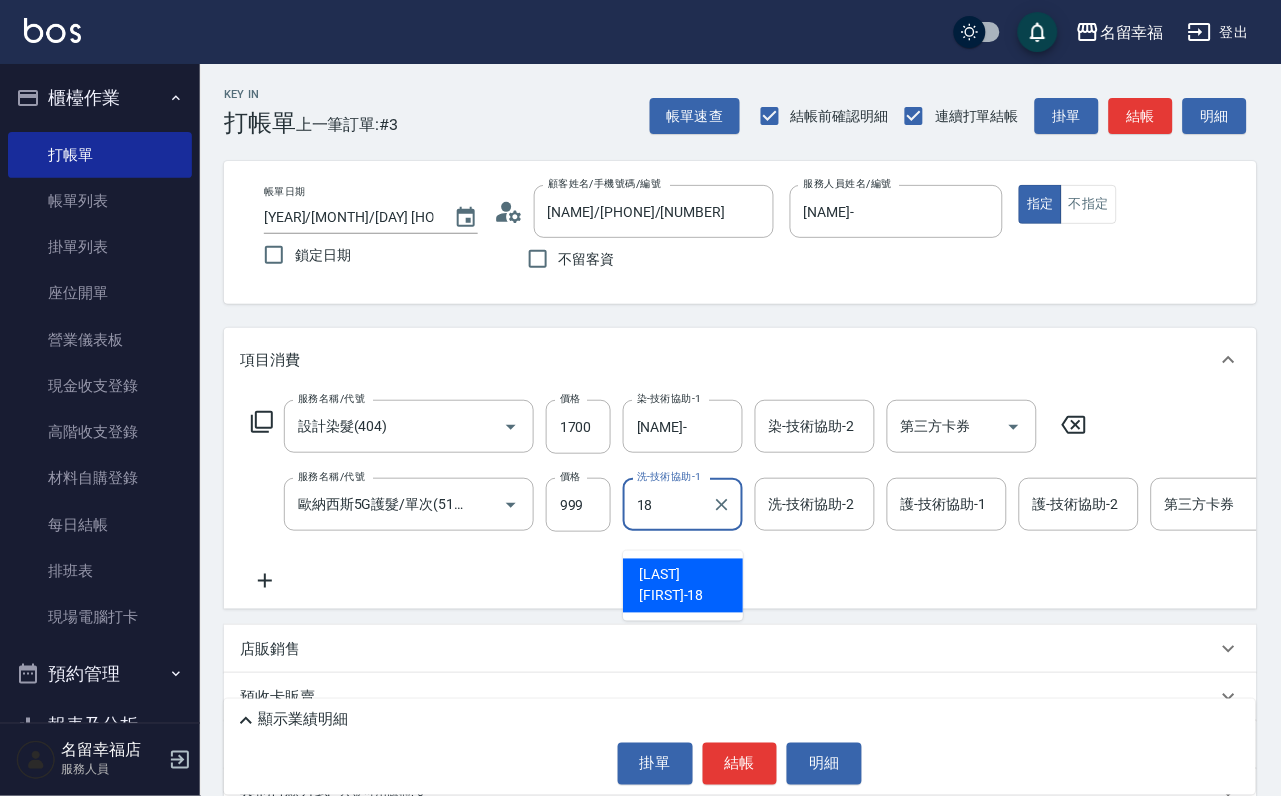 type on "[LAST] [FIRST]-" 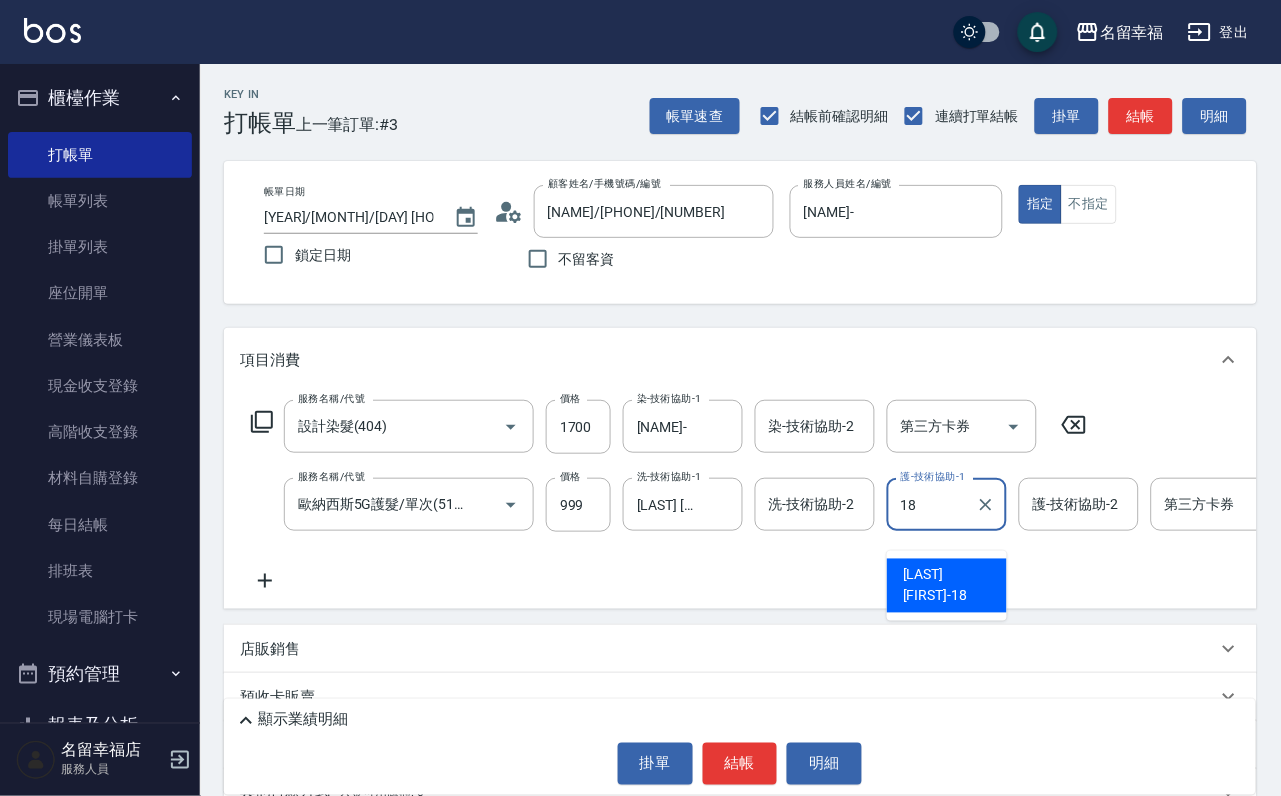 type on "[LAST] [FIRST]-" 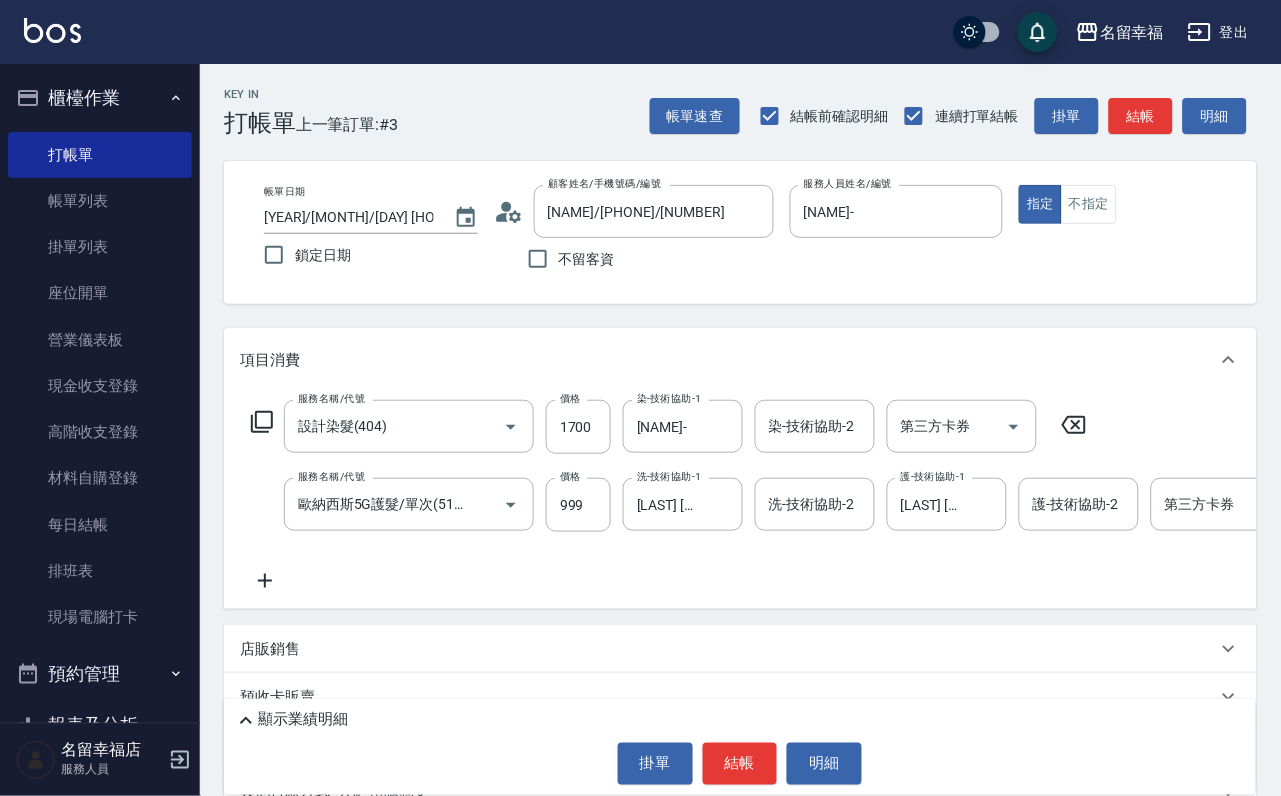 click 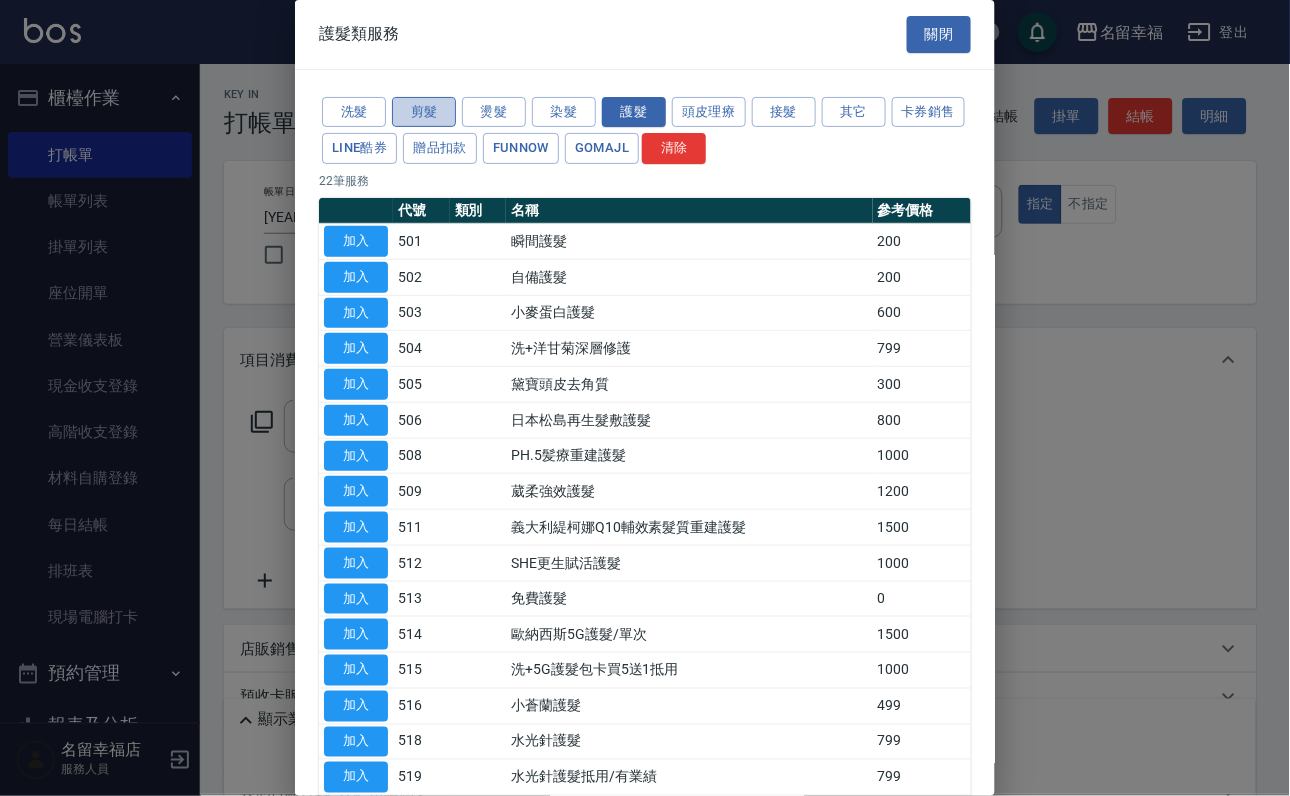 click on "剪髮" at bounding box center [424, 112] 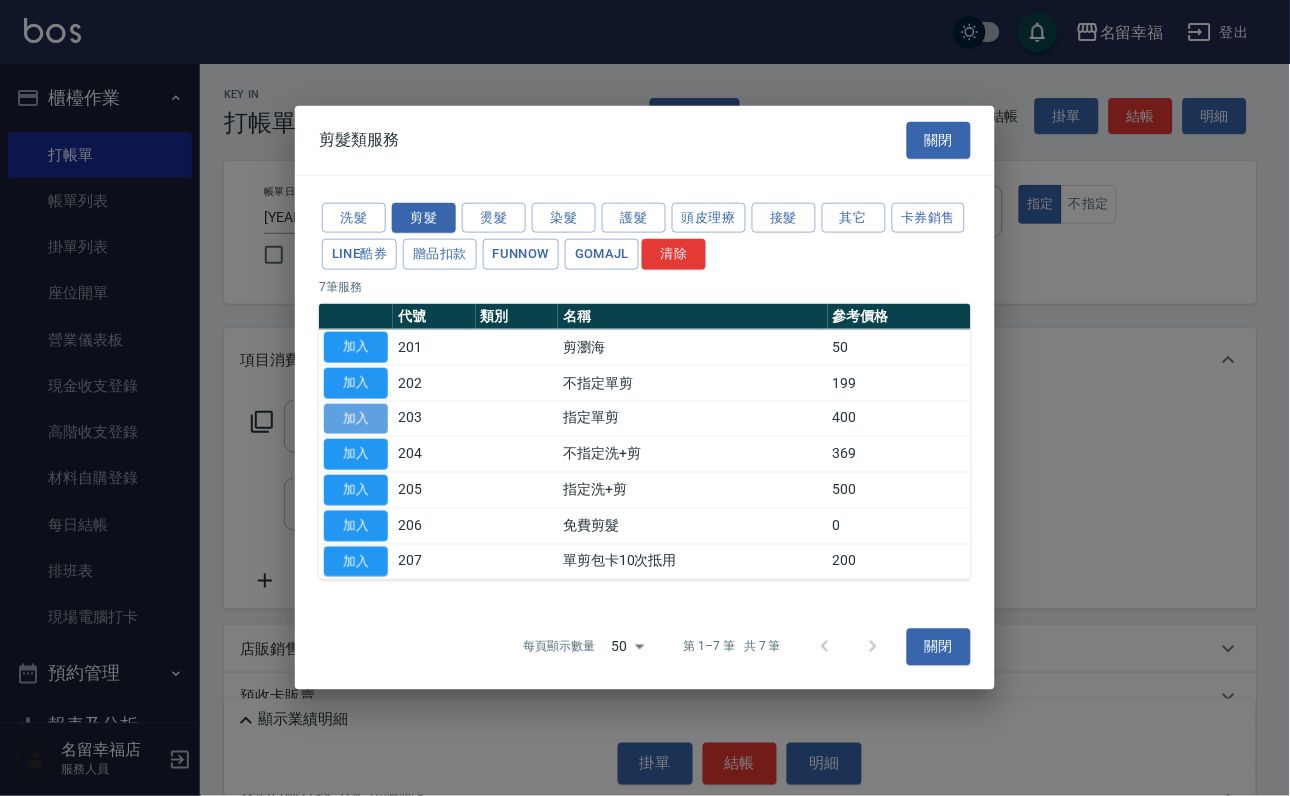 click on "加入" at bounding box center [356, 418] 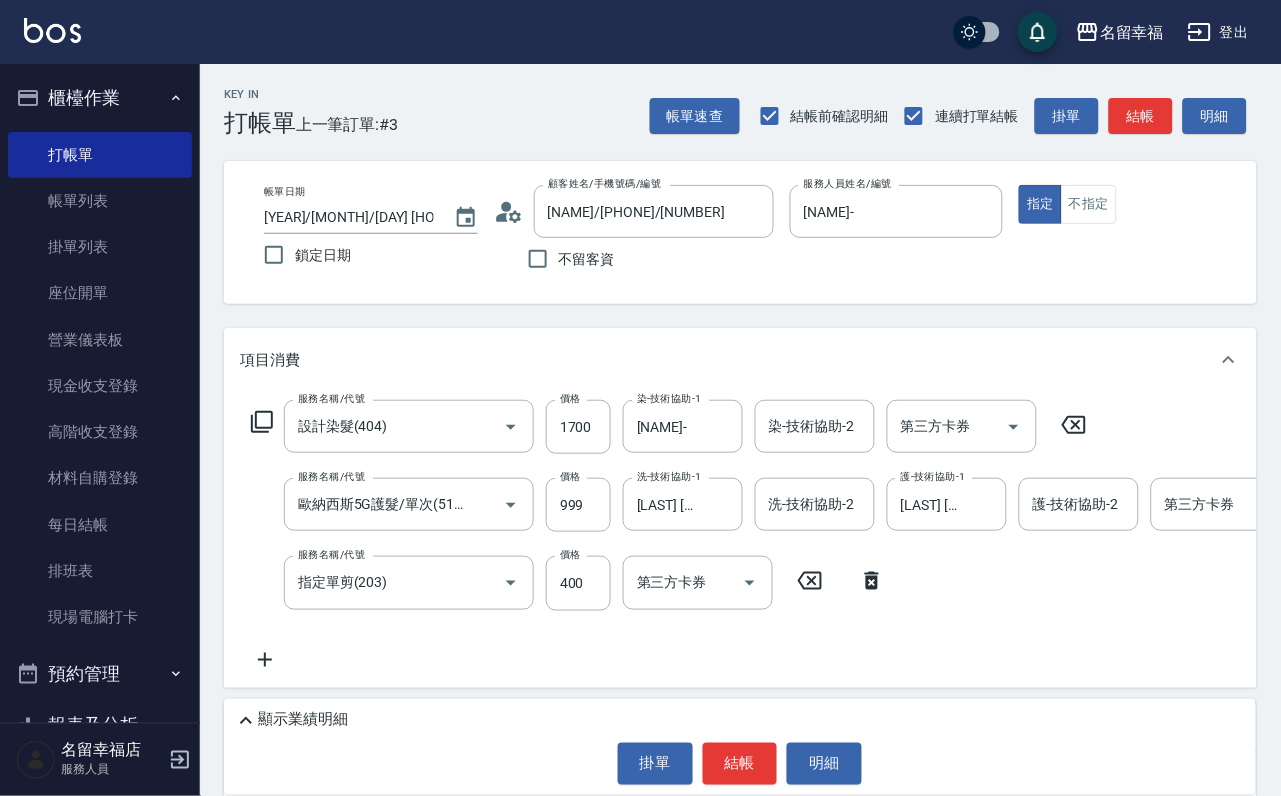 click on "顯示業績明細" at bounding box center [745, 721] 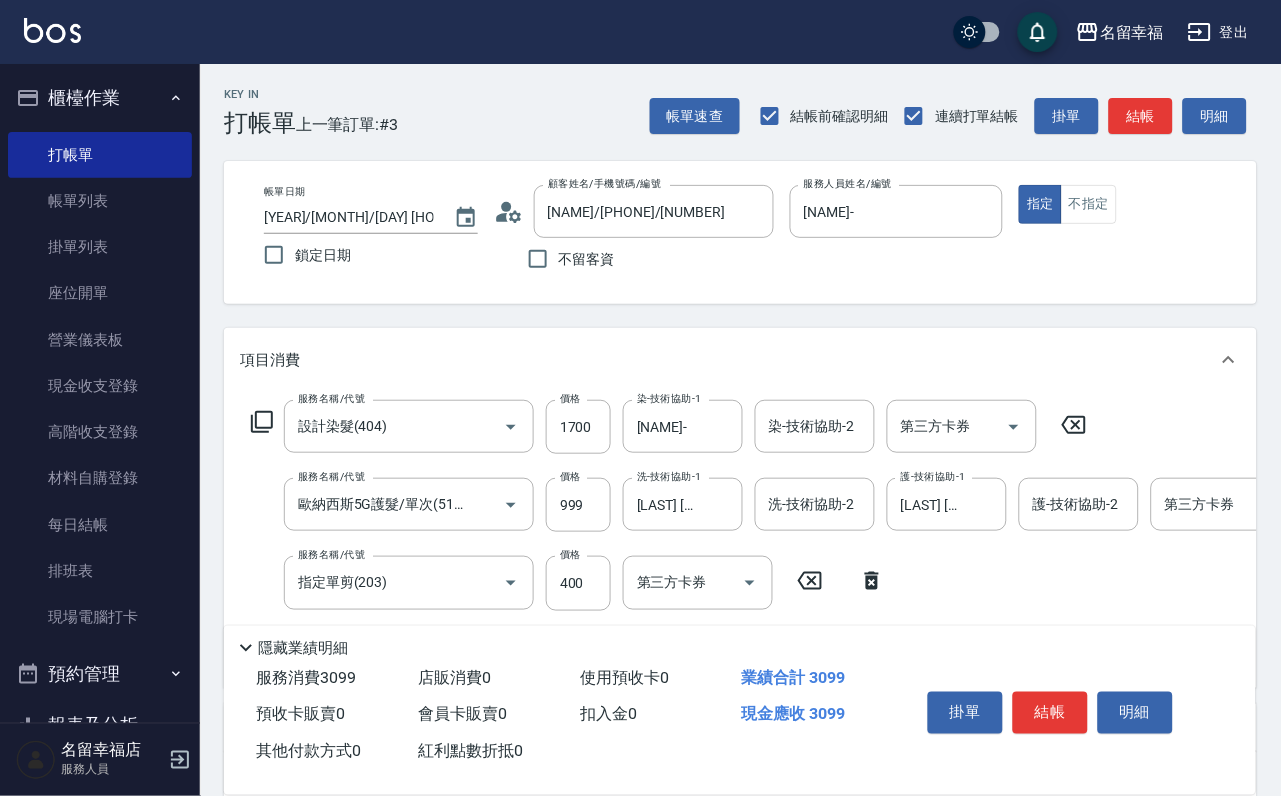click 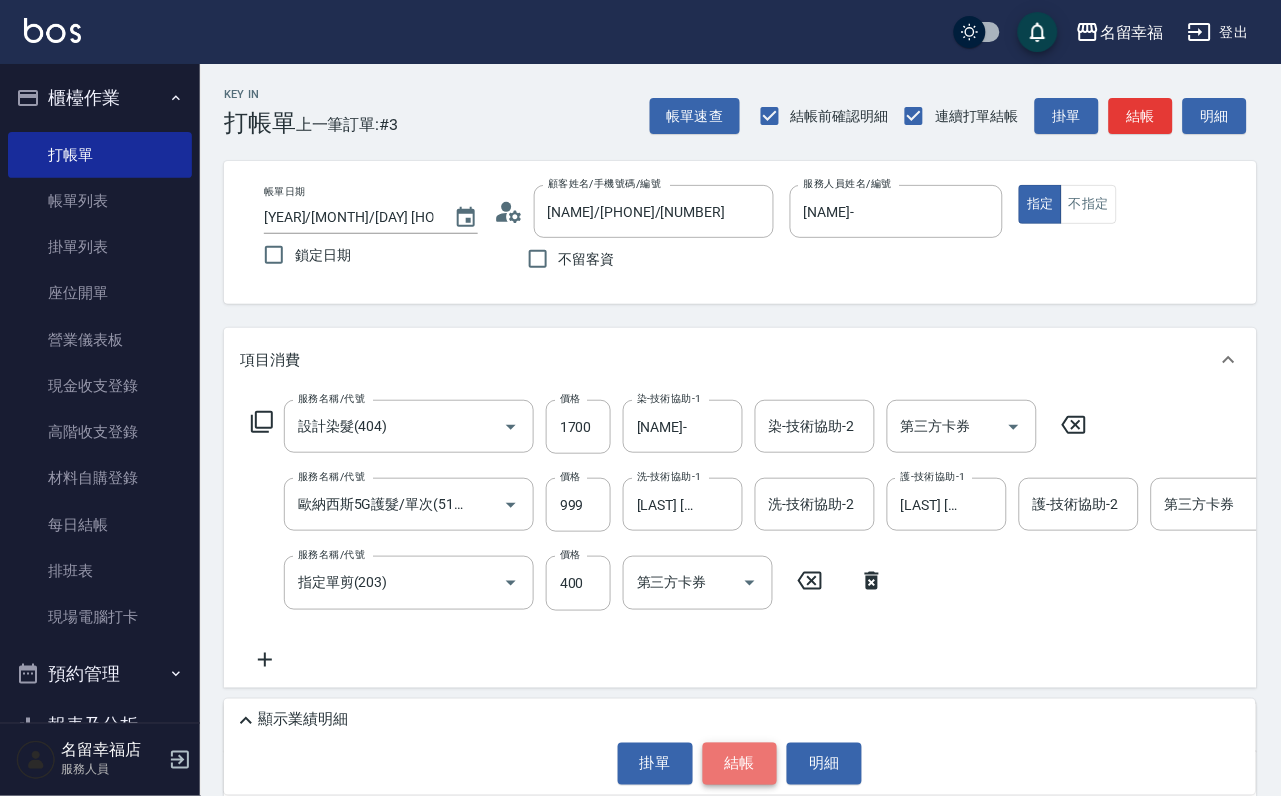 click on "結帳" at bounding box center [740, 764] 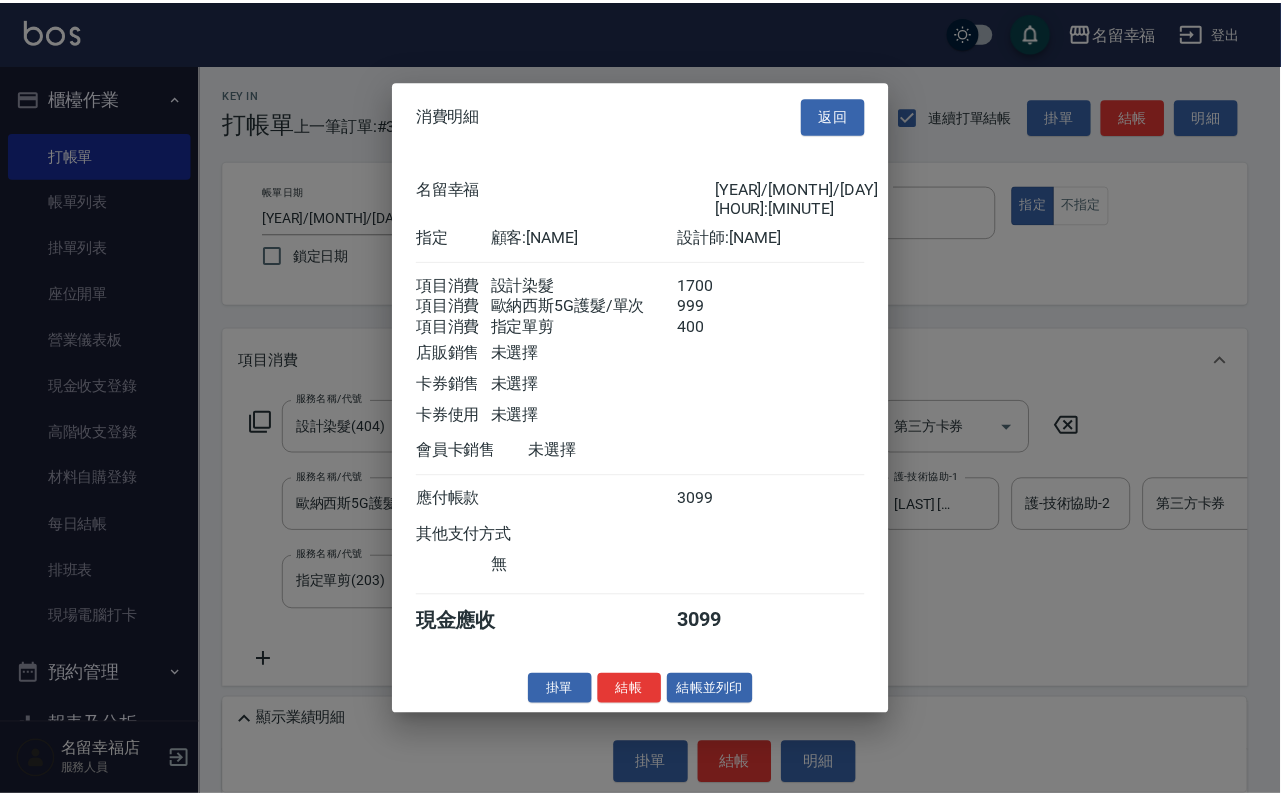 scroll, scrollTop: 396, scrollLeft: 0, axis: vertical 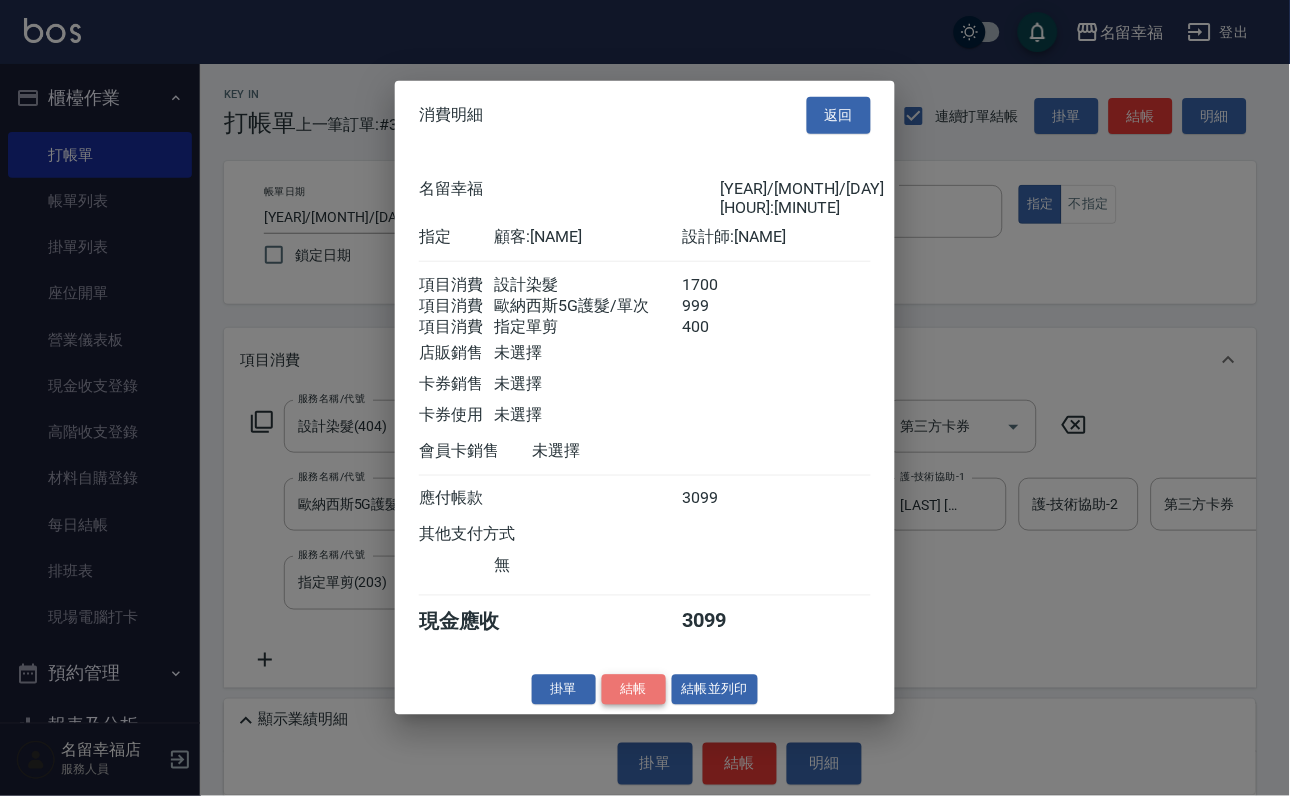 click on "結帳" at bounding box center (634, 689) 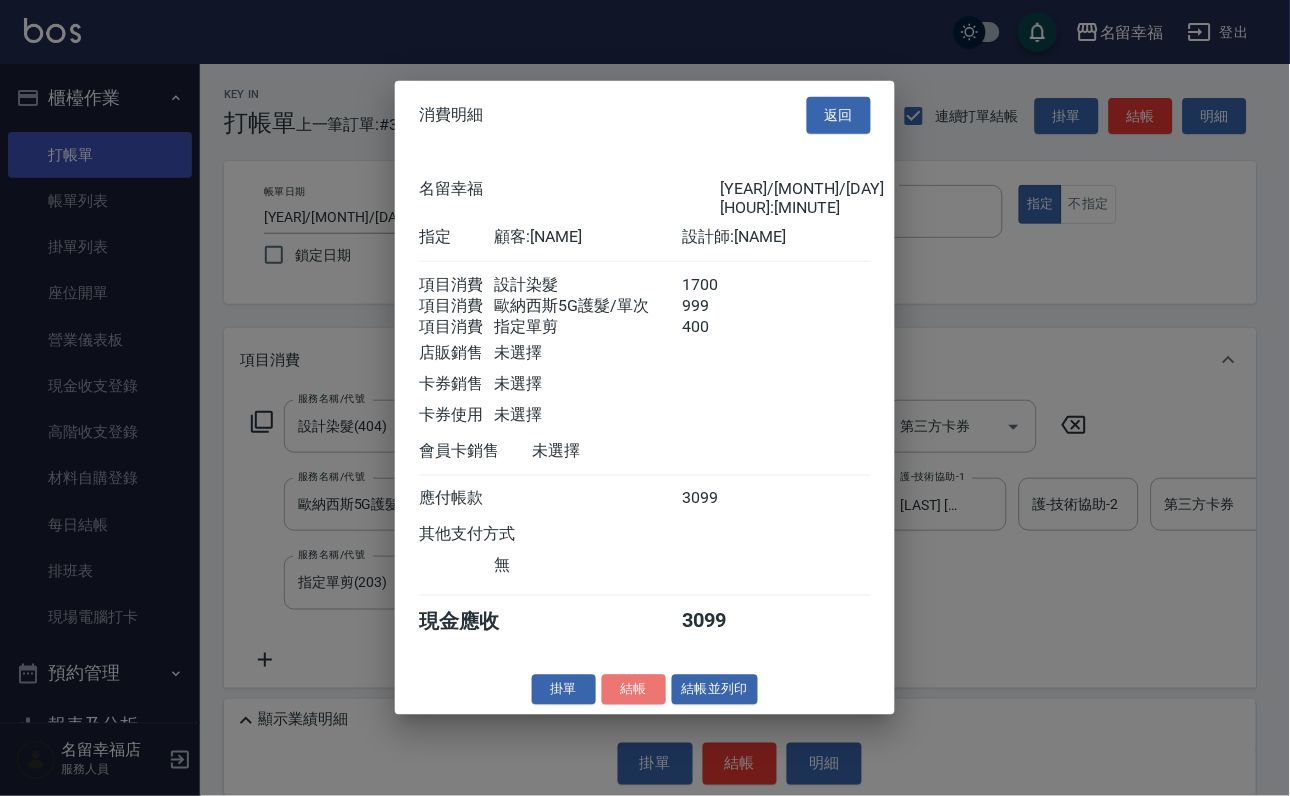 type on "[YEAR]/[MONTH]/[DAY] [HOUR]:[MINUTE]" 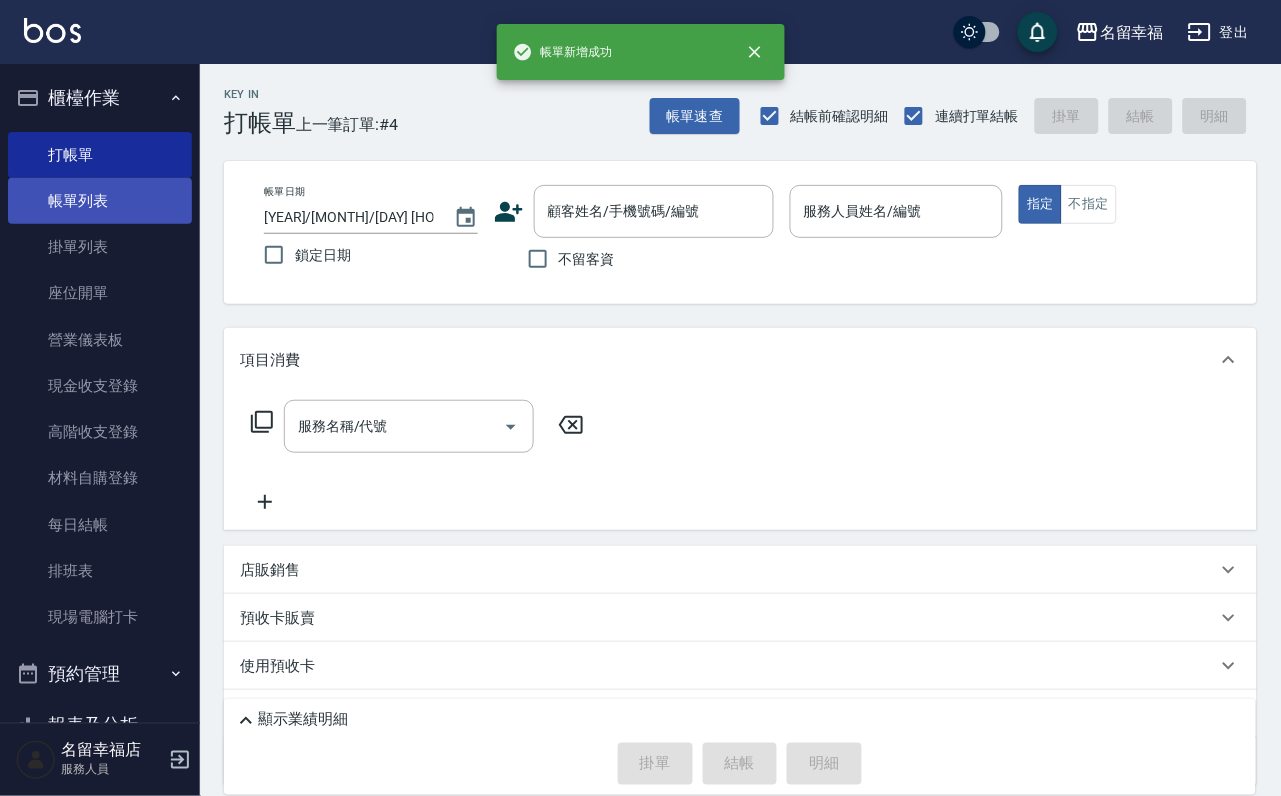 click on "帳單列表" at bounding box center (100, 201) 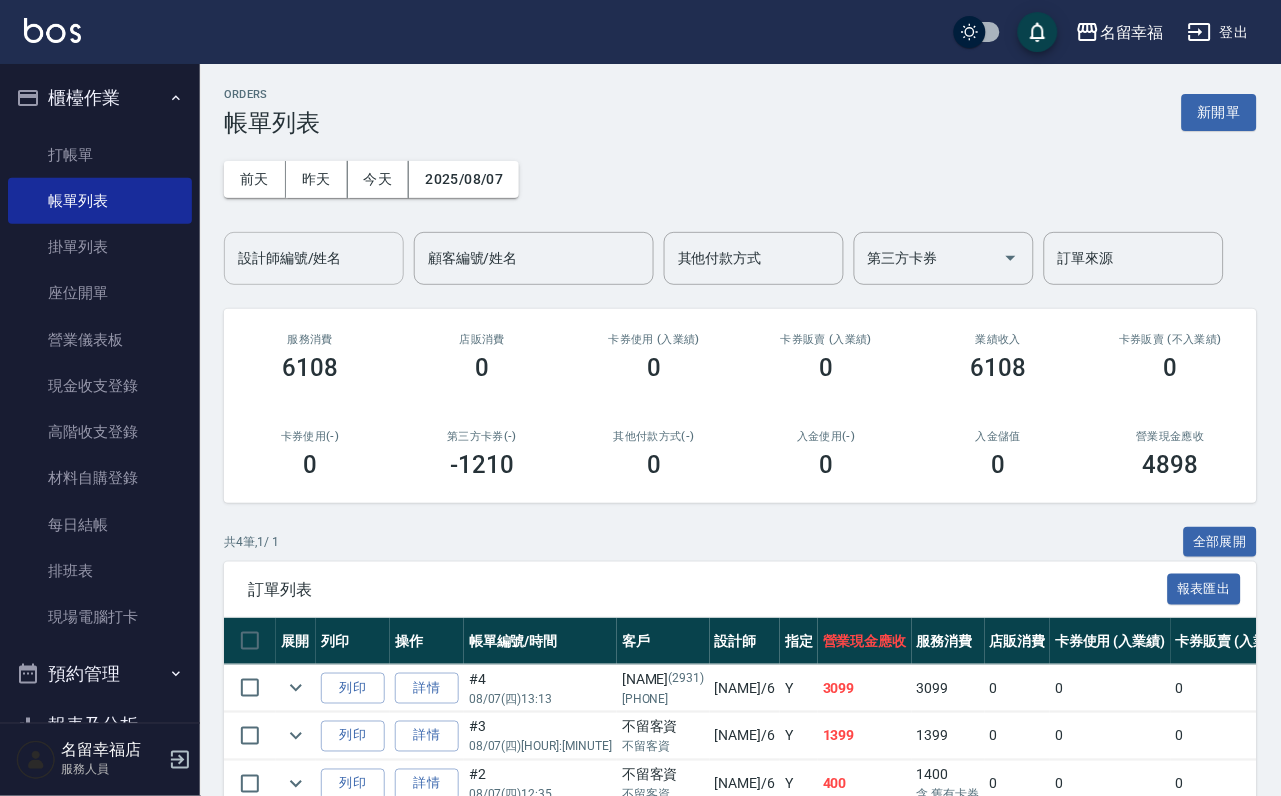 click on "設計師編號/姓名" at bounding box center [314, 258] 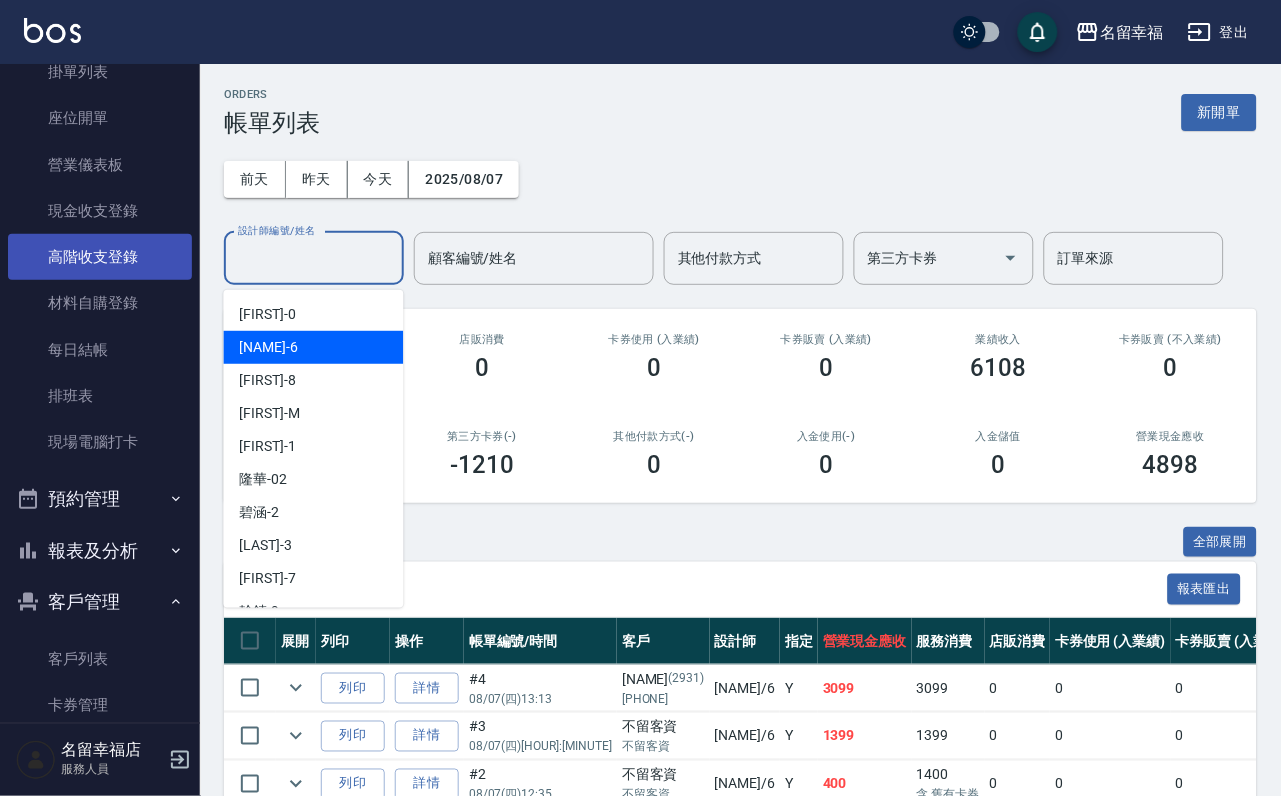 scroll, scrollTop: 394, scrollLeft: 0, axis: vertical 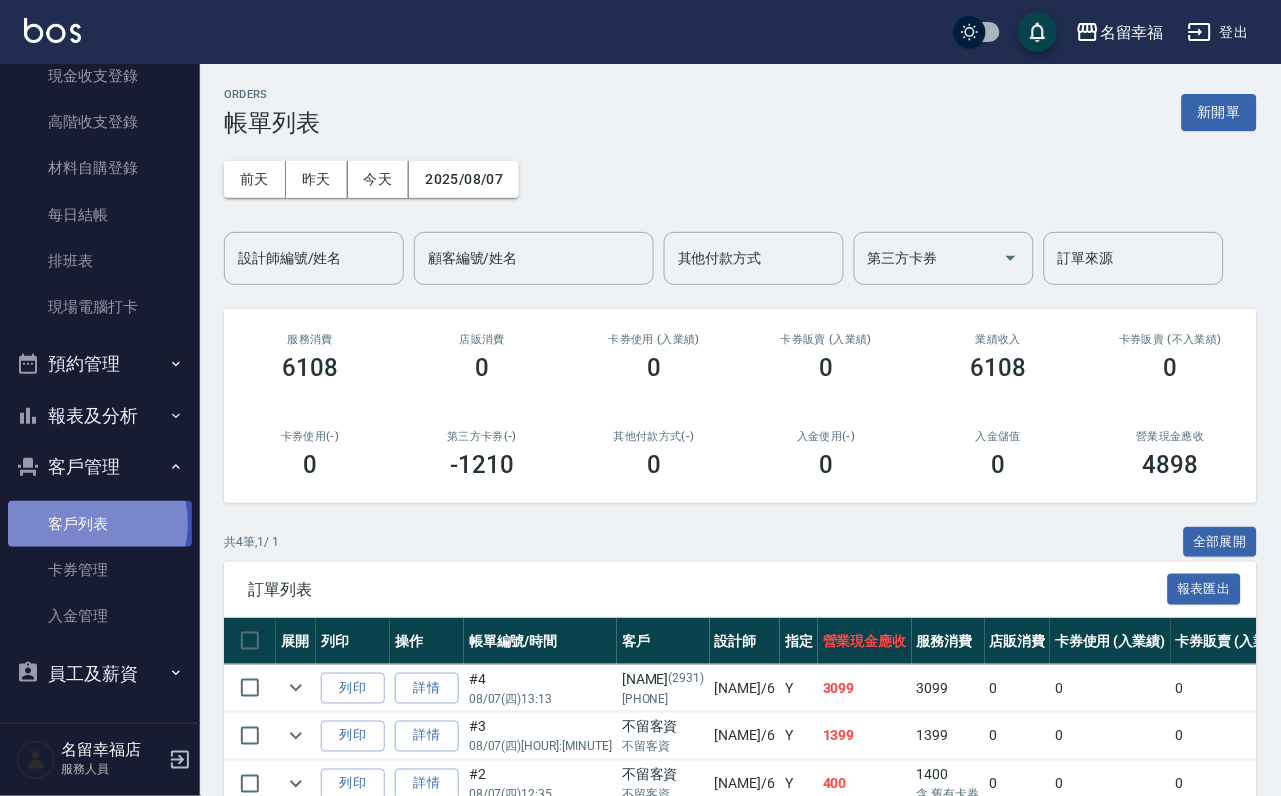 click on "客戶列表" at bounding box center (100, 524) 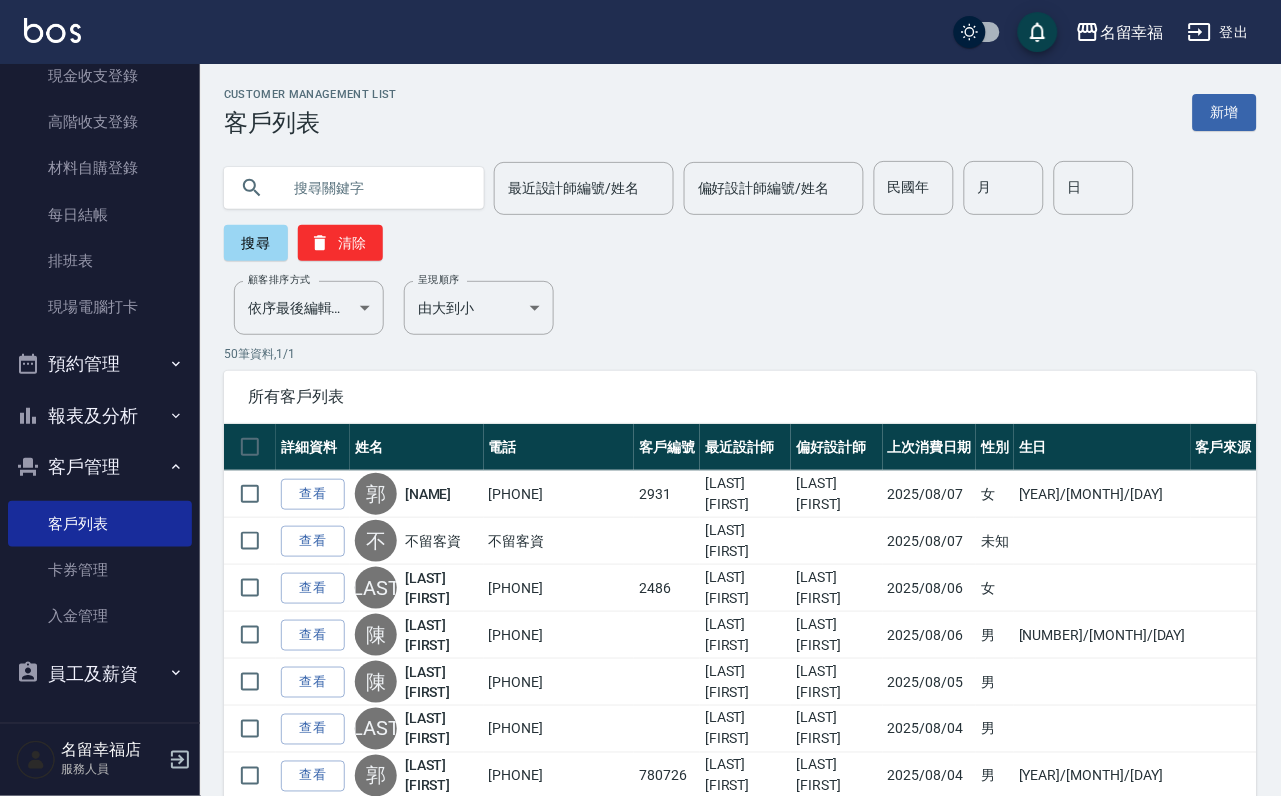 click at bounding box center [374, 188] 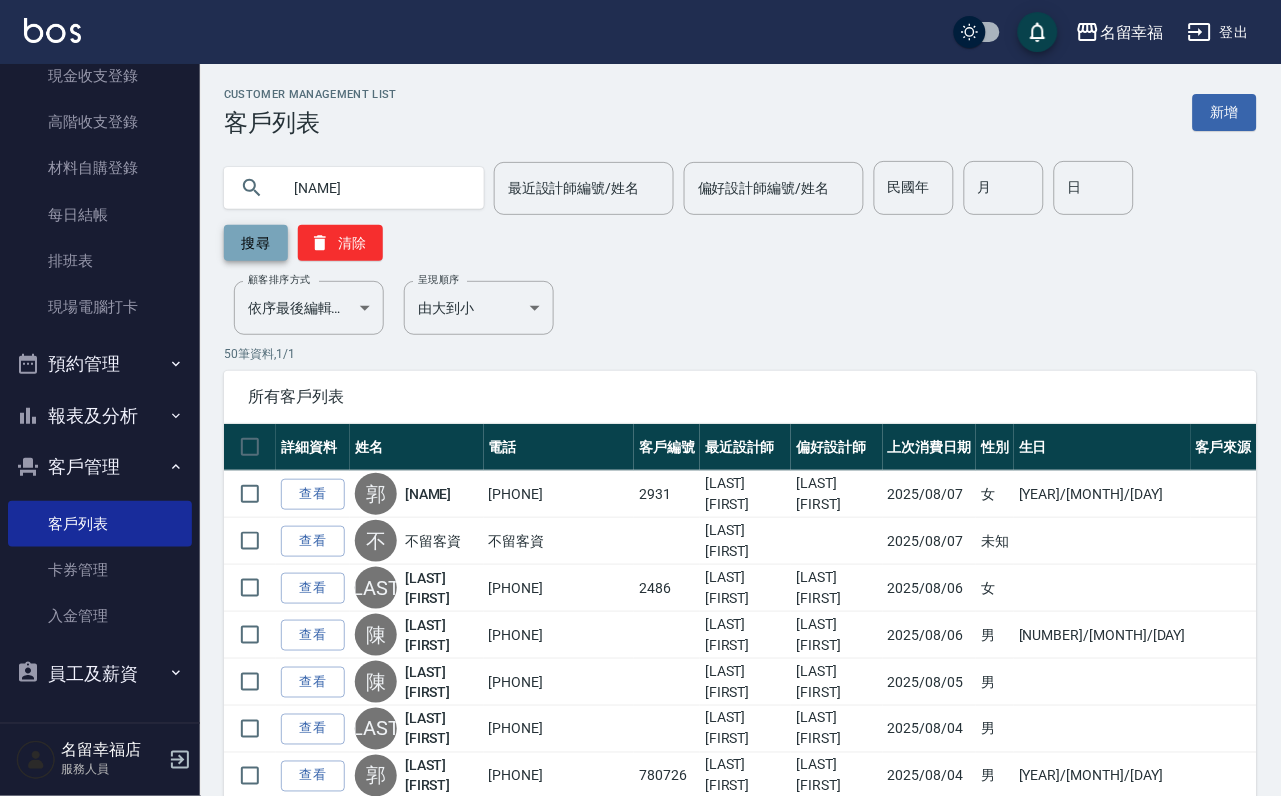 type on "[NAME]" 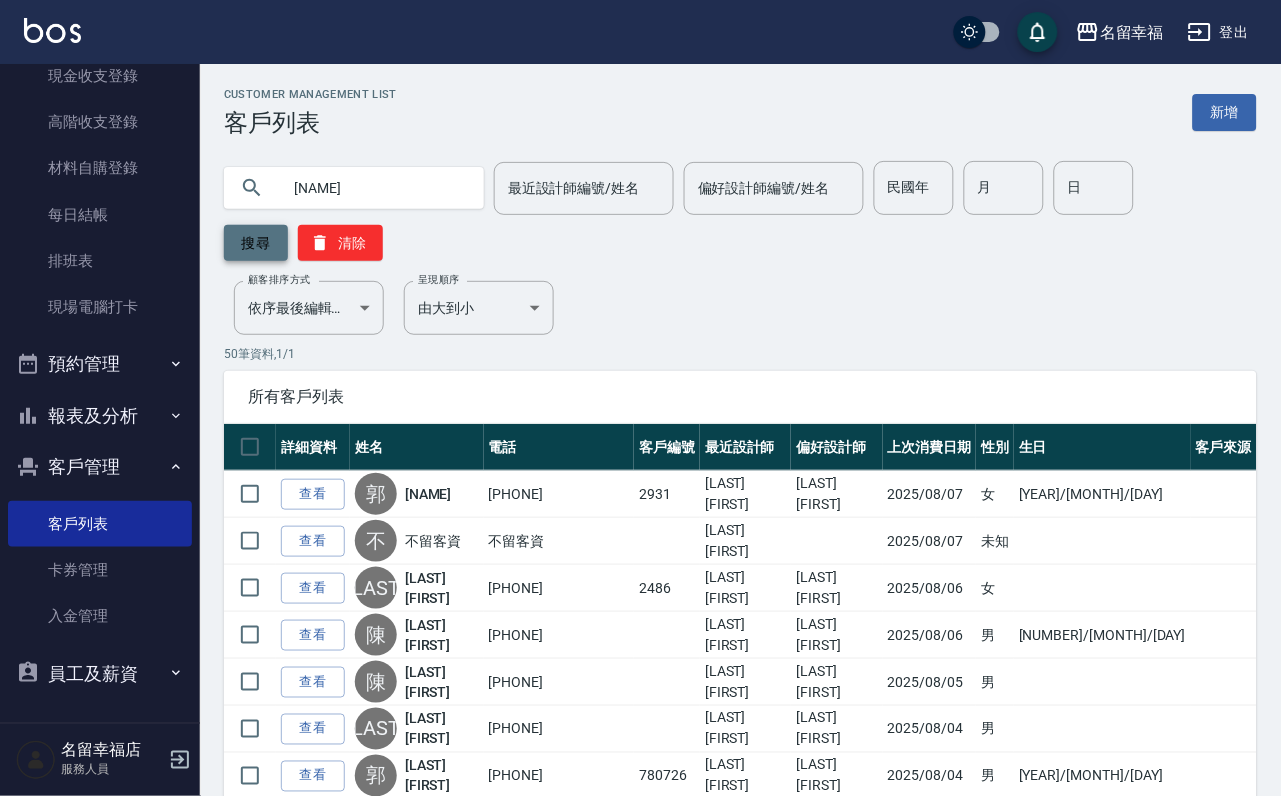 click on "搜尋" at bounding box center [256, 243] 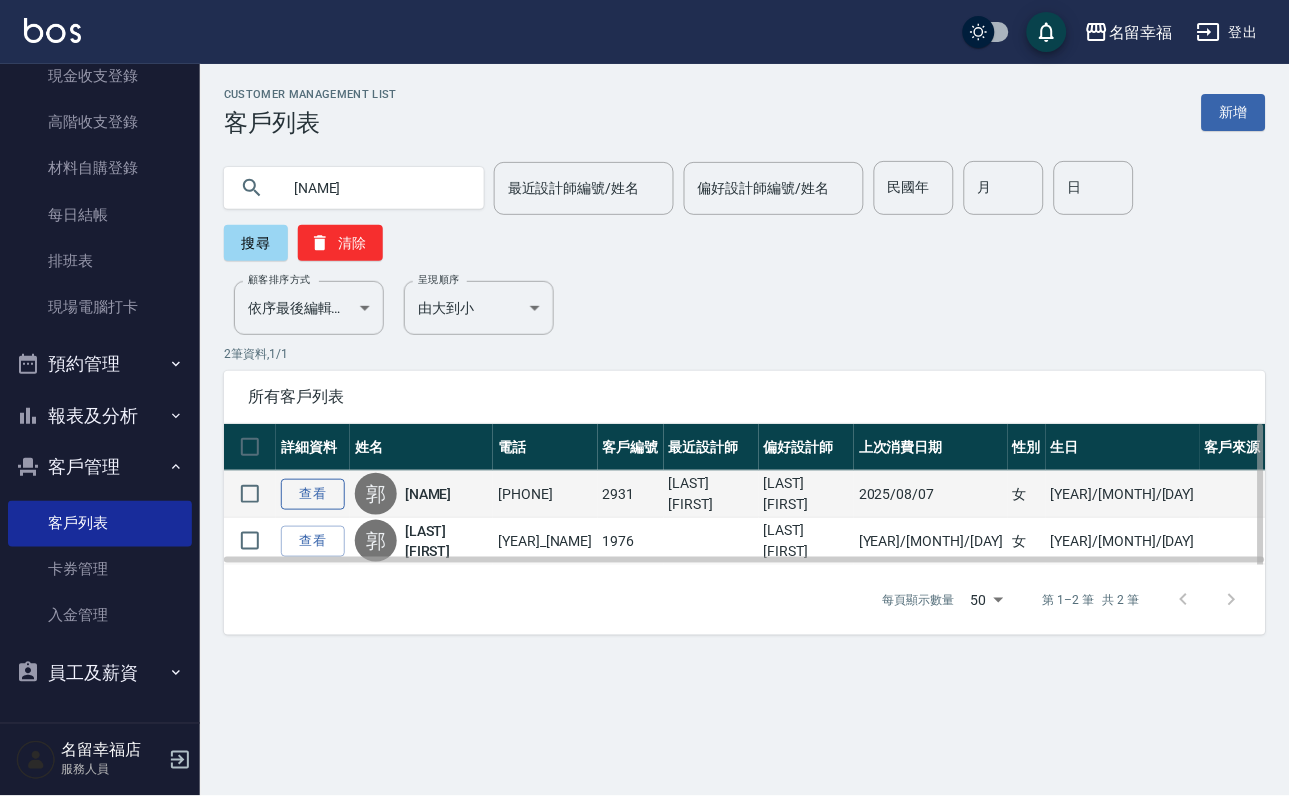 click on "查看" at bounding box center (313, 494) 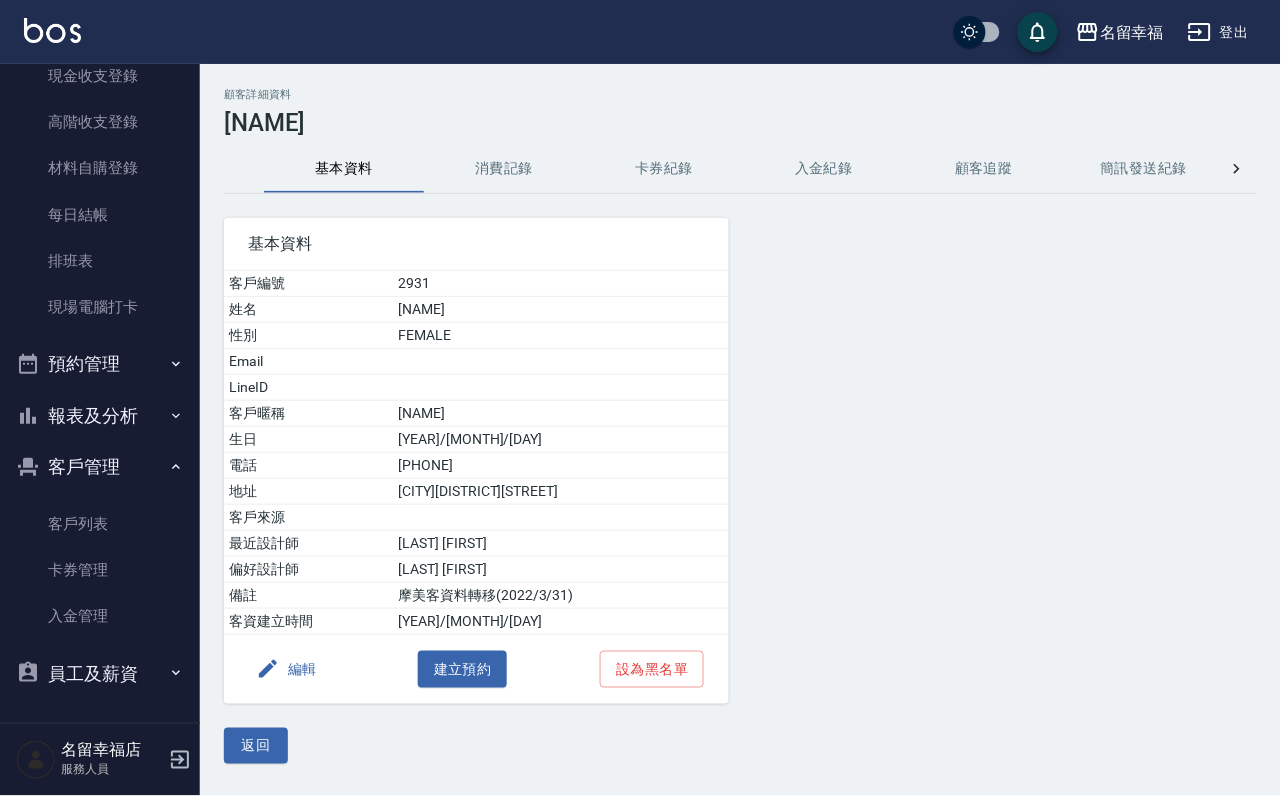 click on "消費記錄" at bounding box center [504, 169] 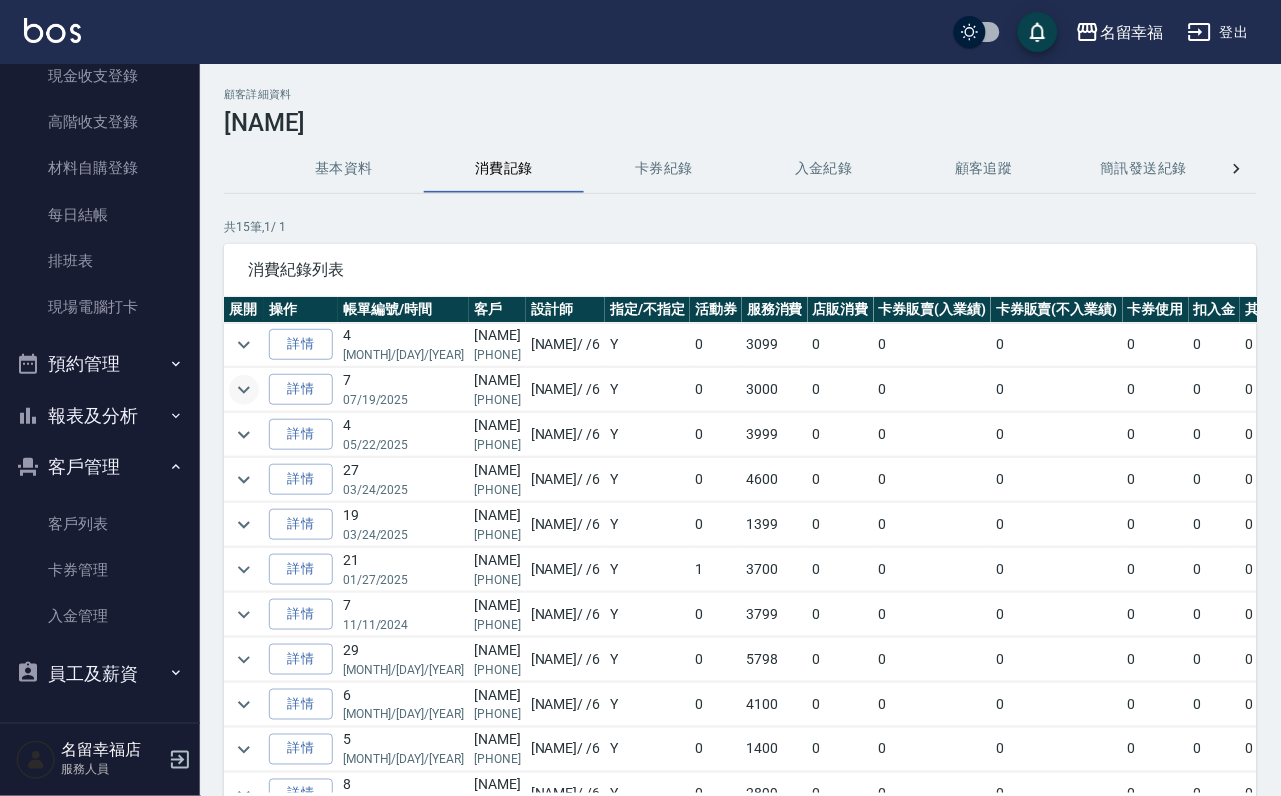 click 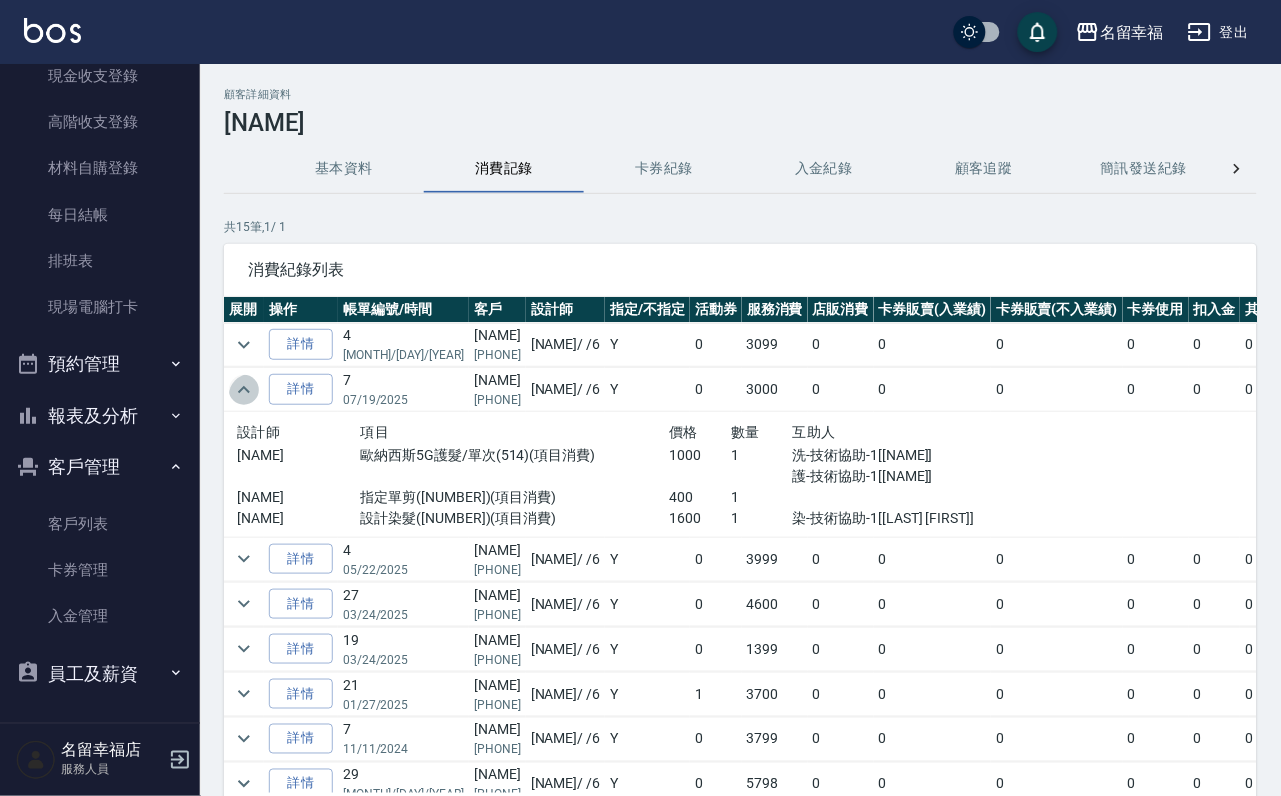 click 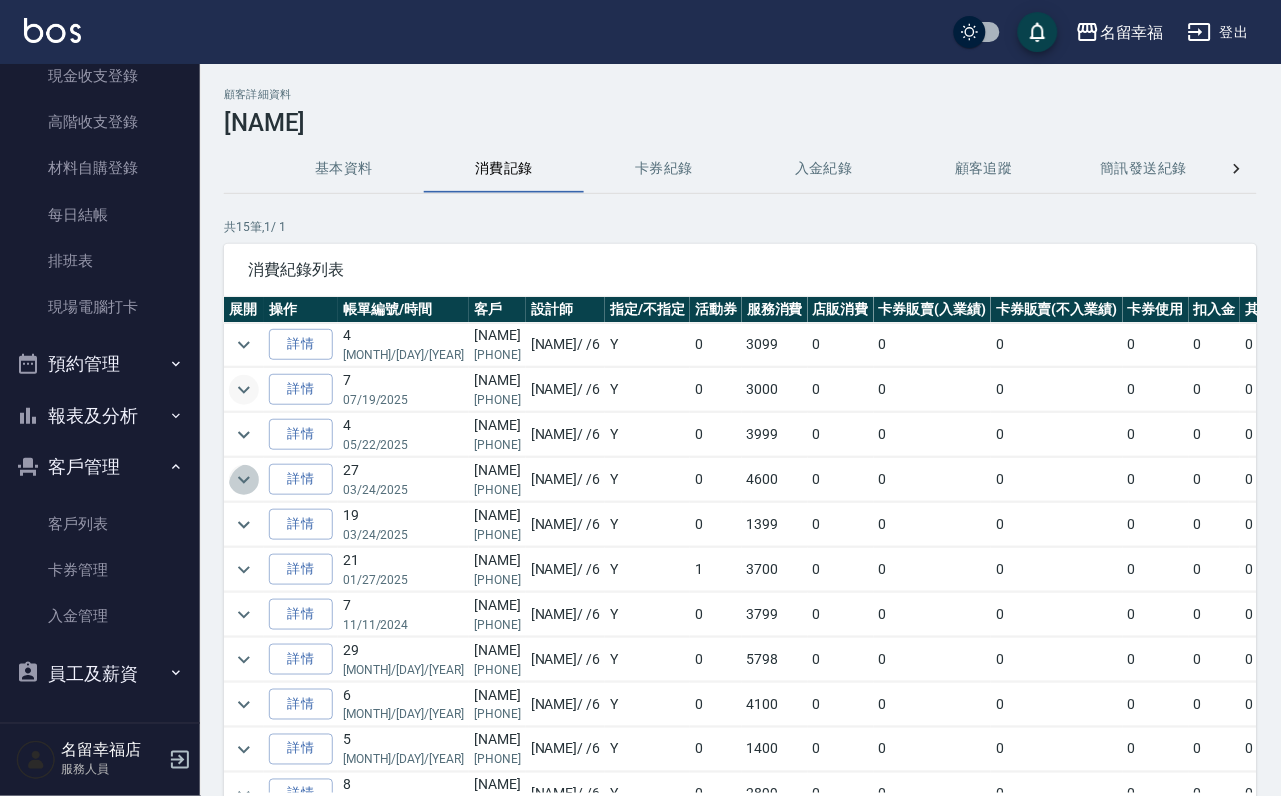 click 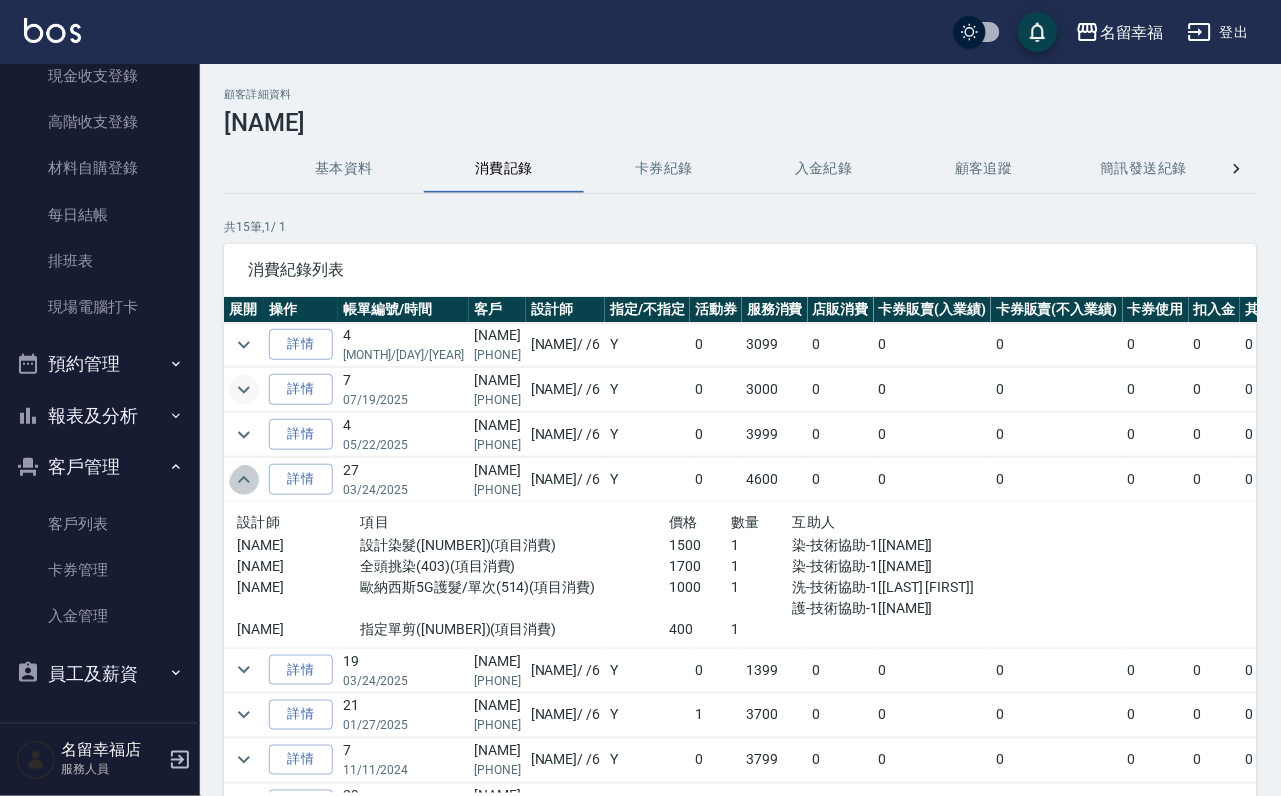click 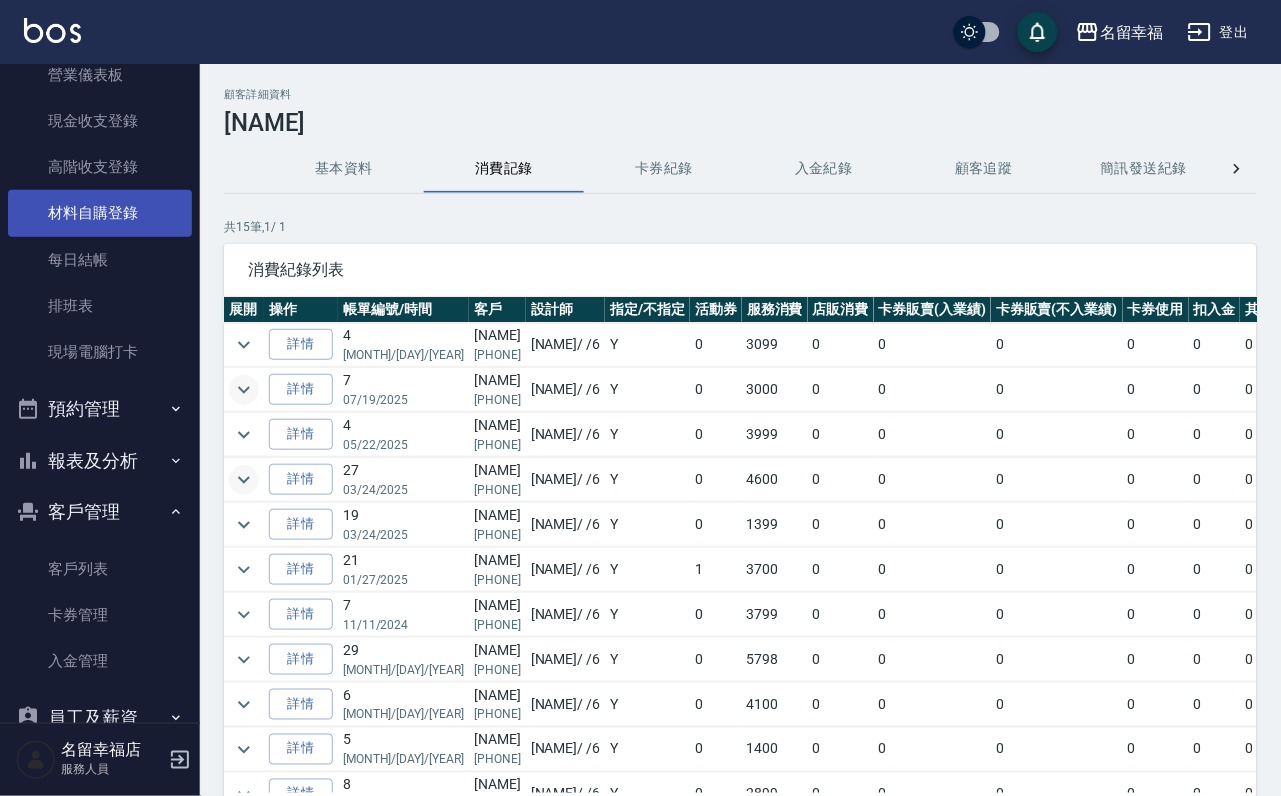 scroll, scrollTop: 0, scrollLeft: 0, axis: both 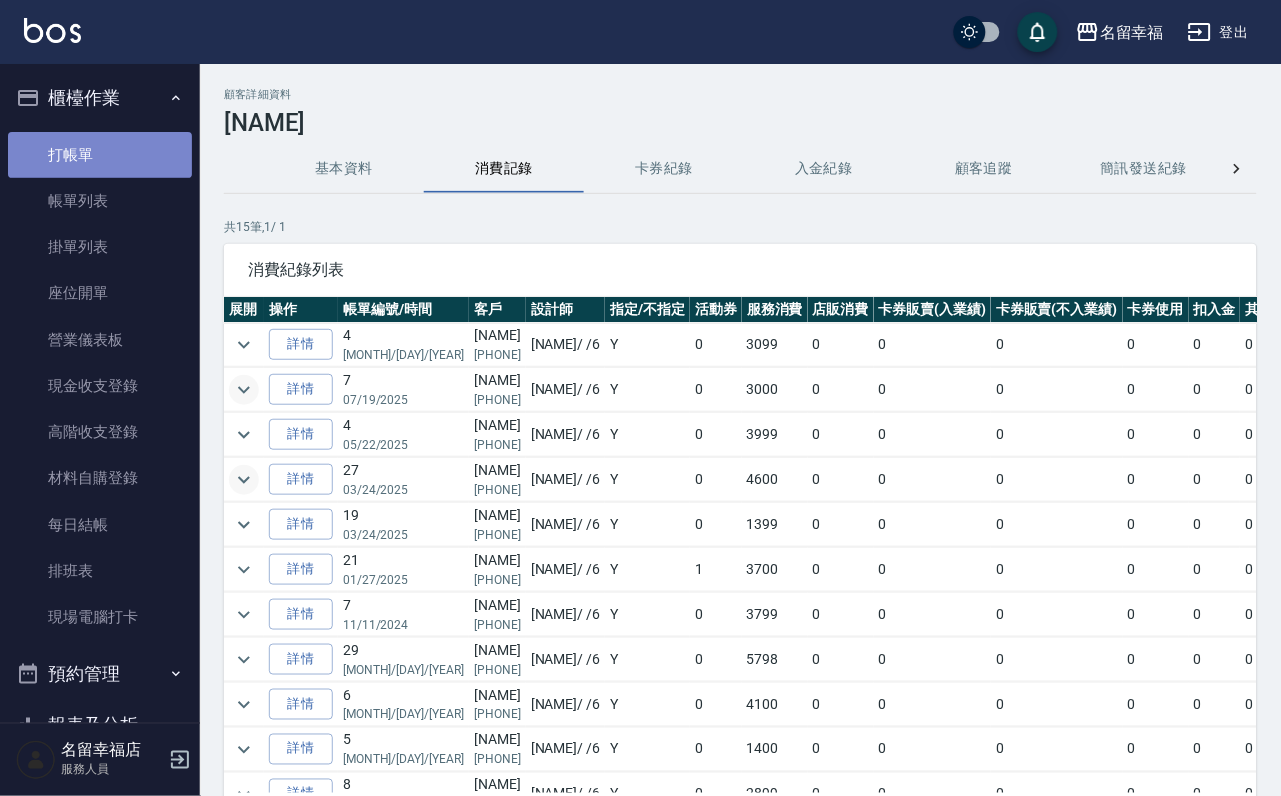 click on "打帳單" at bounding box center (100, 155) 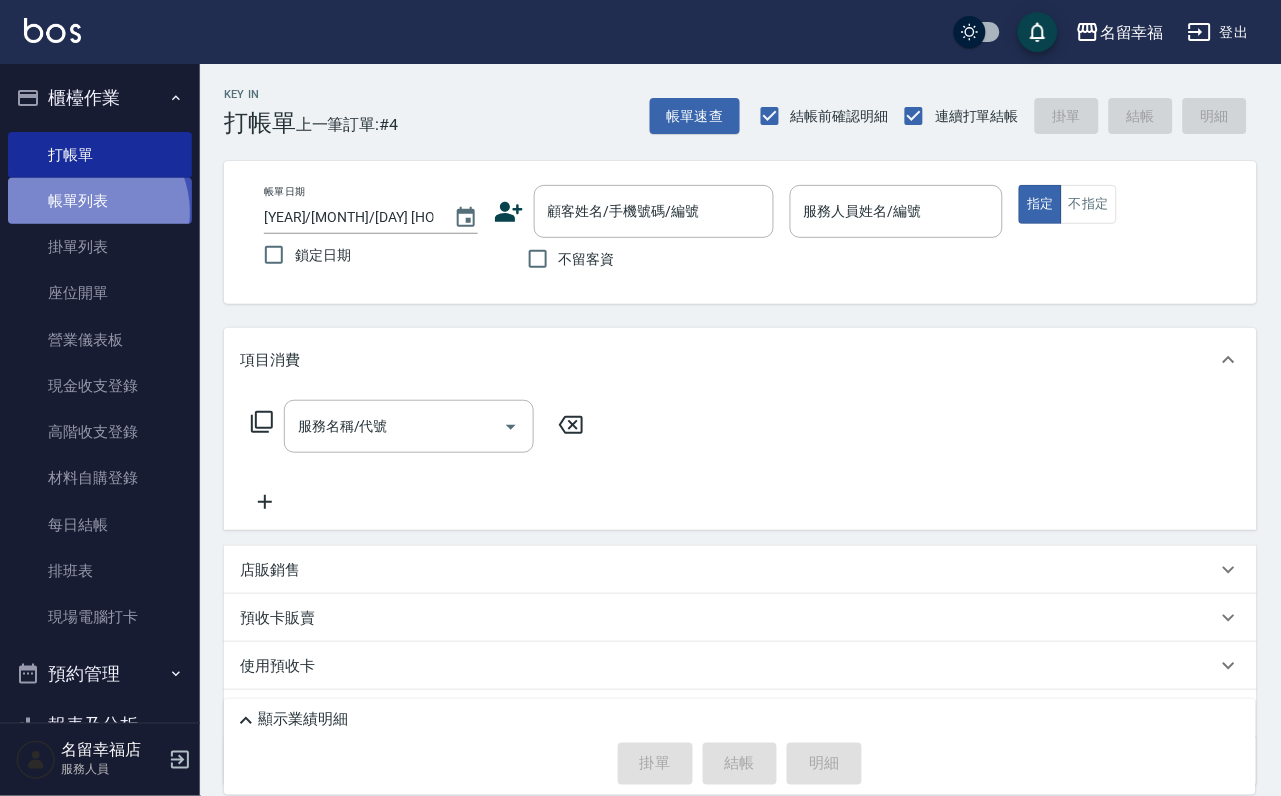 click on "帳單列表" at bounding box center (100, 201) 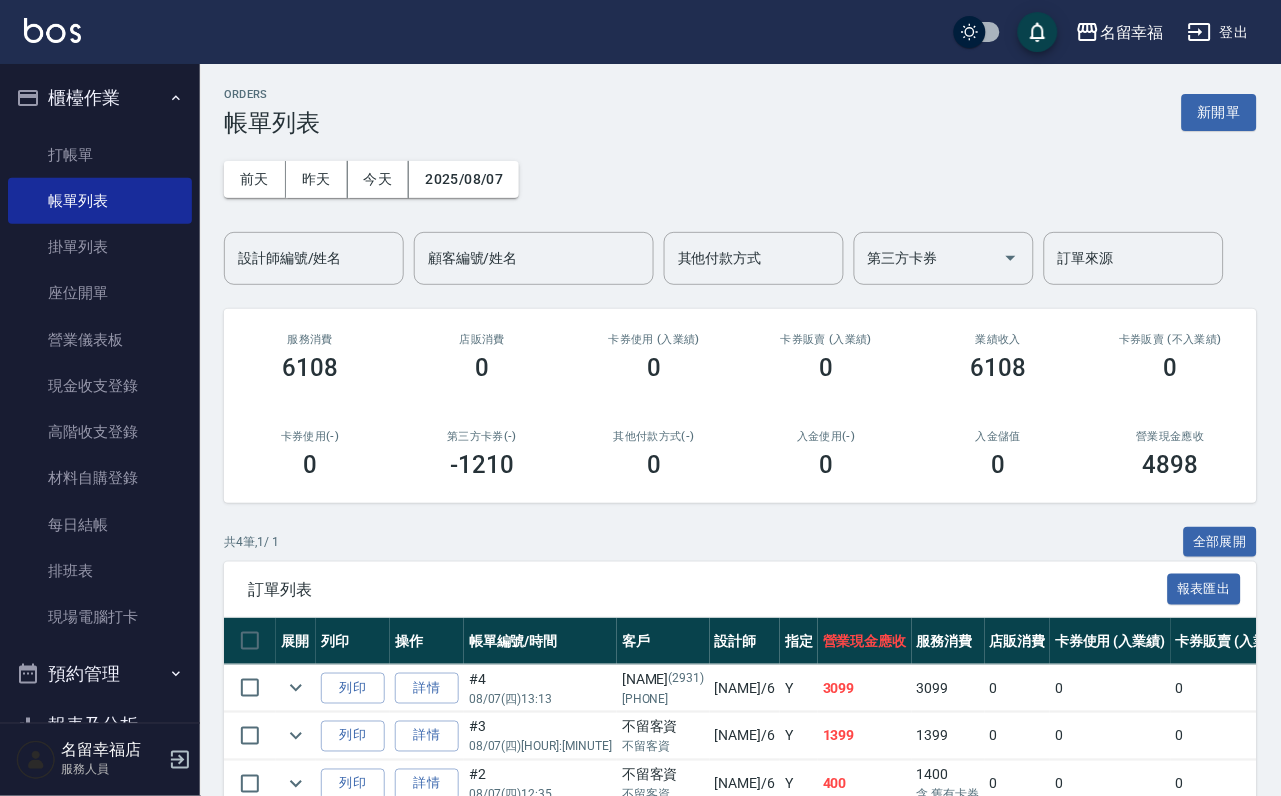 scroll, scrollTop: 295, scrollLeft: 0, axis: vertical 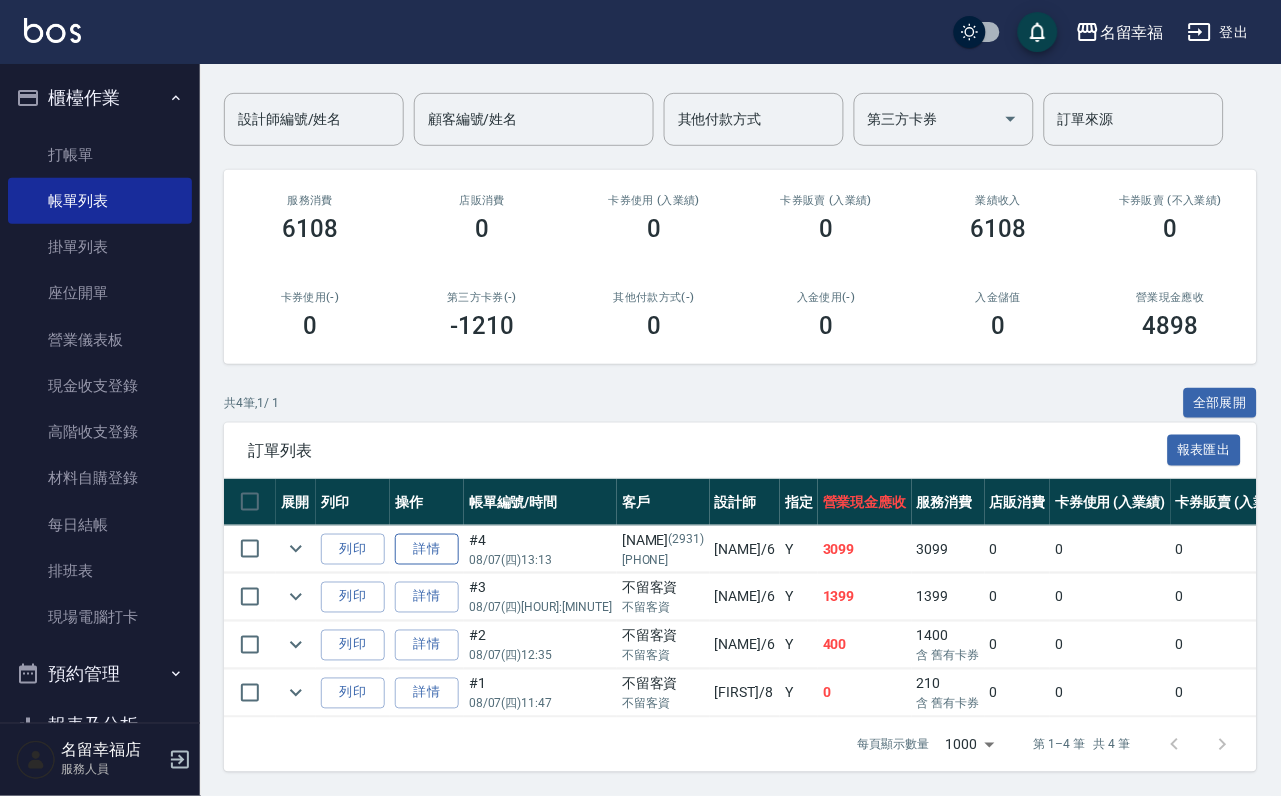 click on "詳情" at bounding box center [427, 549] 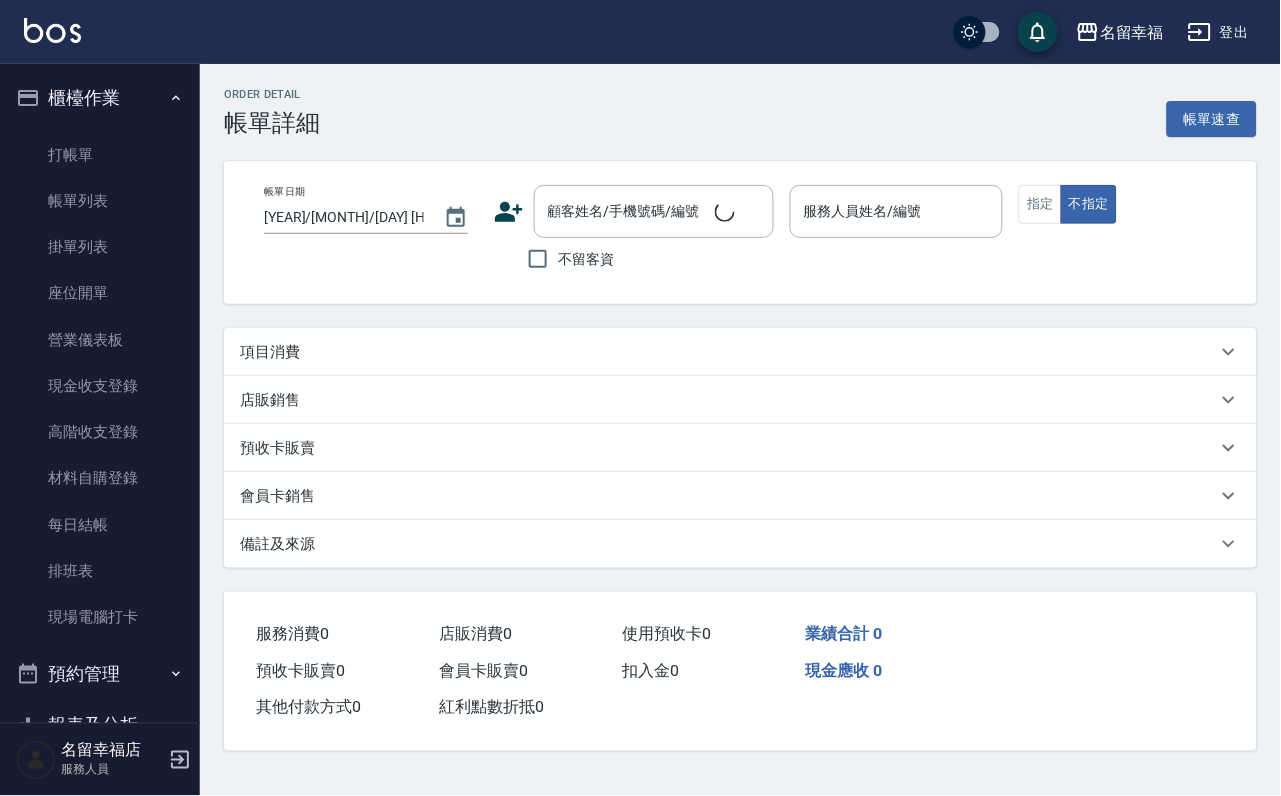 scroll, scrollTop: 0, scrollLeft: 0, axis: both 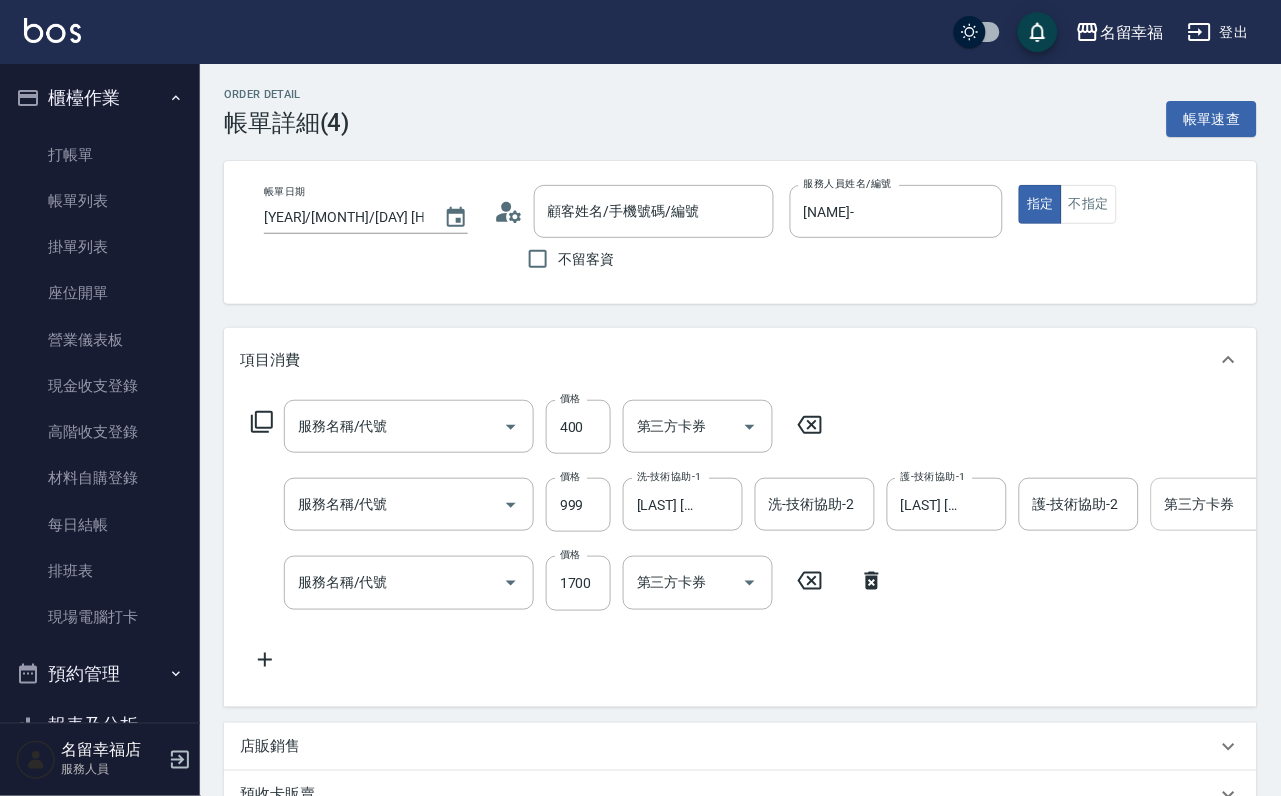 type on "[YEAR]/[MONTH]/[DAY] [HOUR]:[MINUTE]" 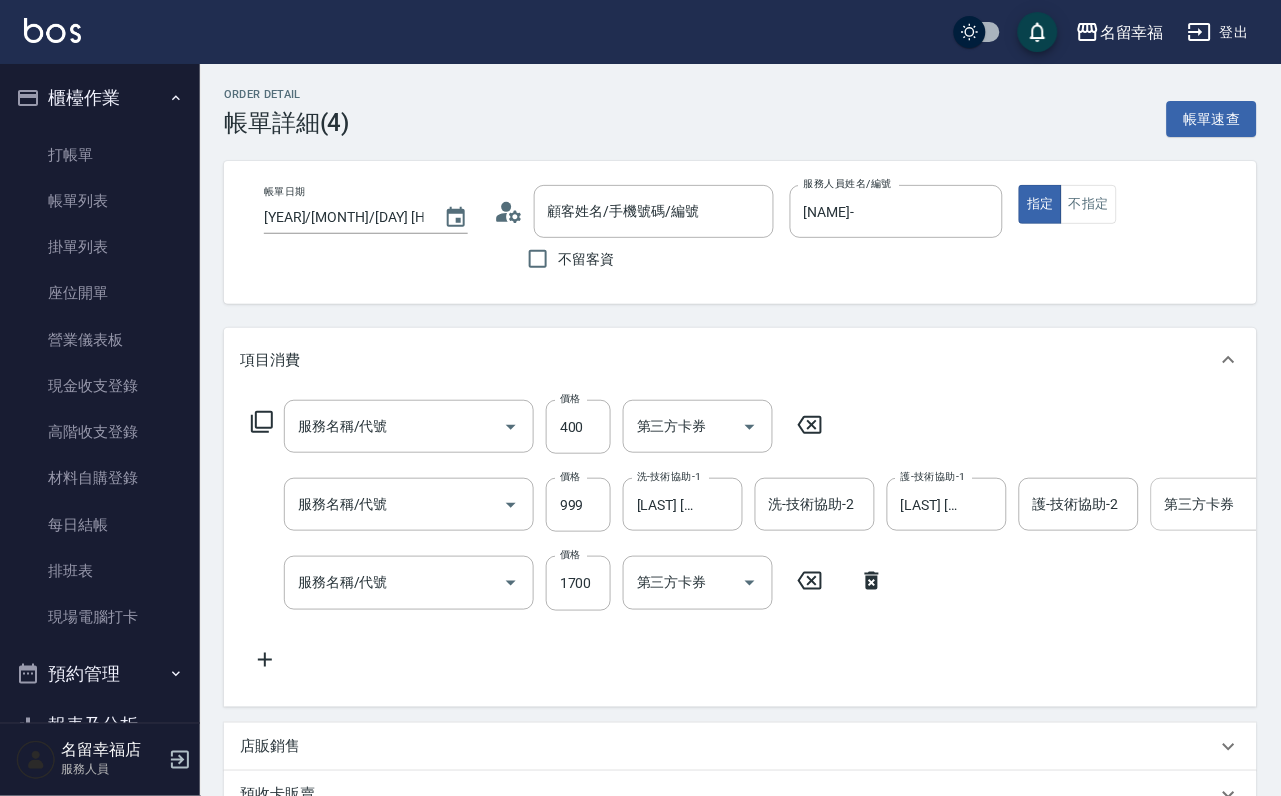 type on "[NAME]-" 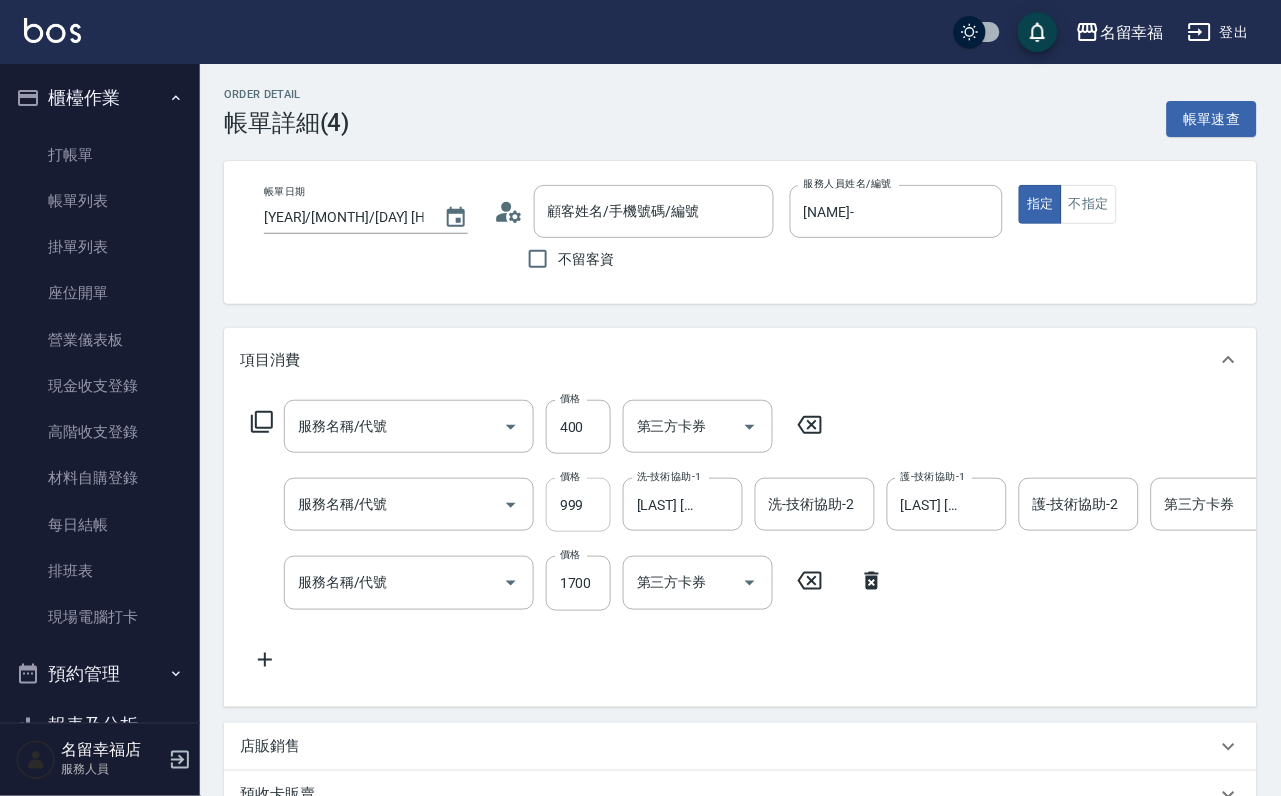 type on "指定單剪(203)" 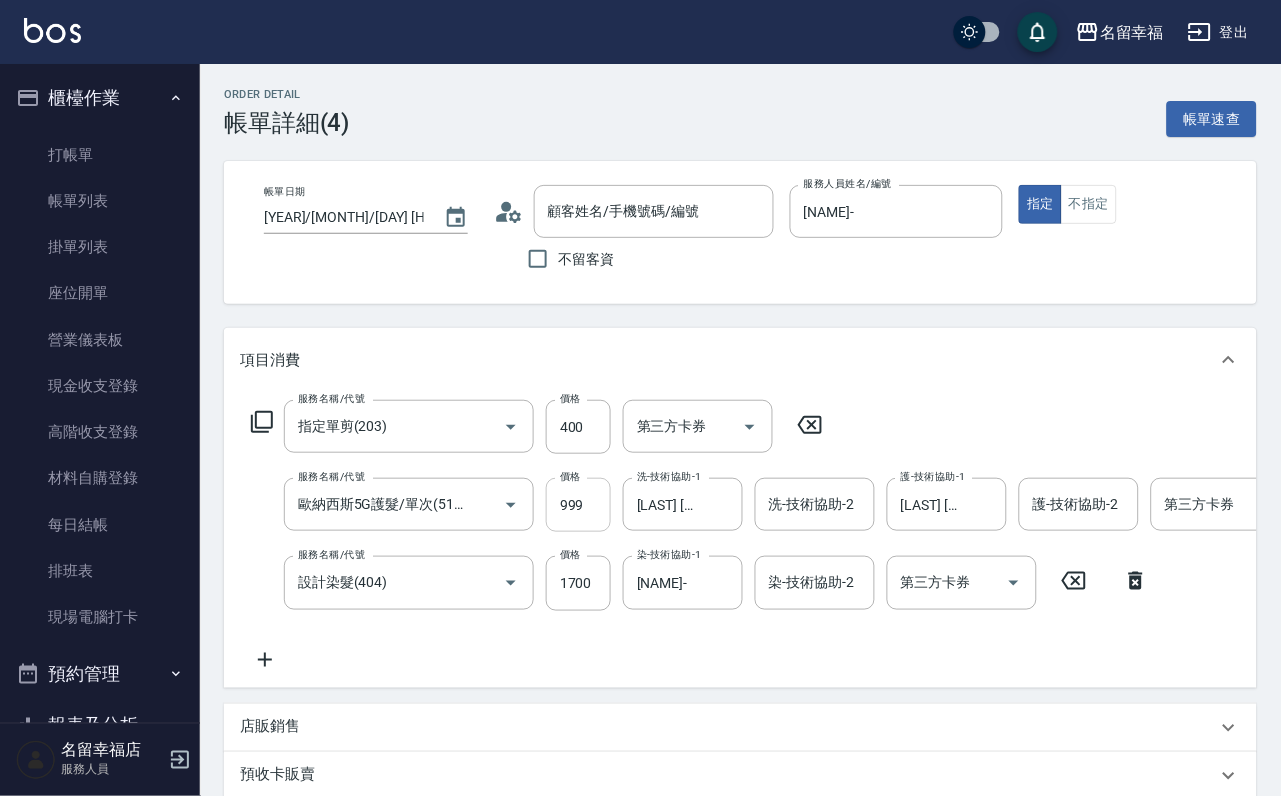 type on "[NAME]/[PHONE]/[NUMBER]" 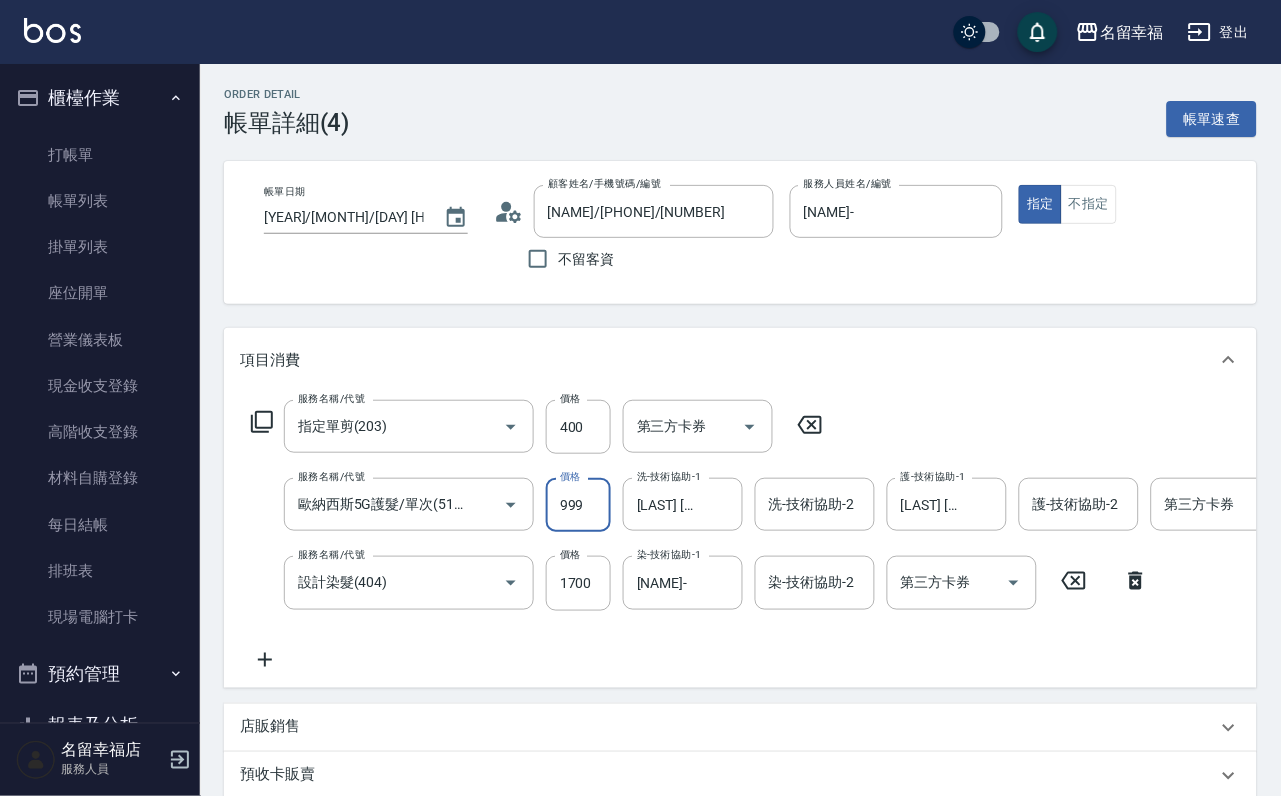 drag, startPoint x: 583, startPoint y: 526, endPoint x: 566, endPoint y: 536, distance: 19.723083 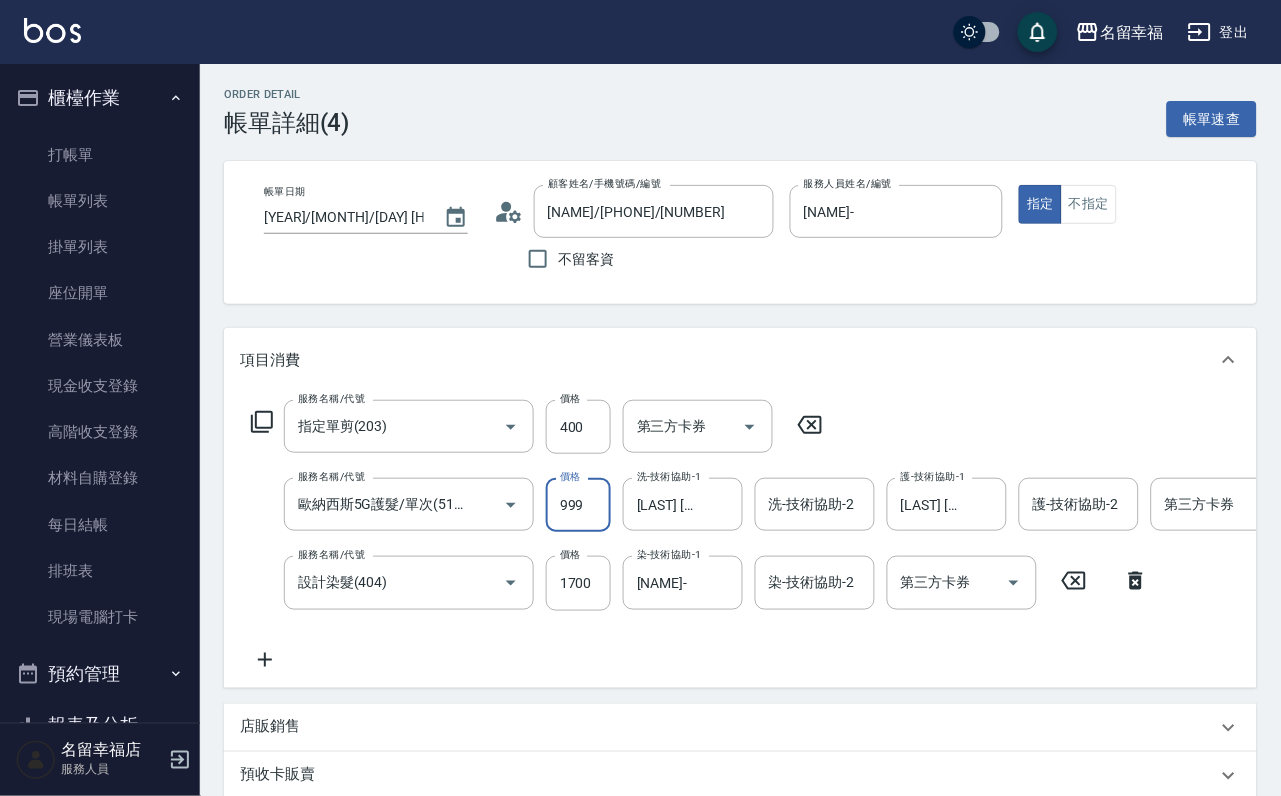 click on "999" at bounding box center (578, 505) 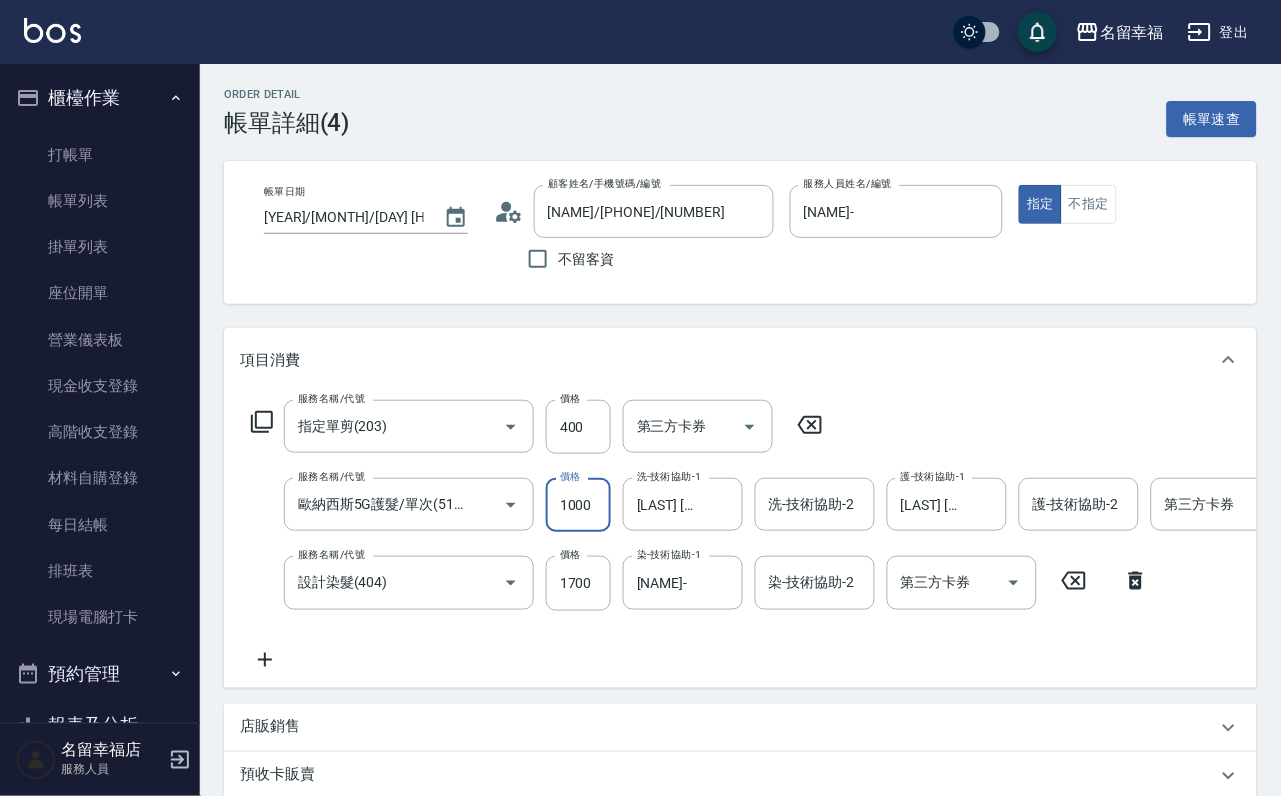 scroll, scrollTop: 0, scrollLeft: 1, axis: horizontal 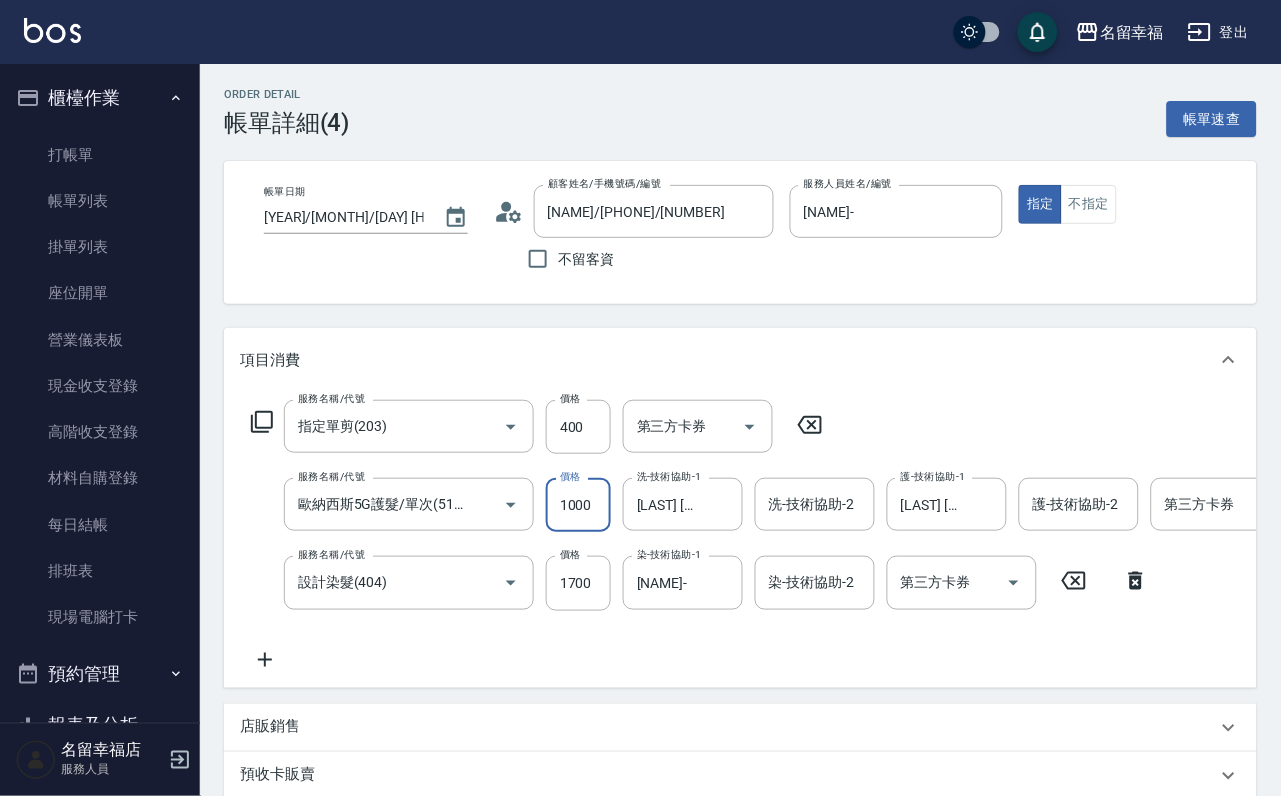 type on "1000" 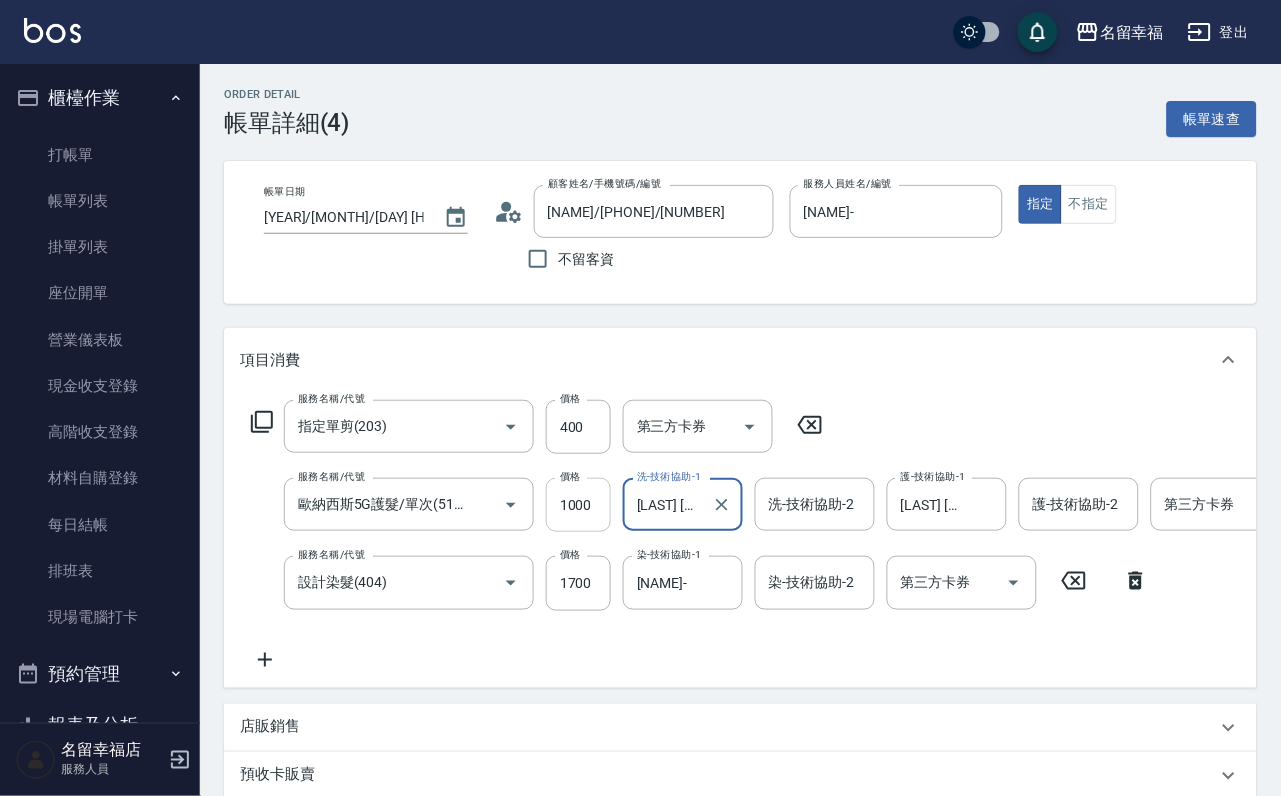 scroll, scrollTop: 0, scrollLeft: 0, axis: both 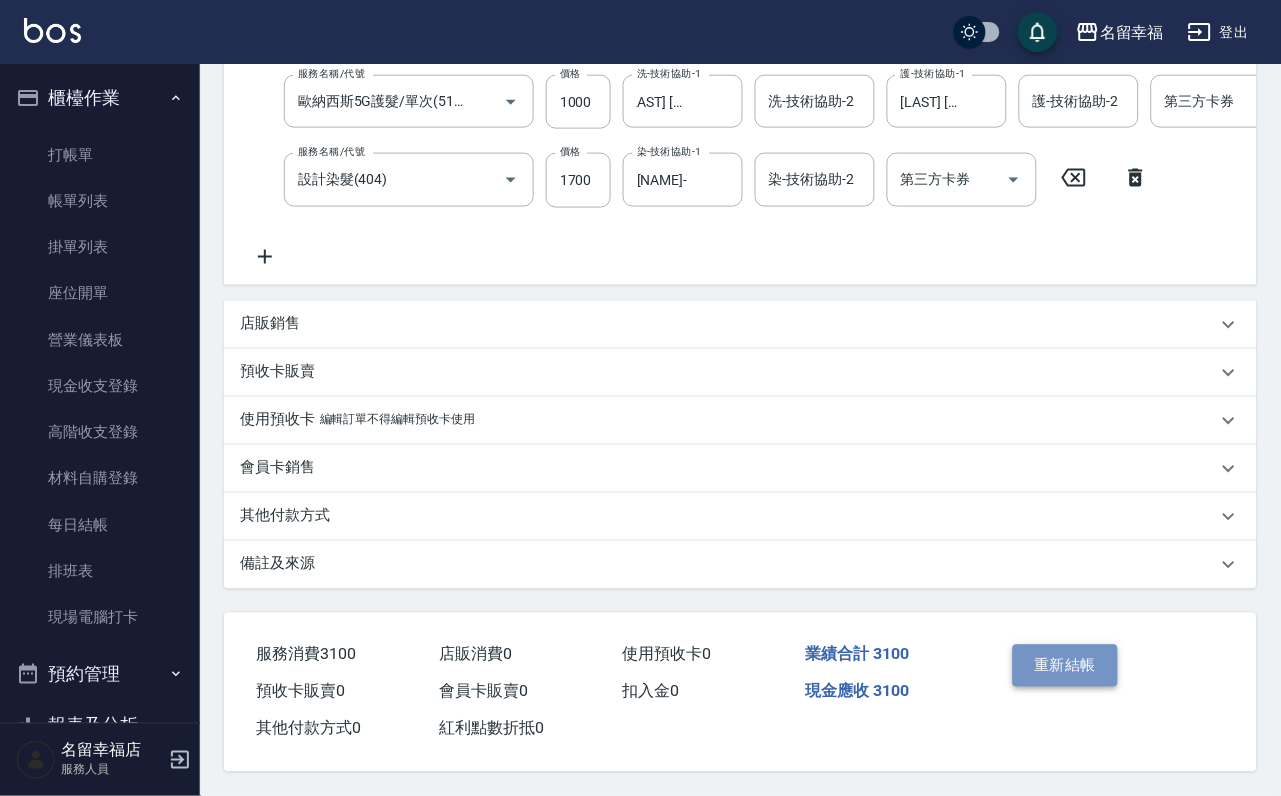 click on "重新結帳" at bounding box center (1066, 666) 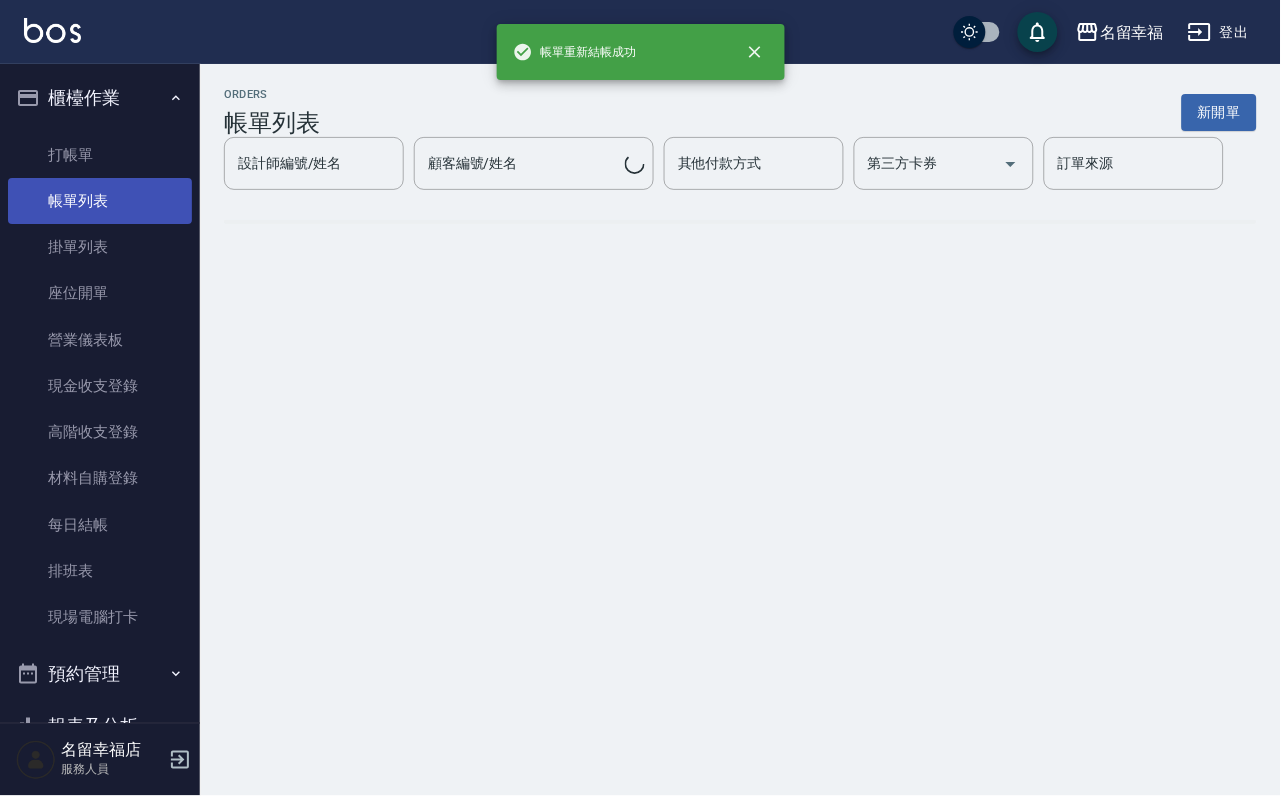 scroll, scrollTop: 0, scrollLeft: 0, axis: both 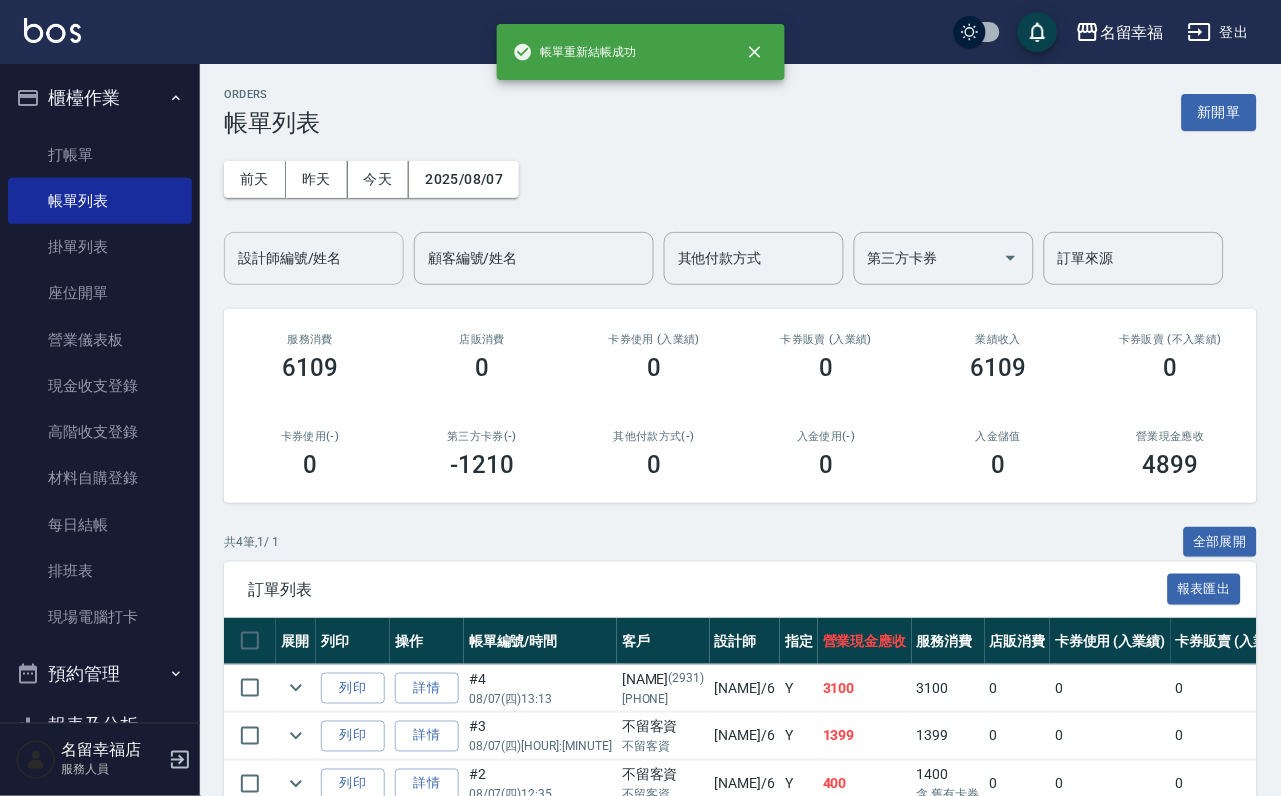 click on "設計師編號/姓名" at bounding box center [314, 258] 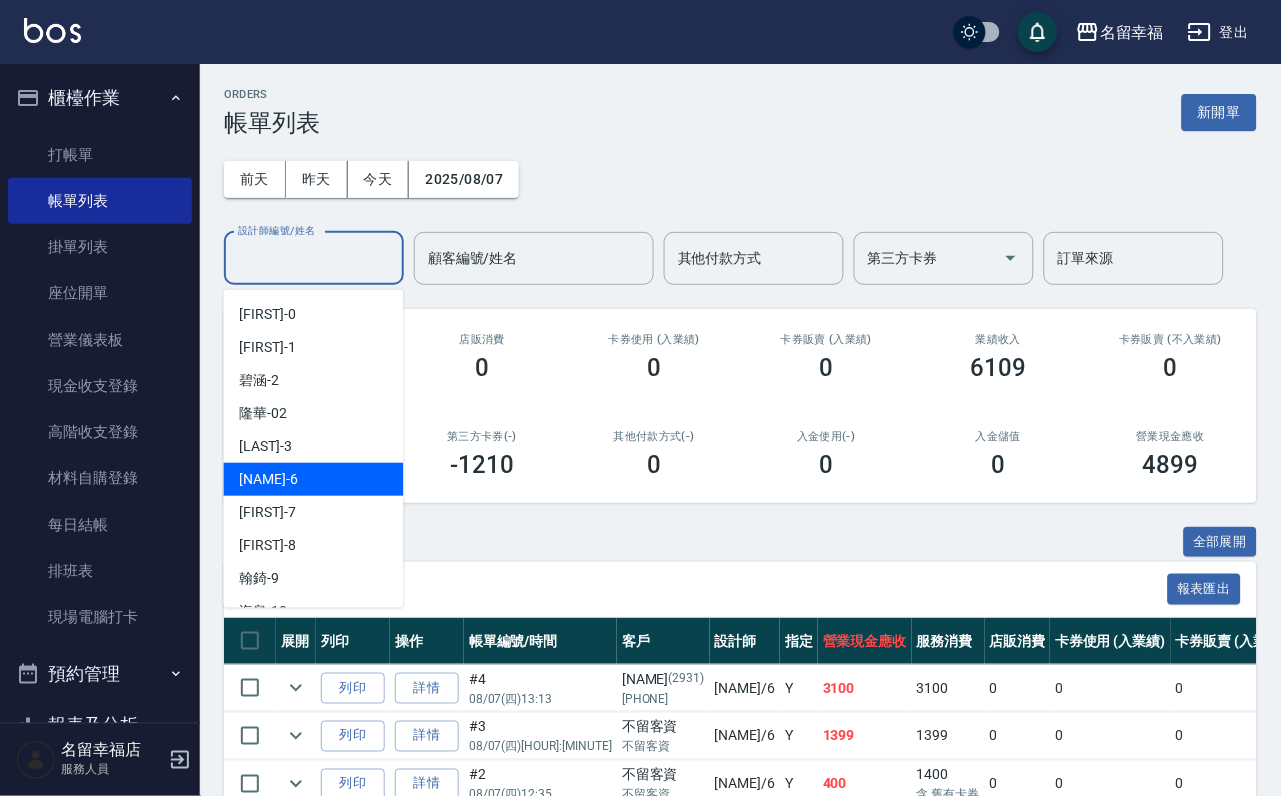 click on "[NAME] -[NUMBER]" at bounding box center [314, 479] 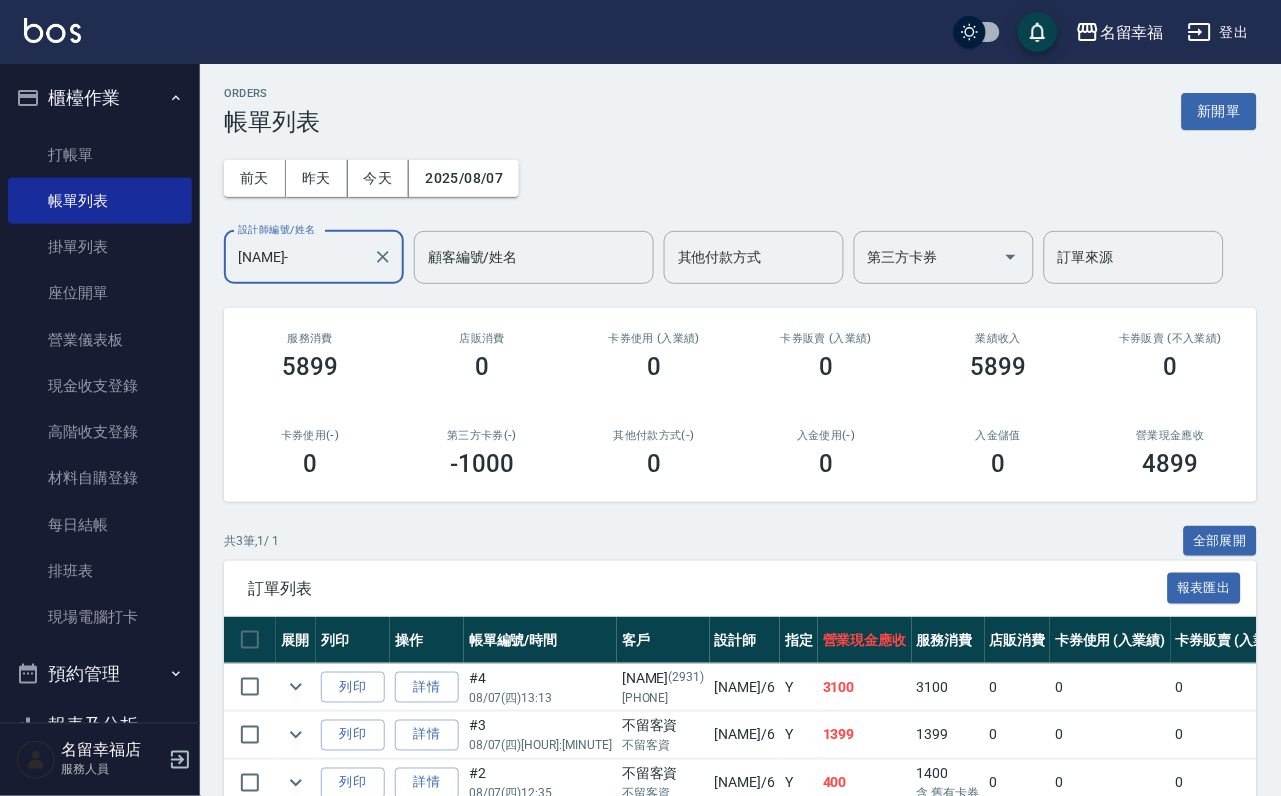 scroll, scrollTop: 0, scrollLeft: 0, axis: both 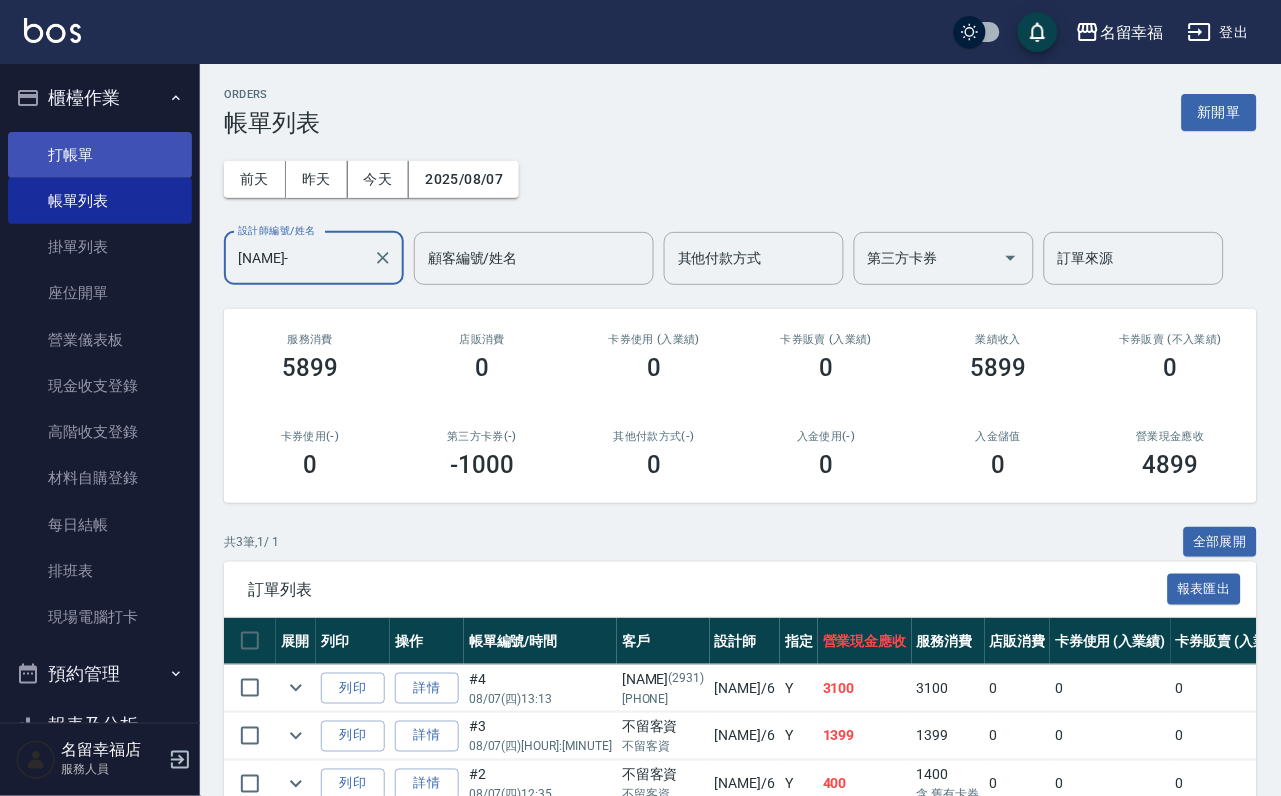 click on "打帳單" at bounding box center [100, 155] 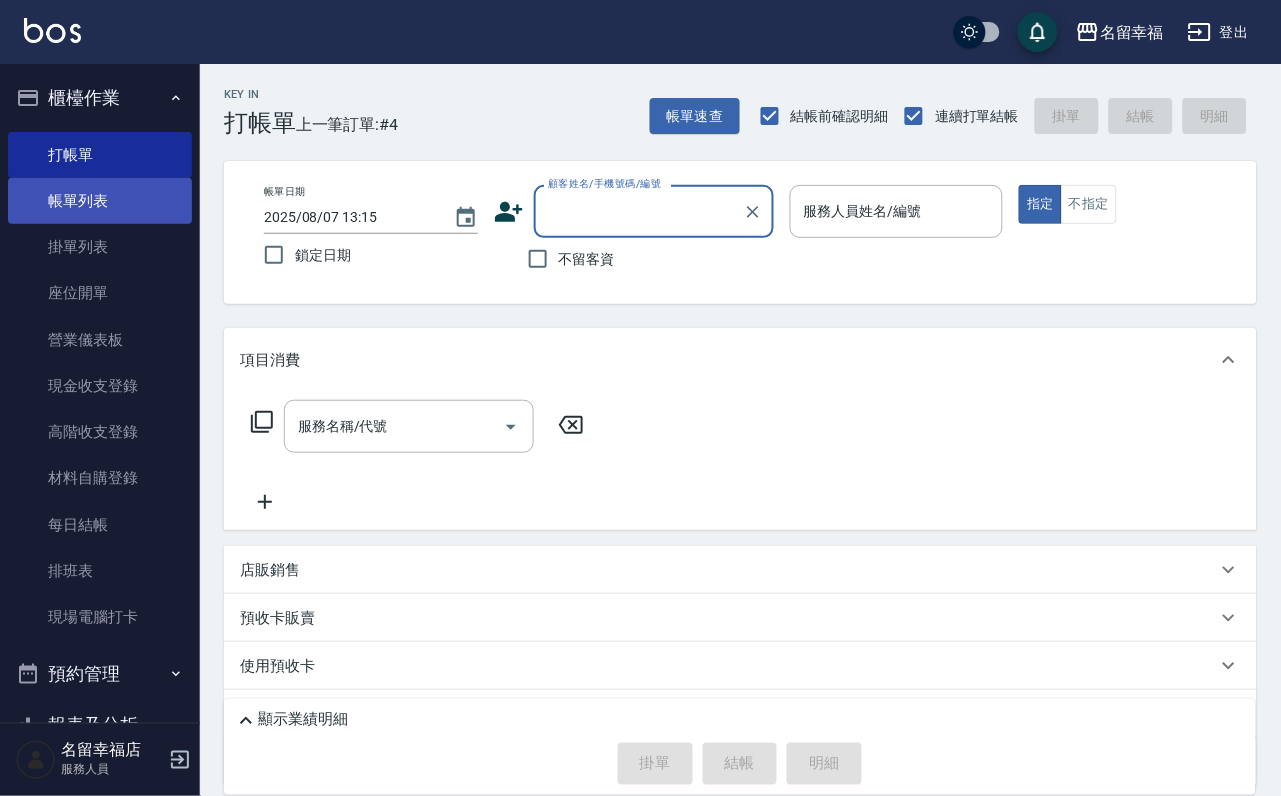 click on "帳單列表" at bounding box center (100, 201) 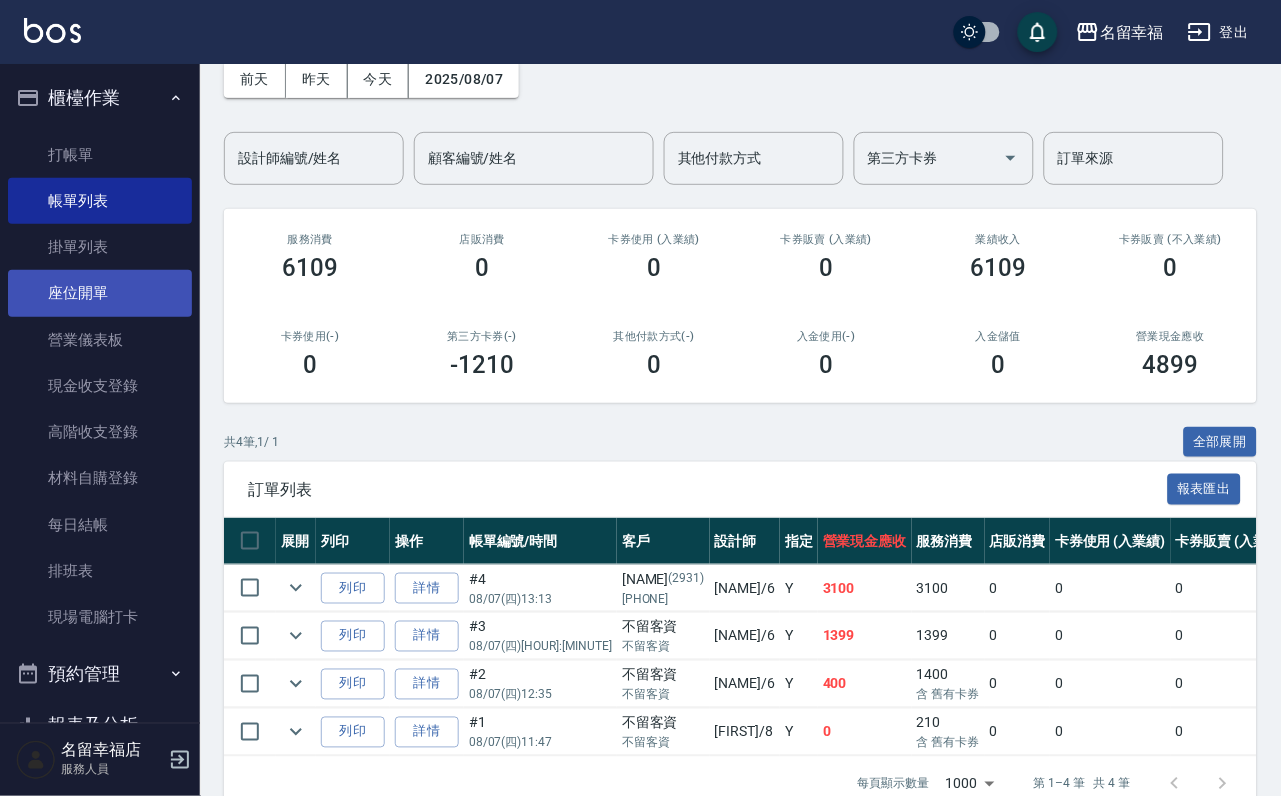 scroll, scrollTop: 0, scrollLeft: 0, axis: both 